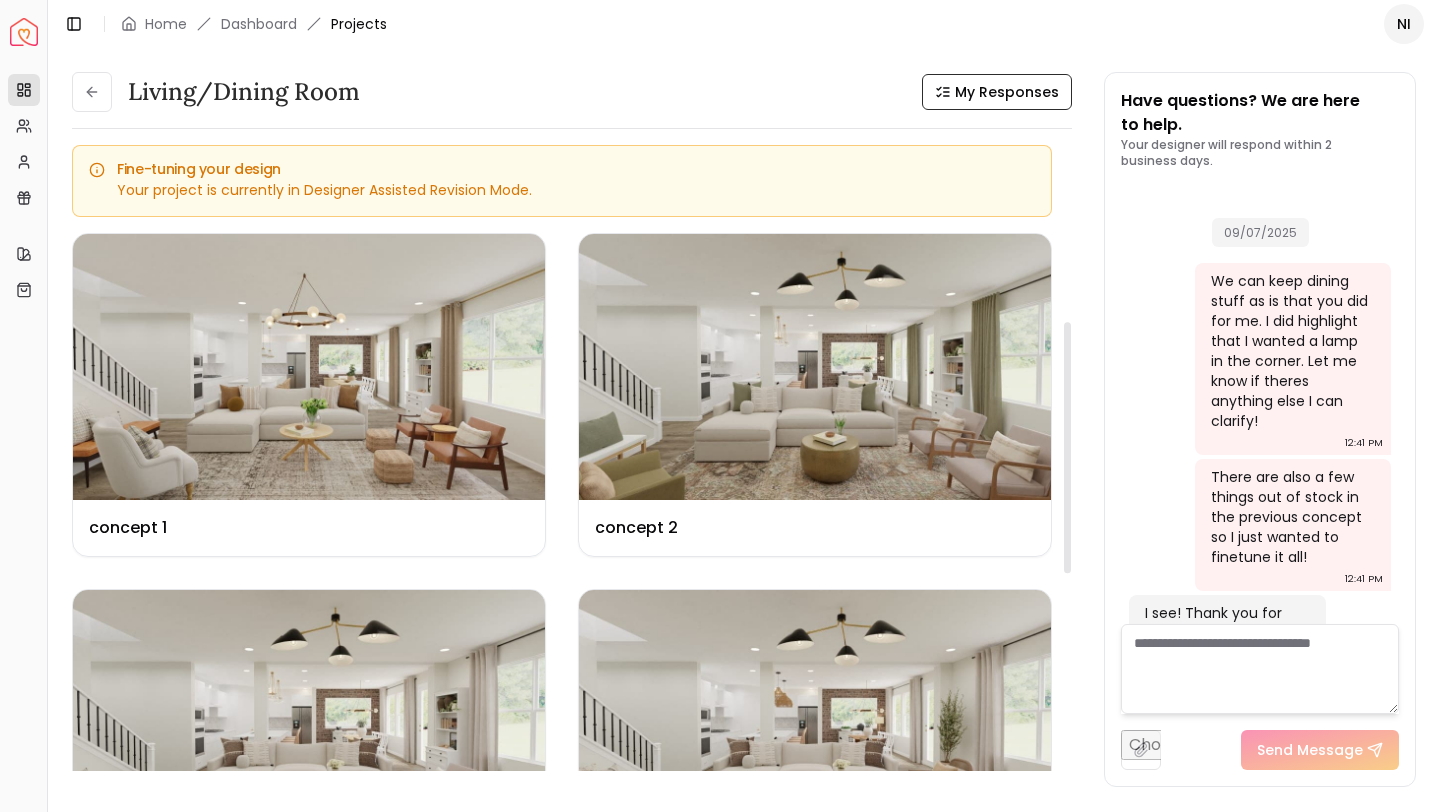 scroll, scrollTop: 0, scrollLeft: 0, axis: both 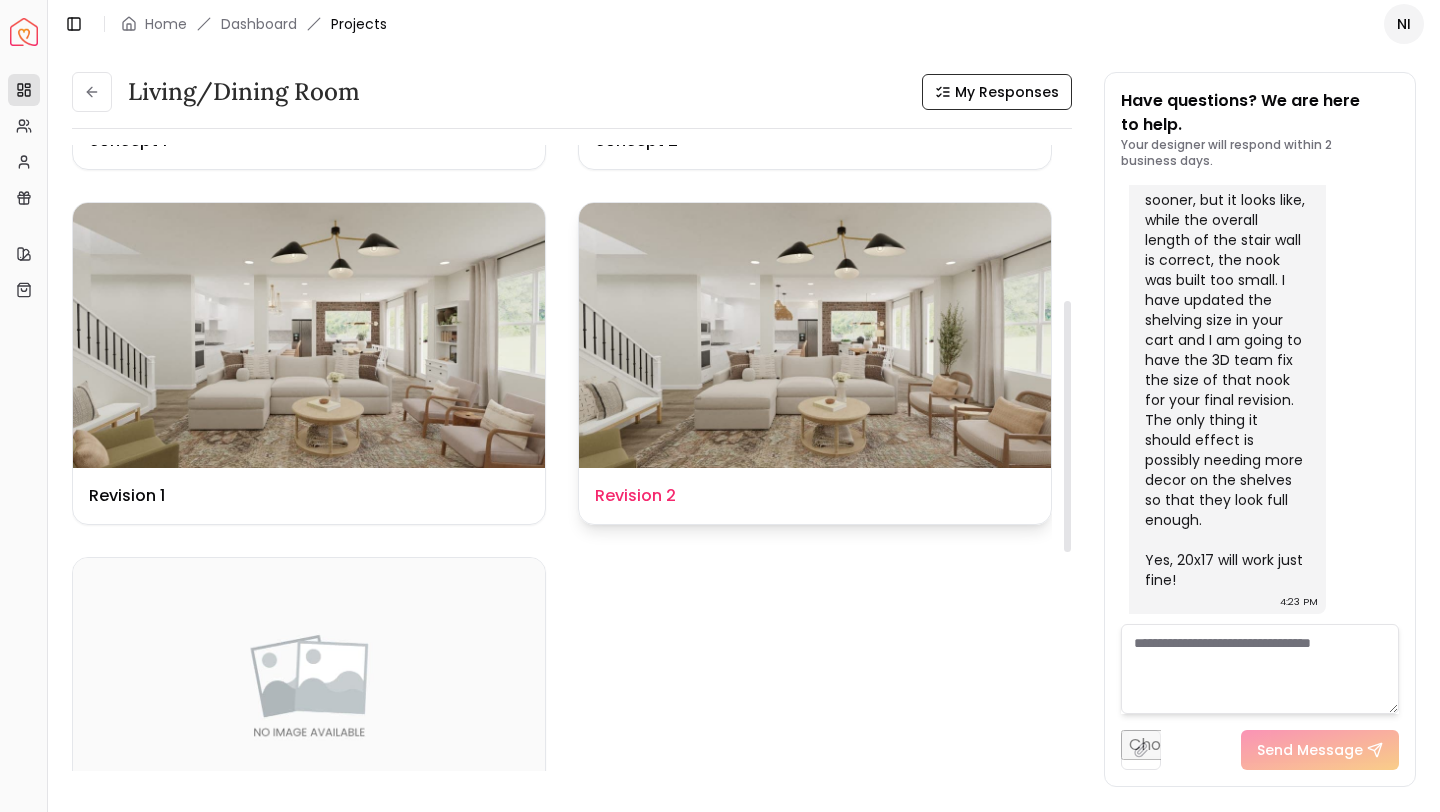 click on "Design Name Revision 2" at bounding box center (815, 496) 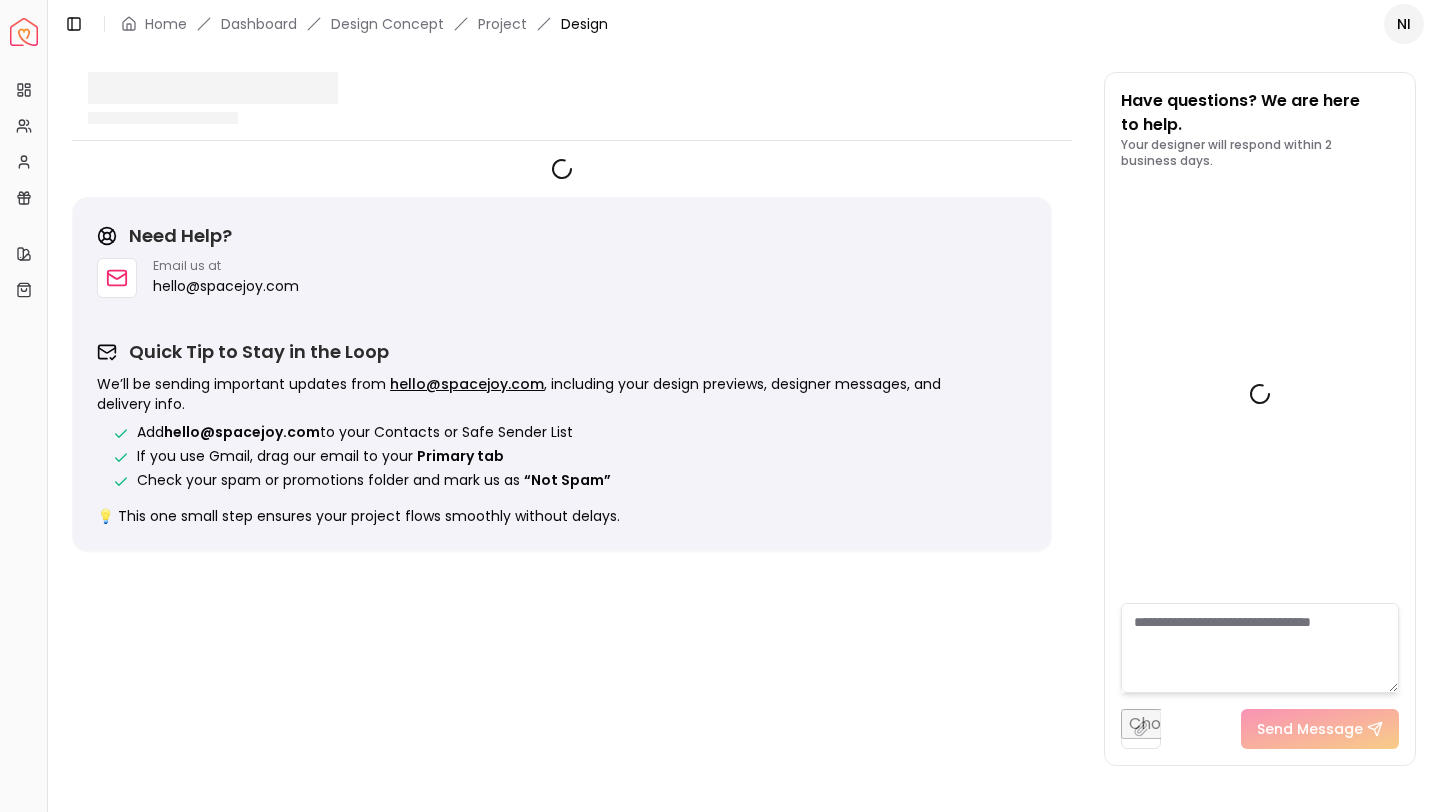 scroll, scrollTop: 6721, scrollLeft: 0, axis: vertical 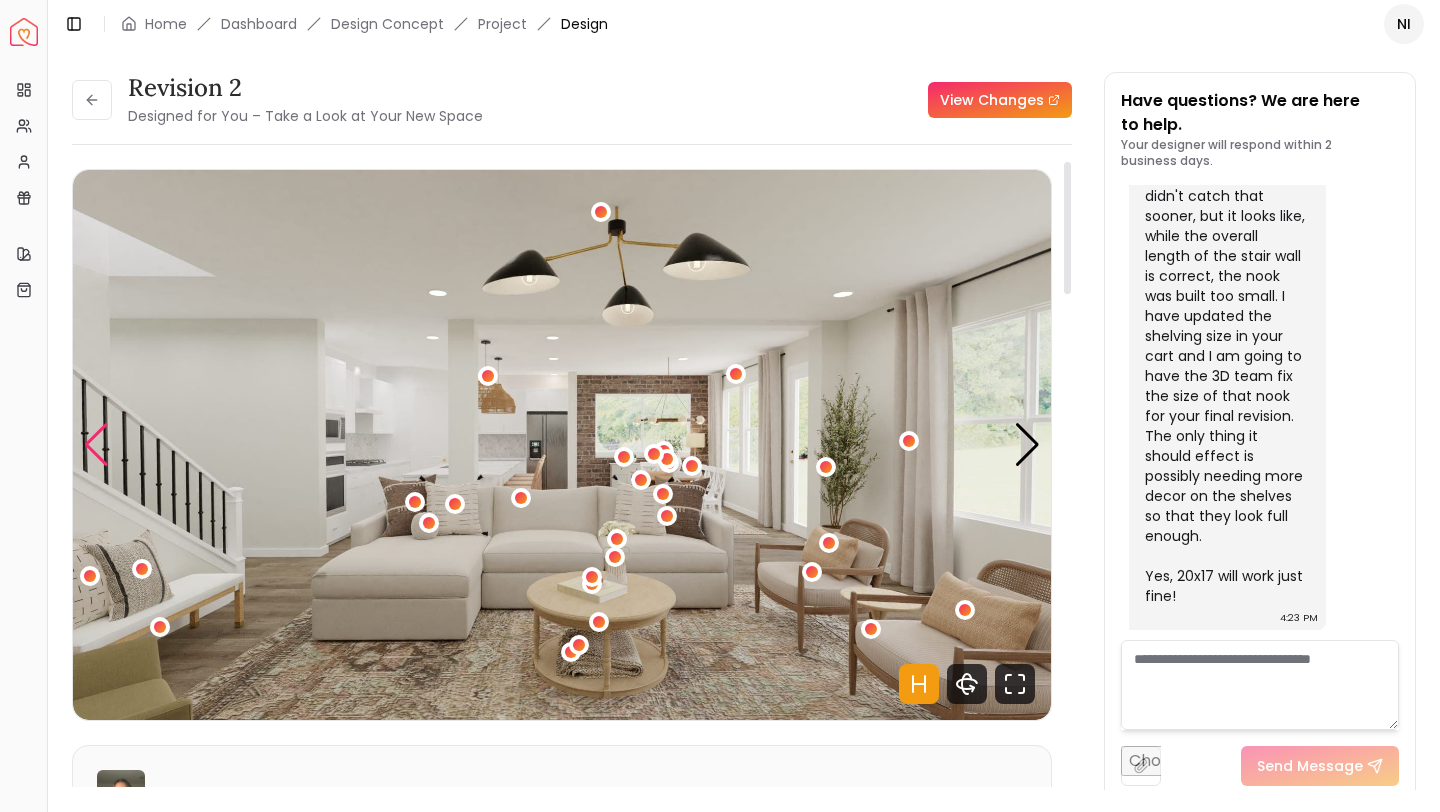 click at bounding box center [96, 445] 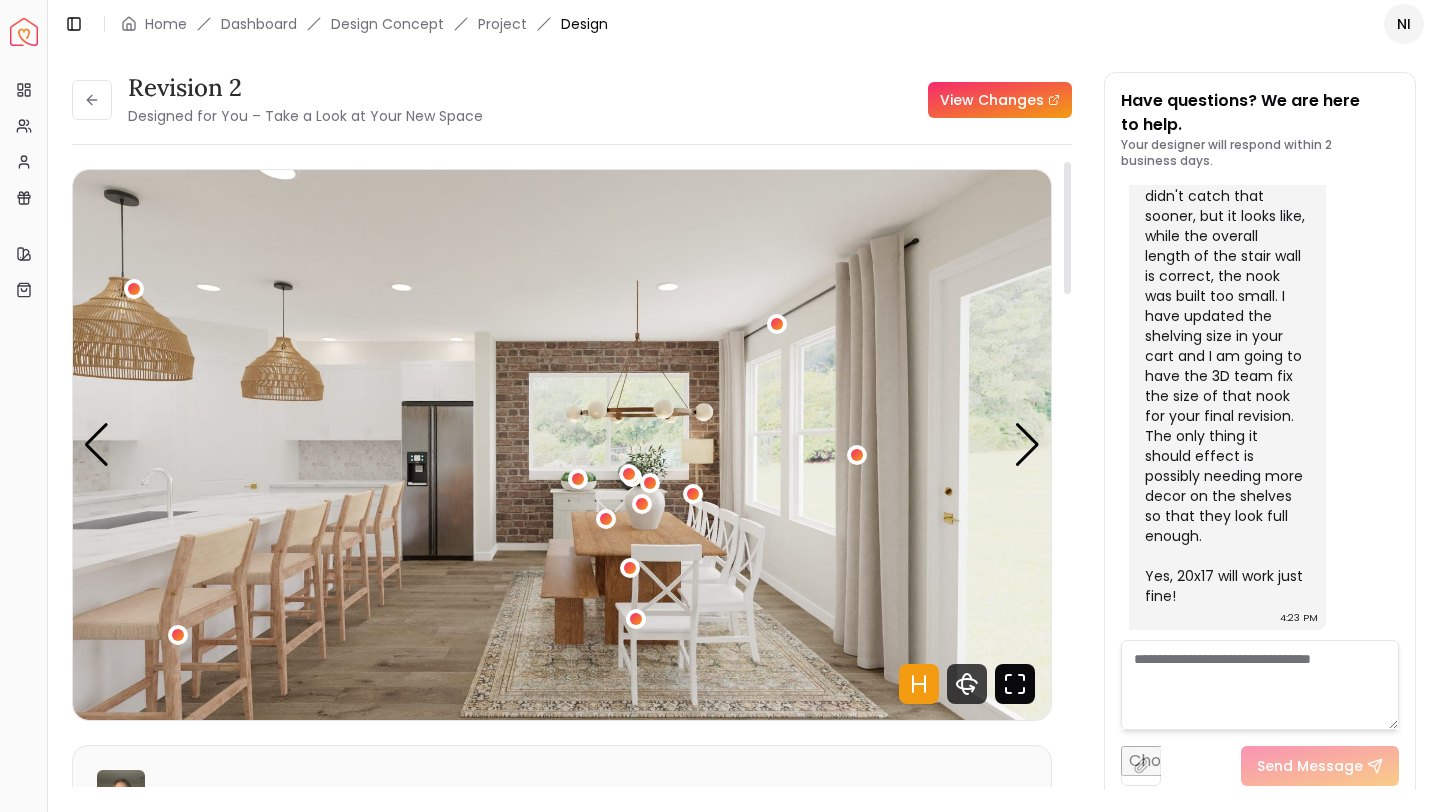 click 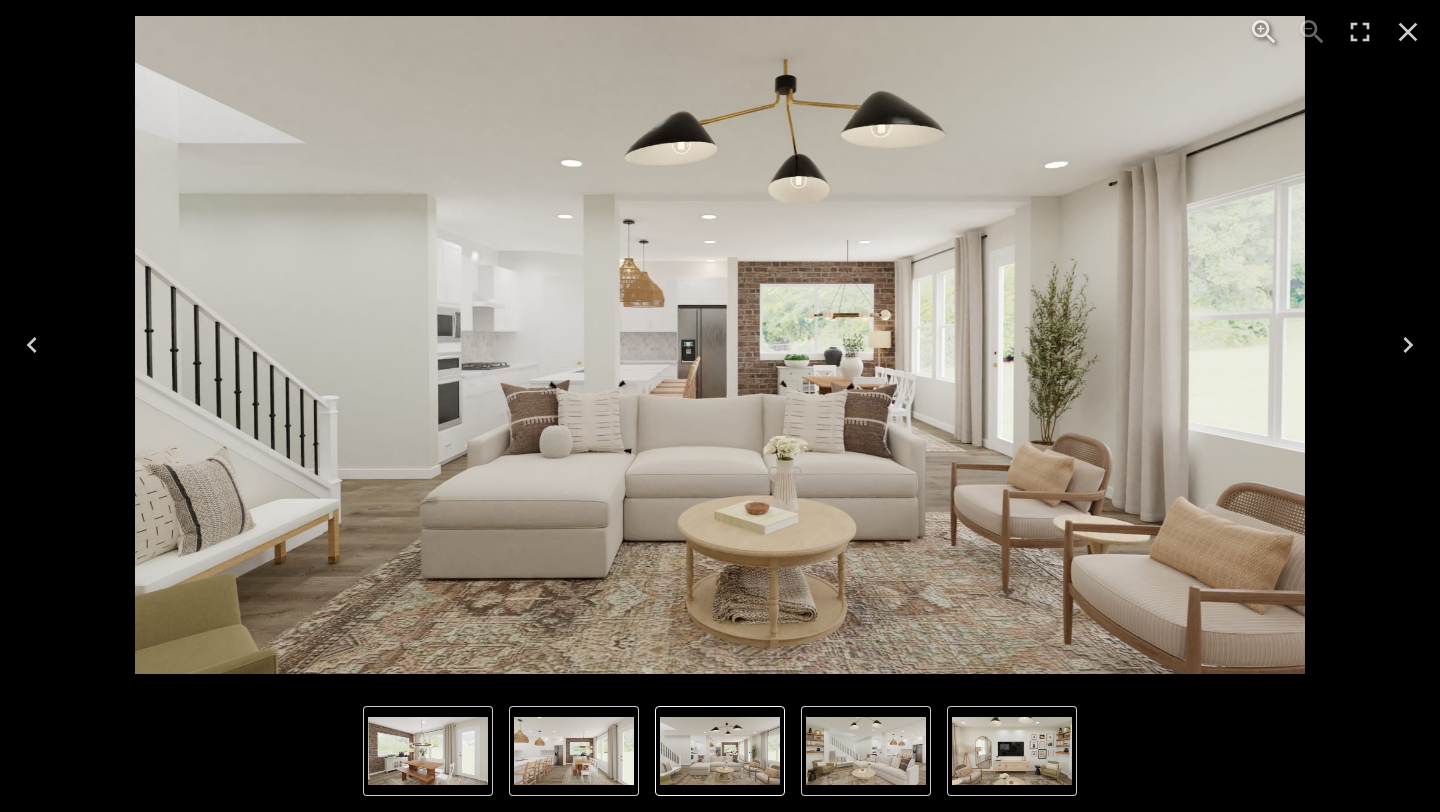 click 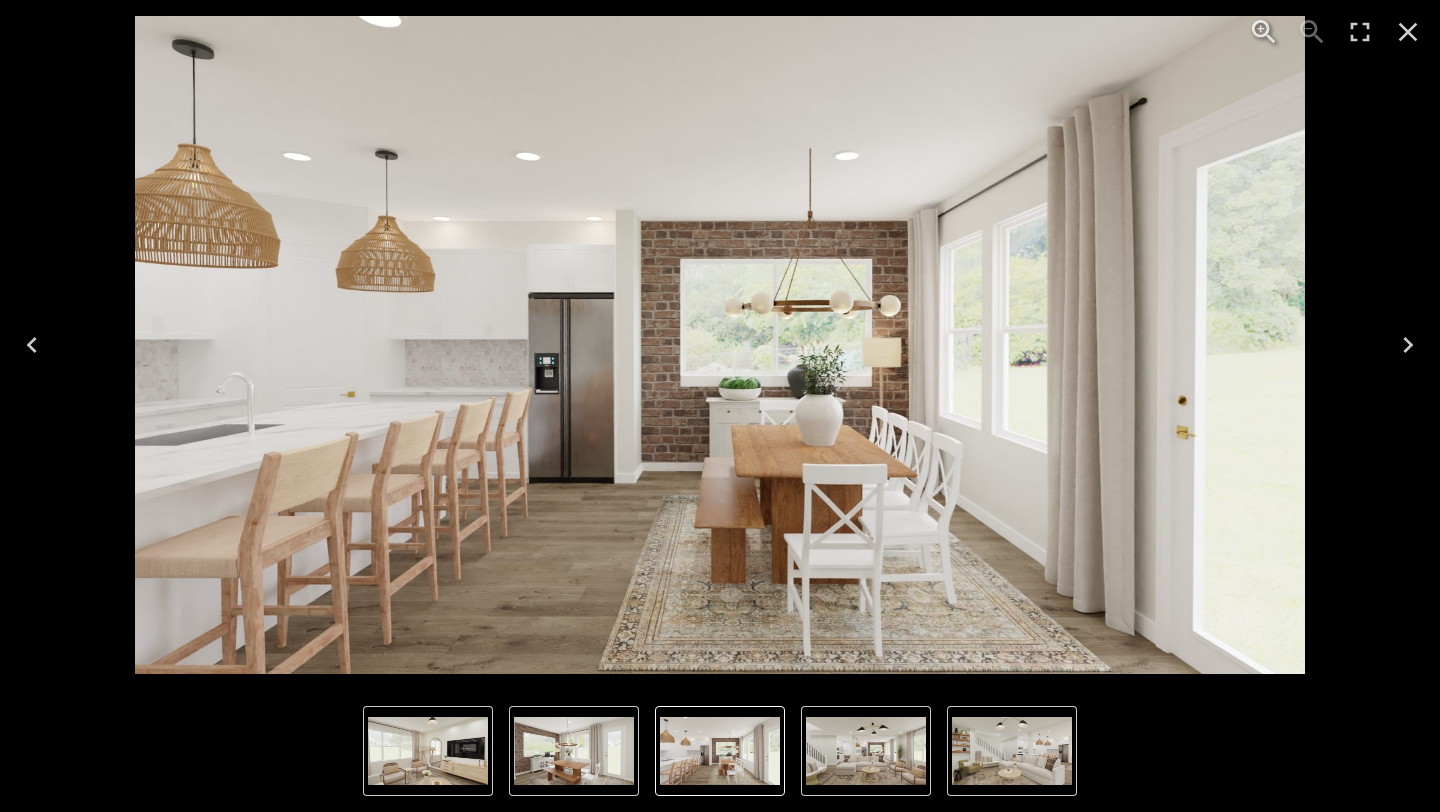 click 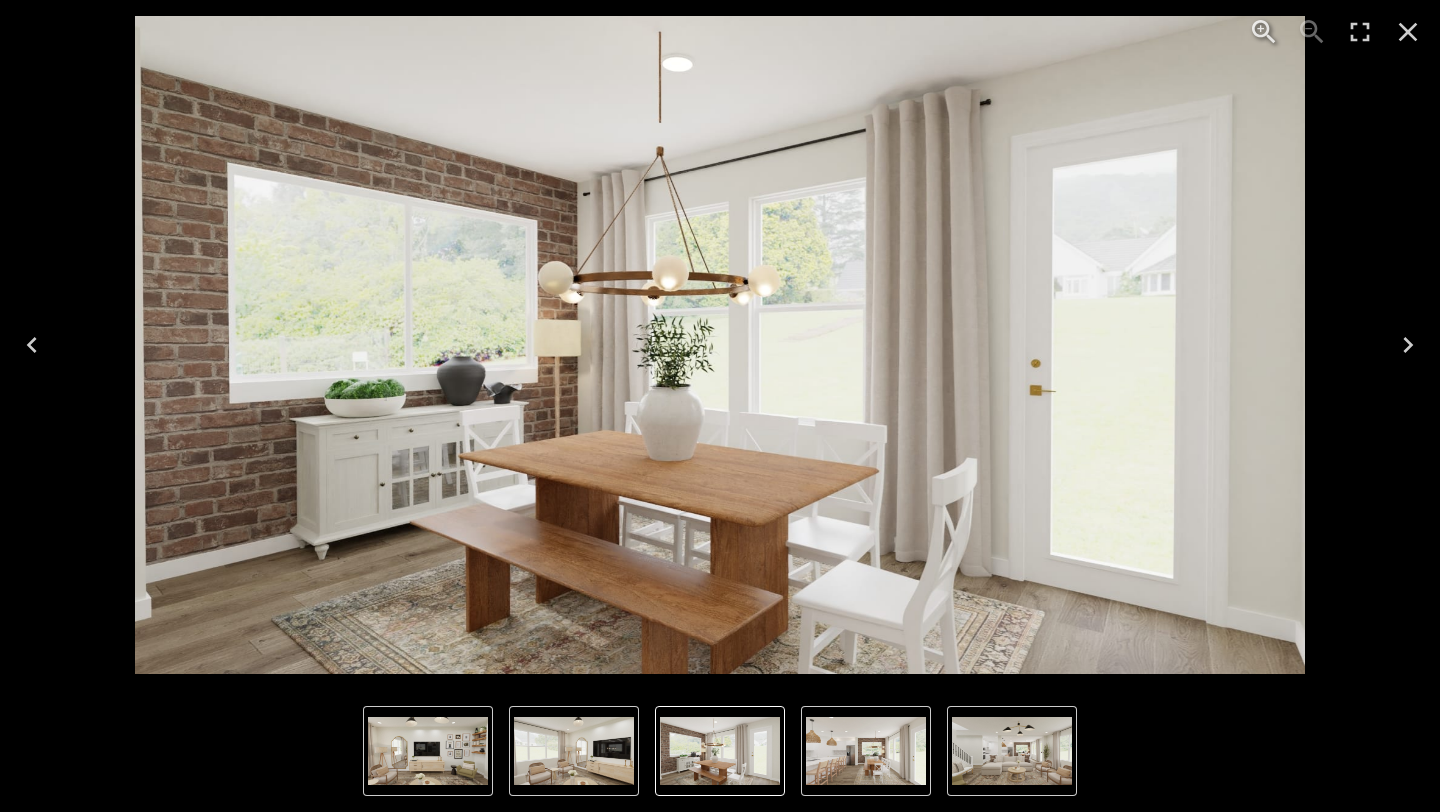 click 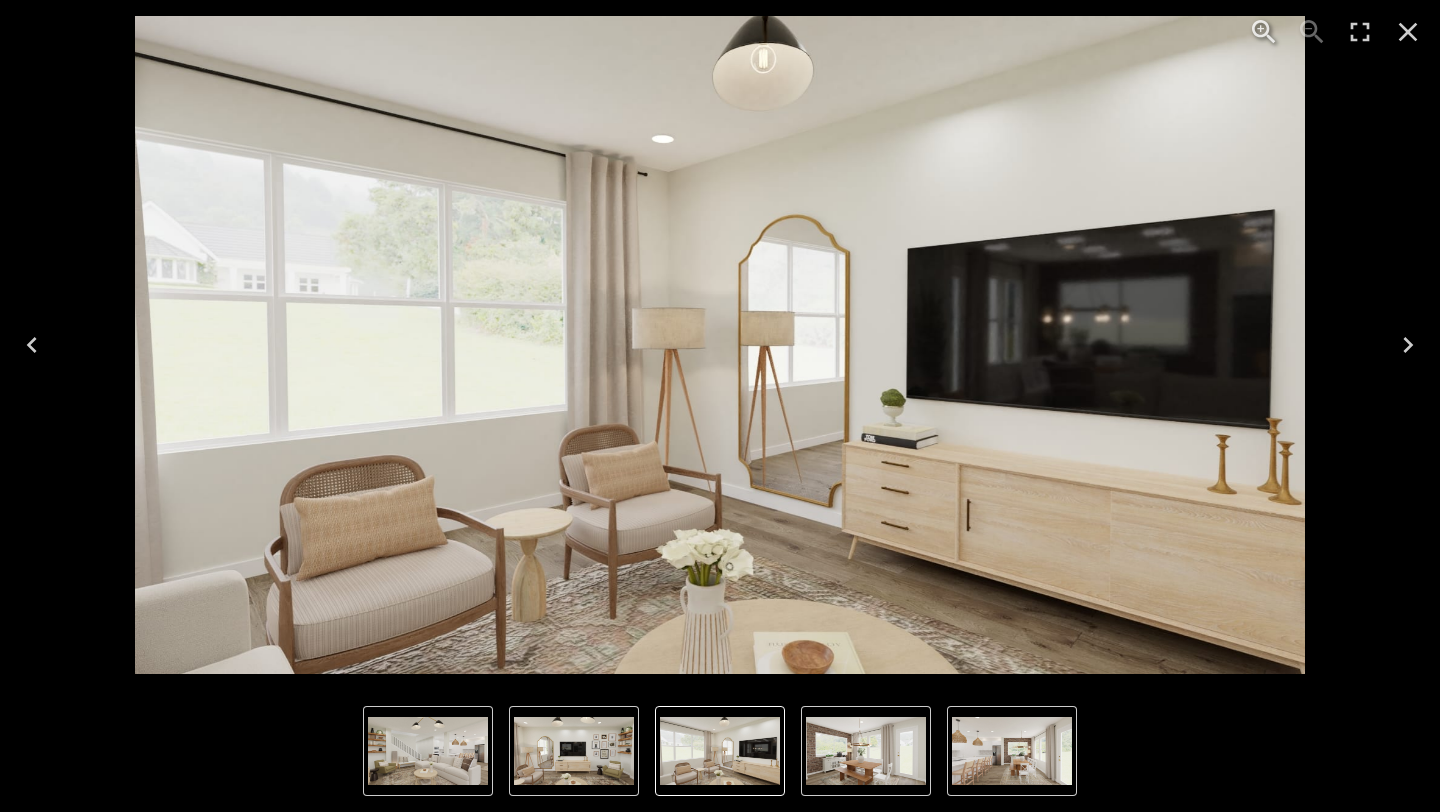 click 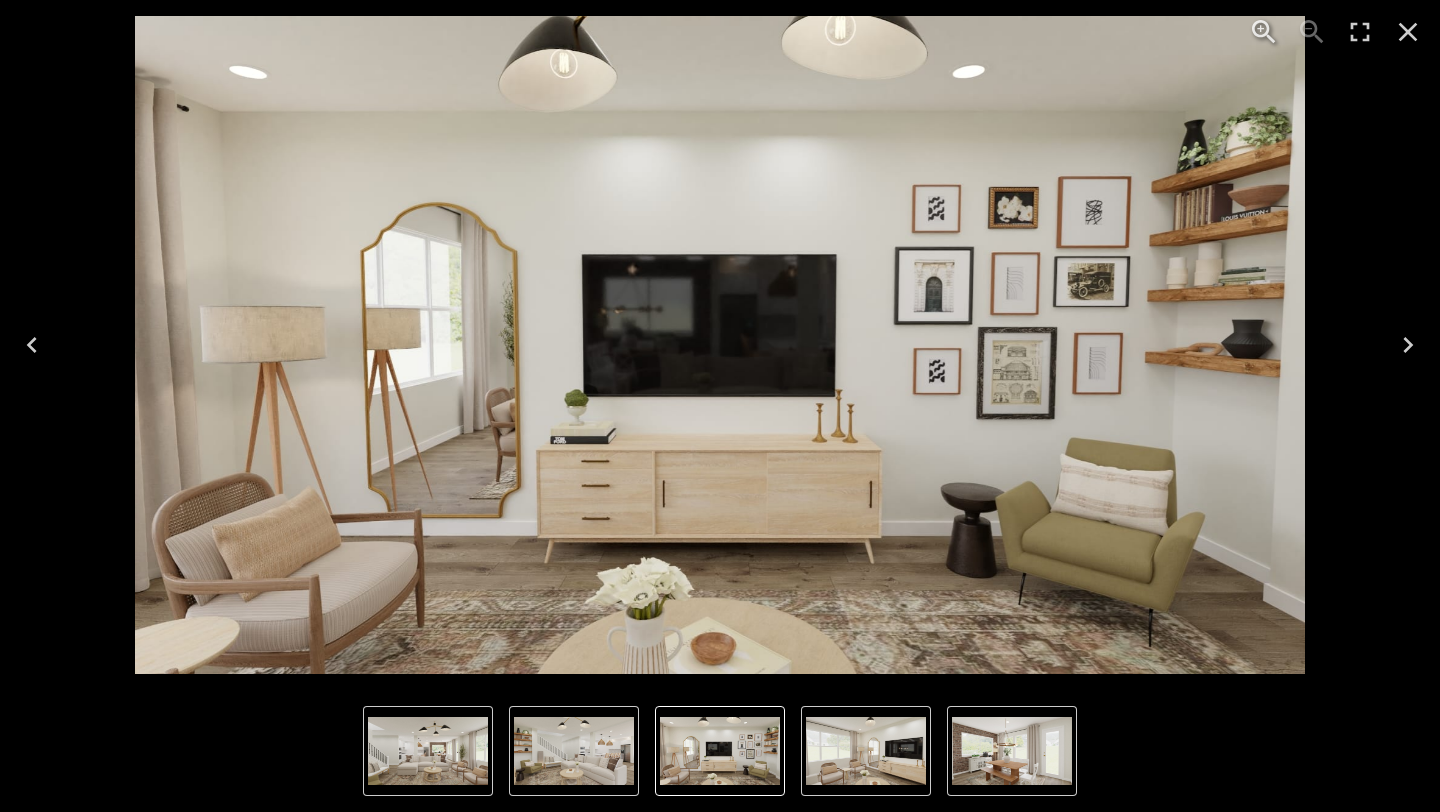 click 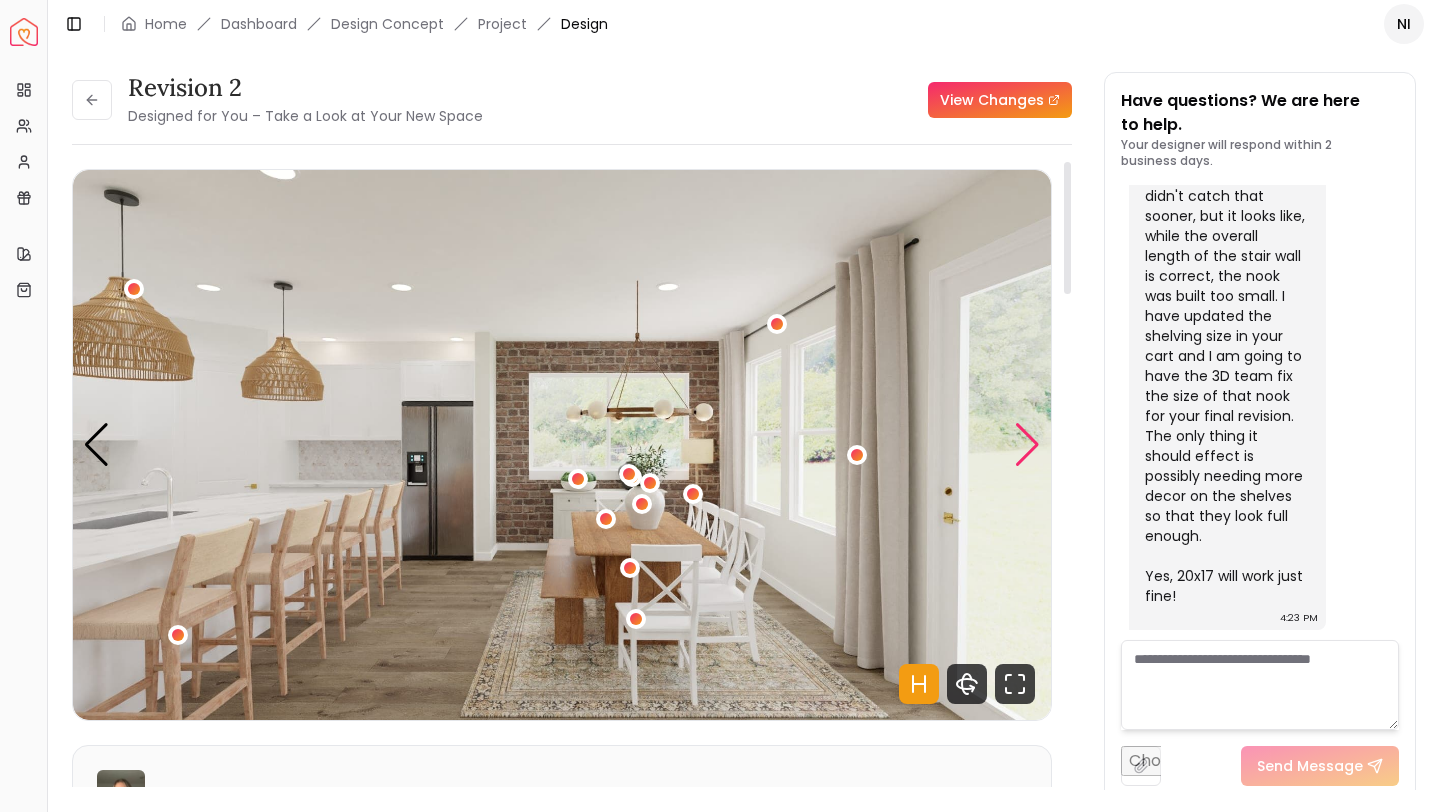 click at bounding box center [1027, 445] 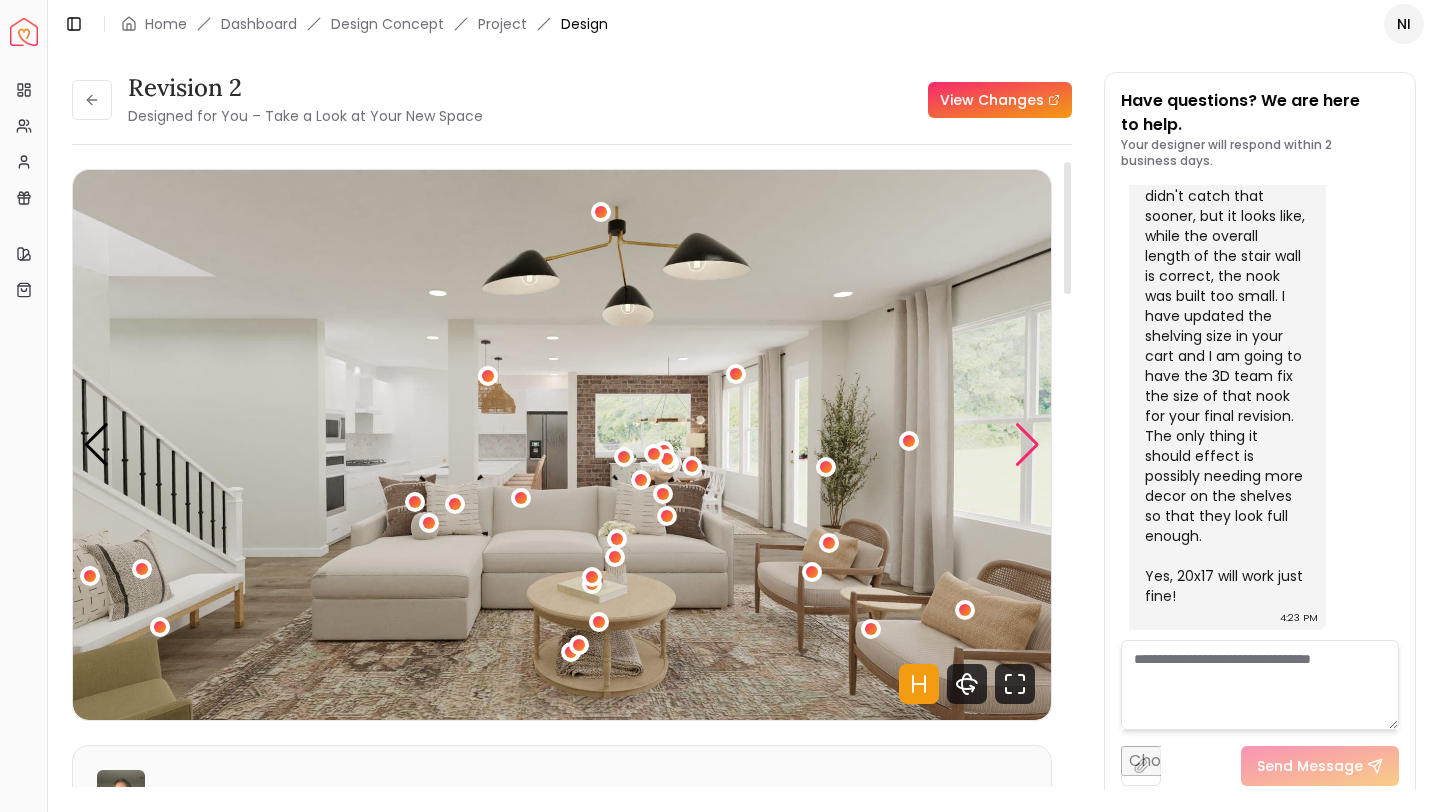 click at bounding box center [1027, 445] 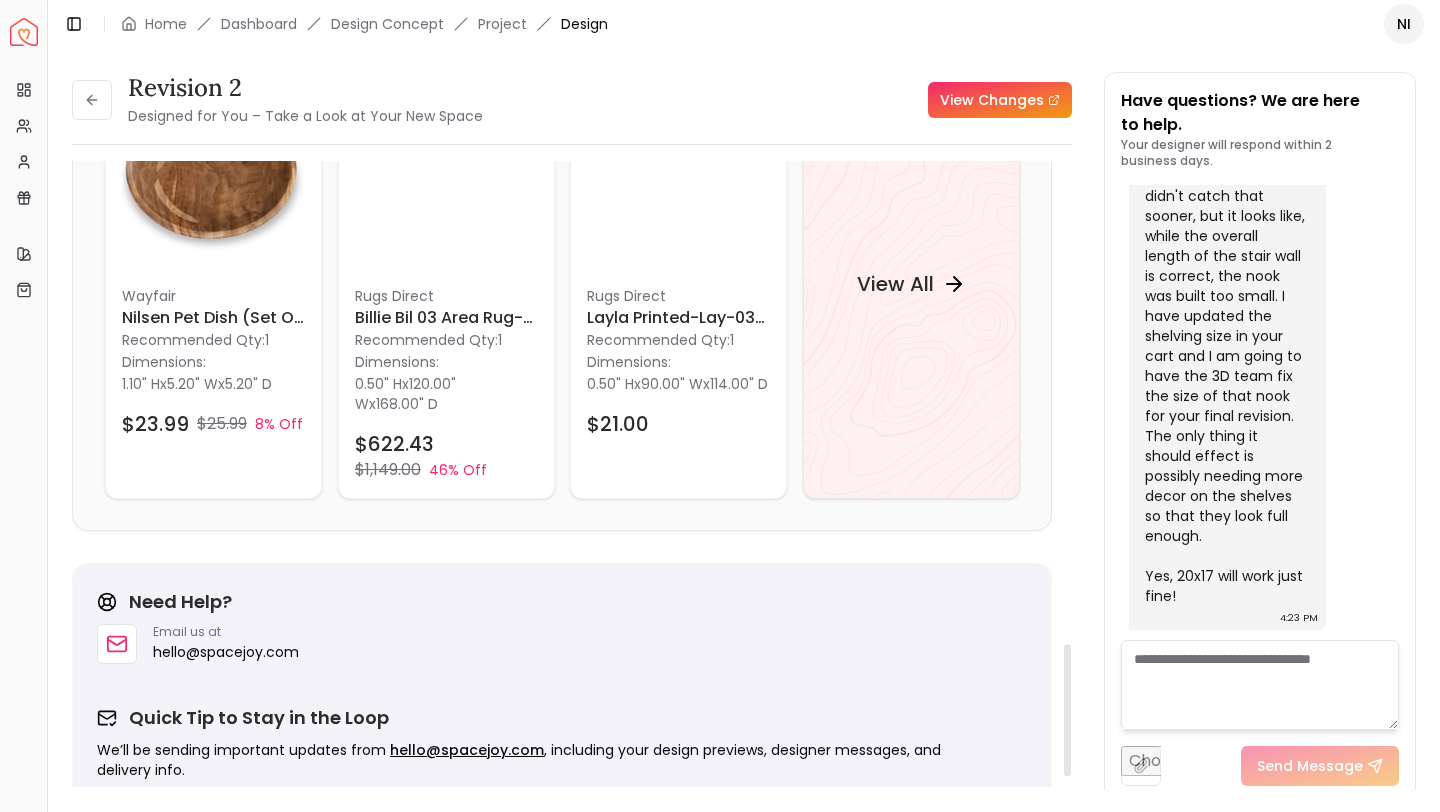 scroll, scrollTop: 2284, scrollLeft: 0, axis: vertical 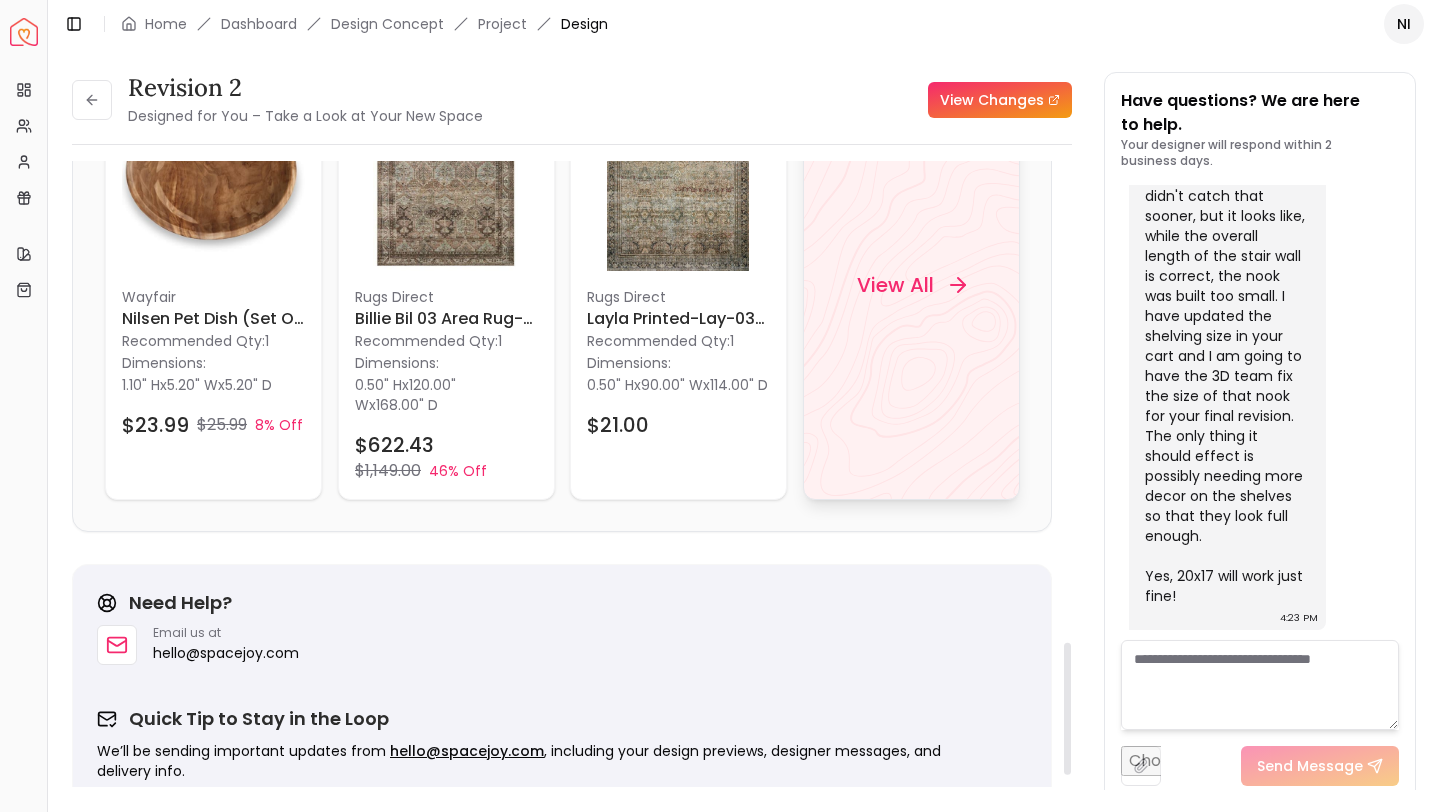 click on "View All" at bounding box center (894, 285) 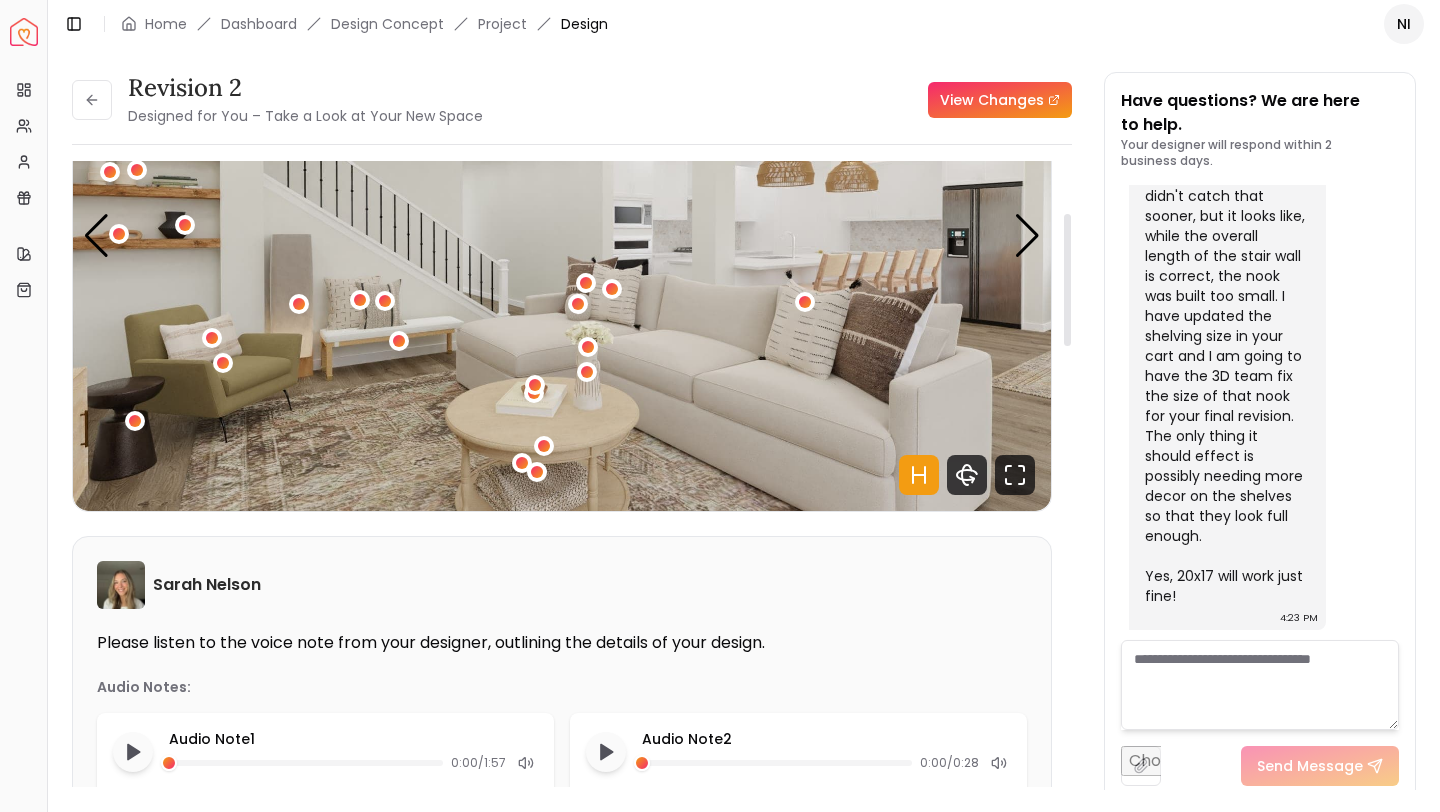 scroll, scrollTop: 85, scrollLeft: 0, axis: vertical 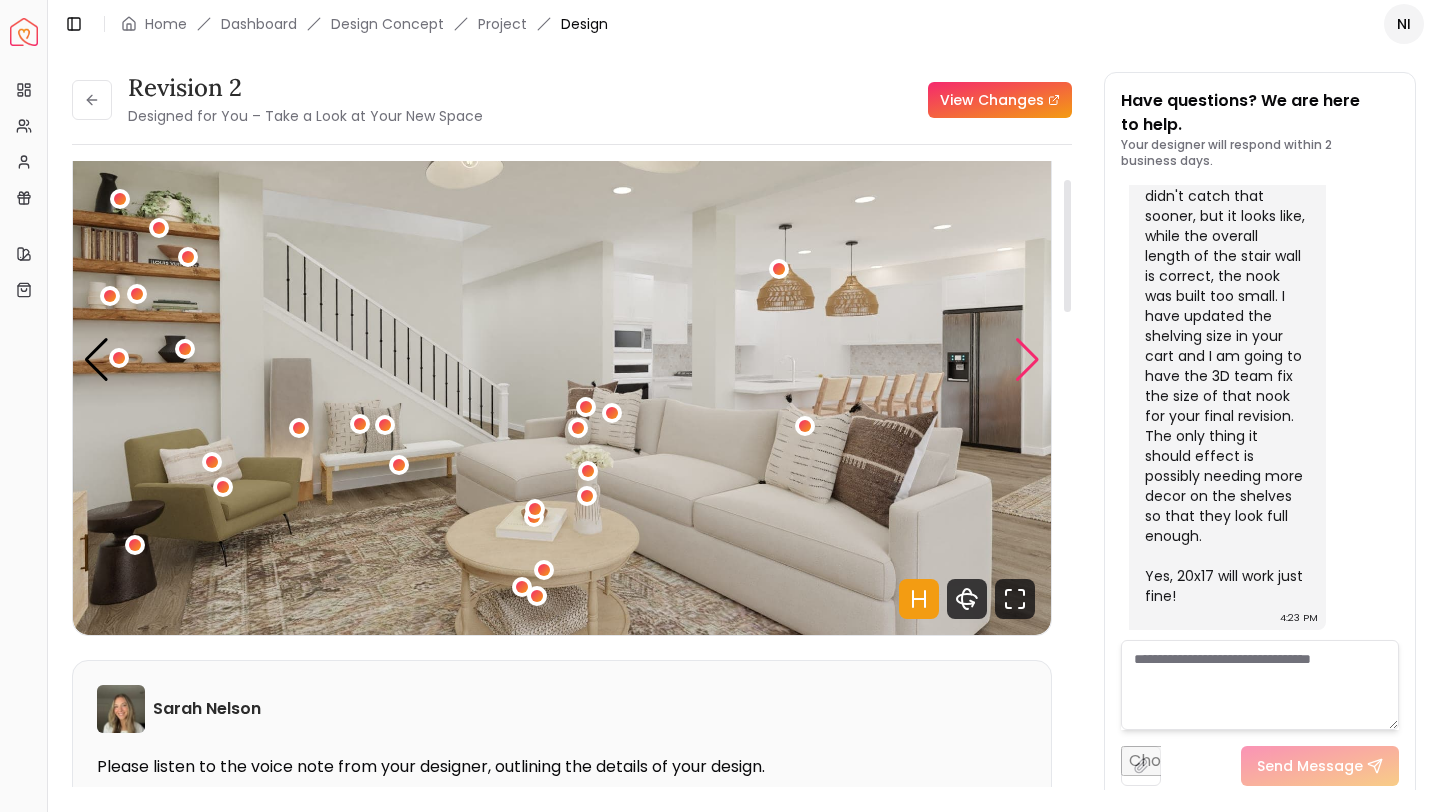click at bounding box center (1027, 360) 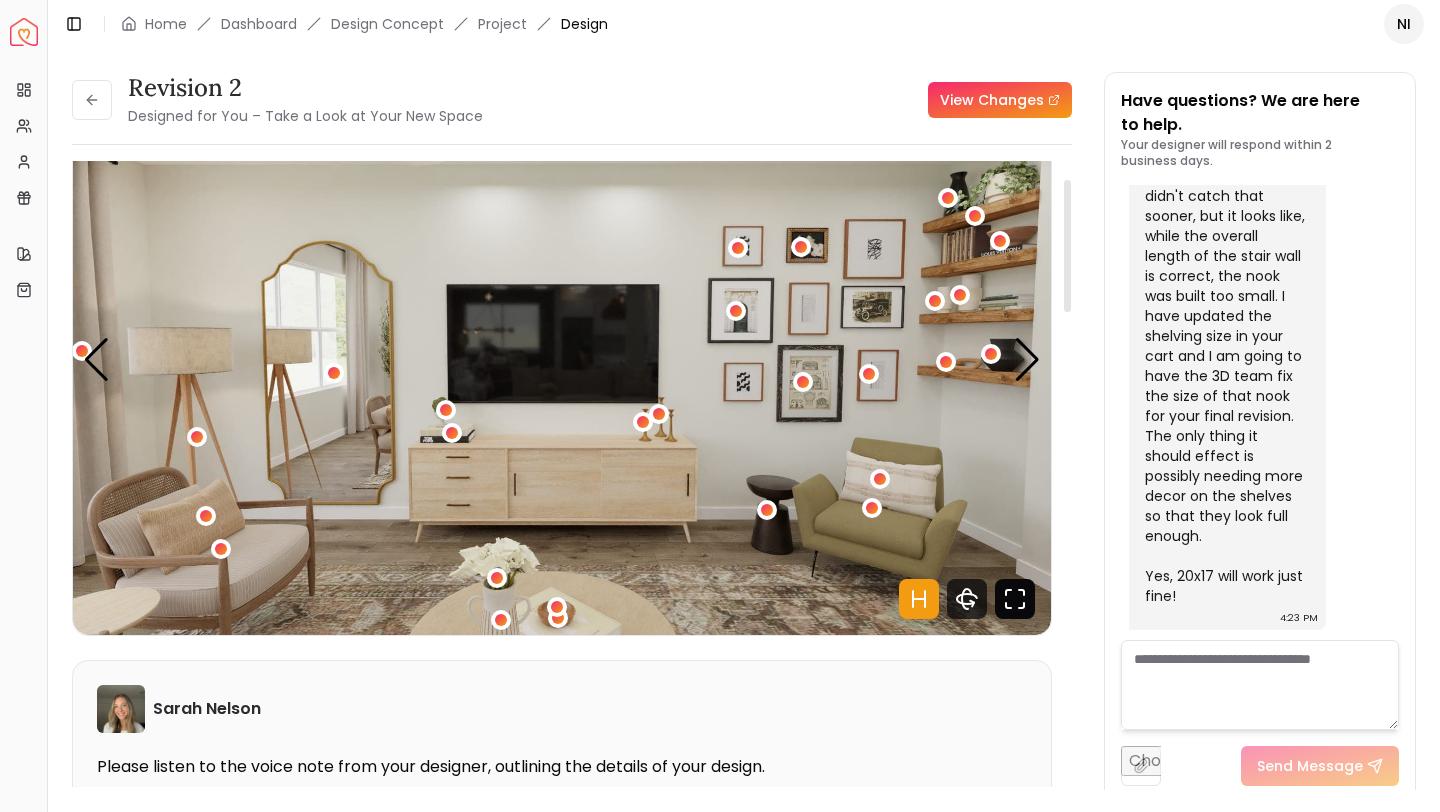 click 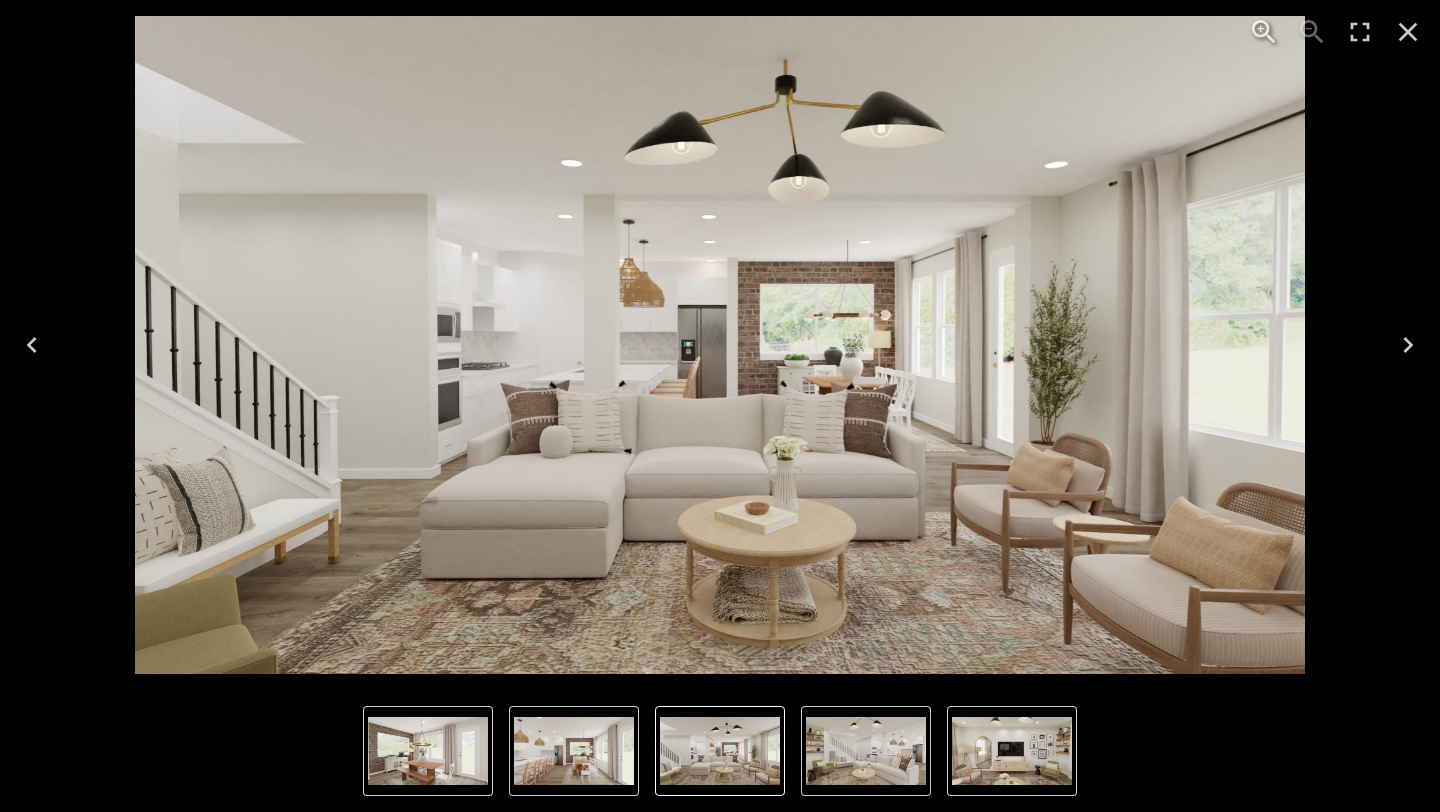 click 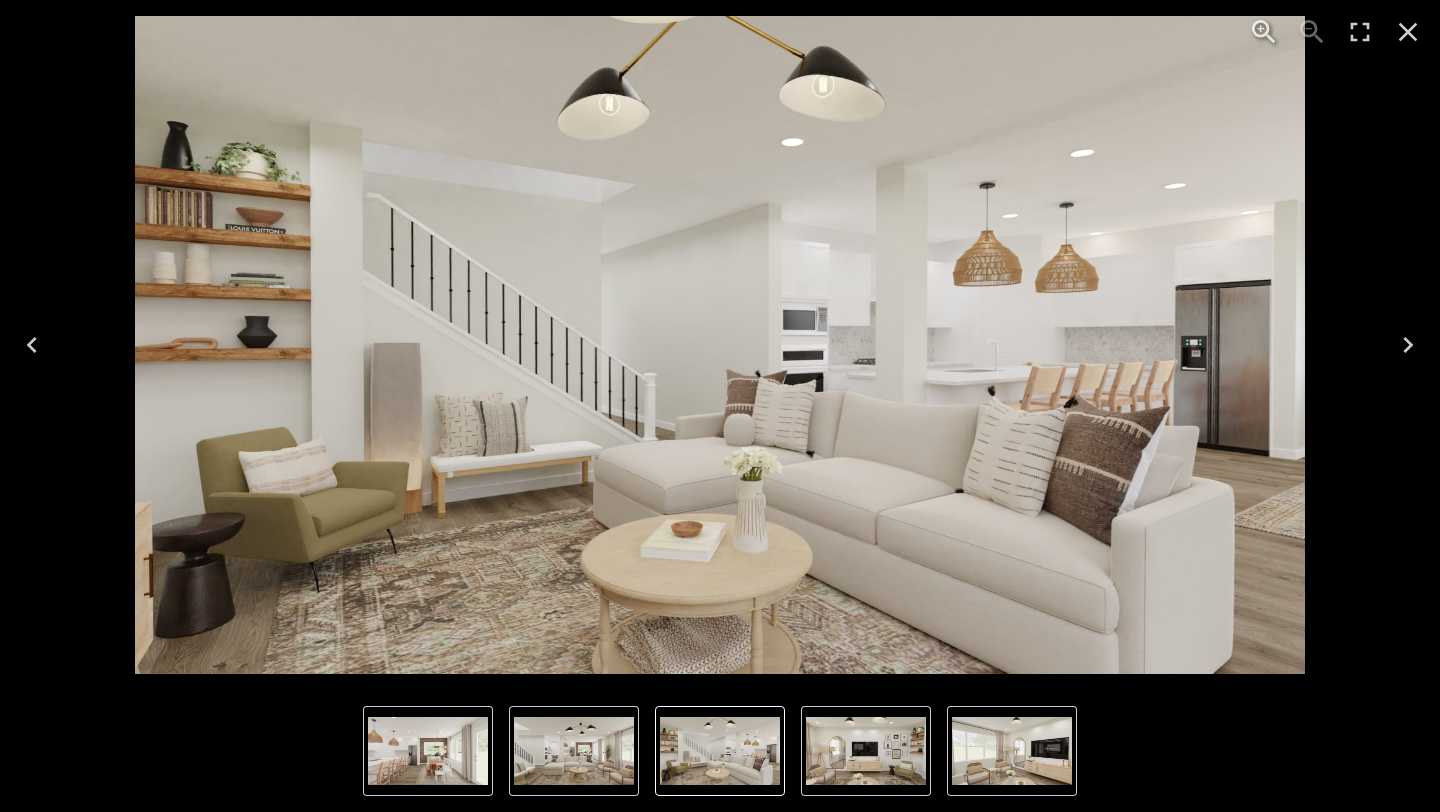click 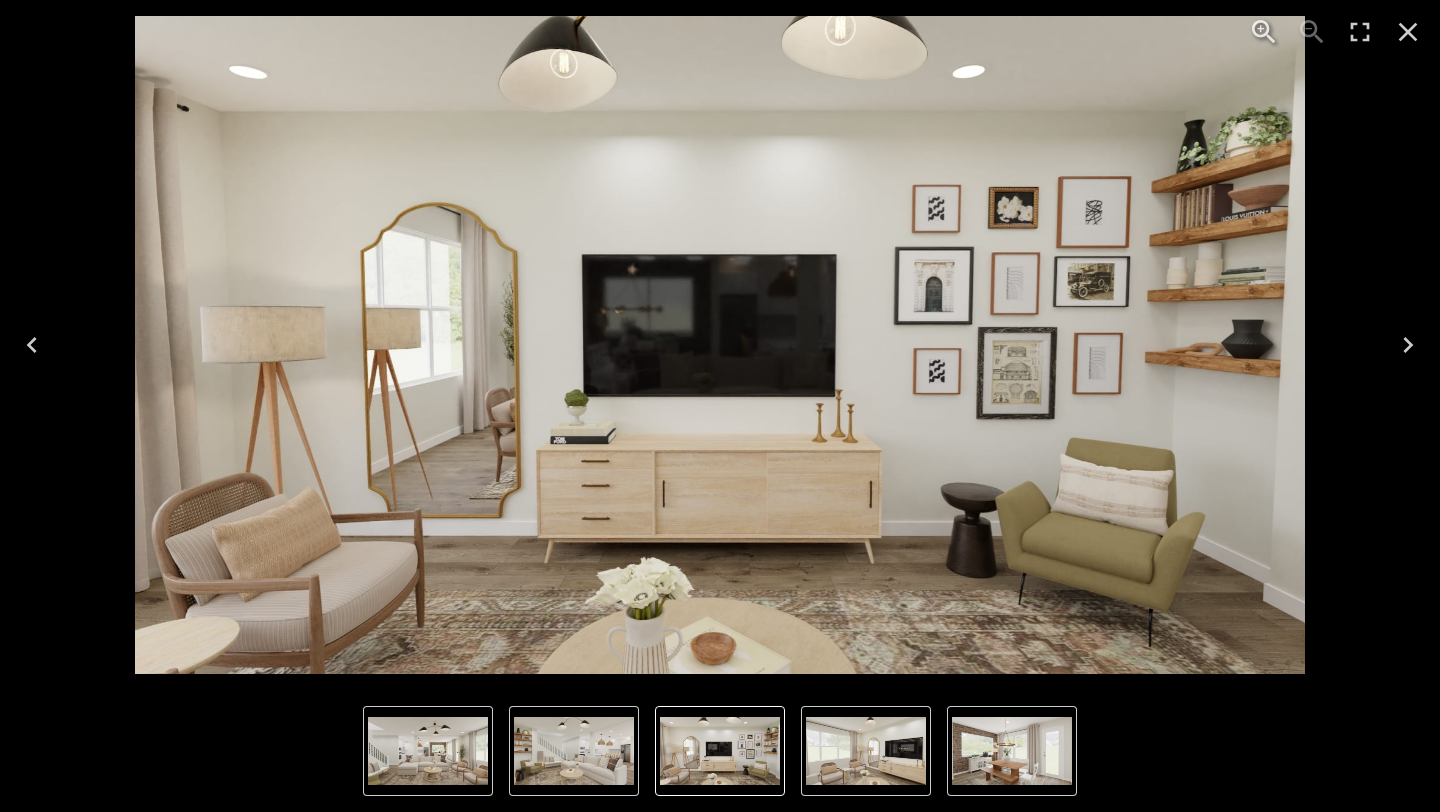 click 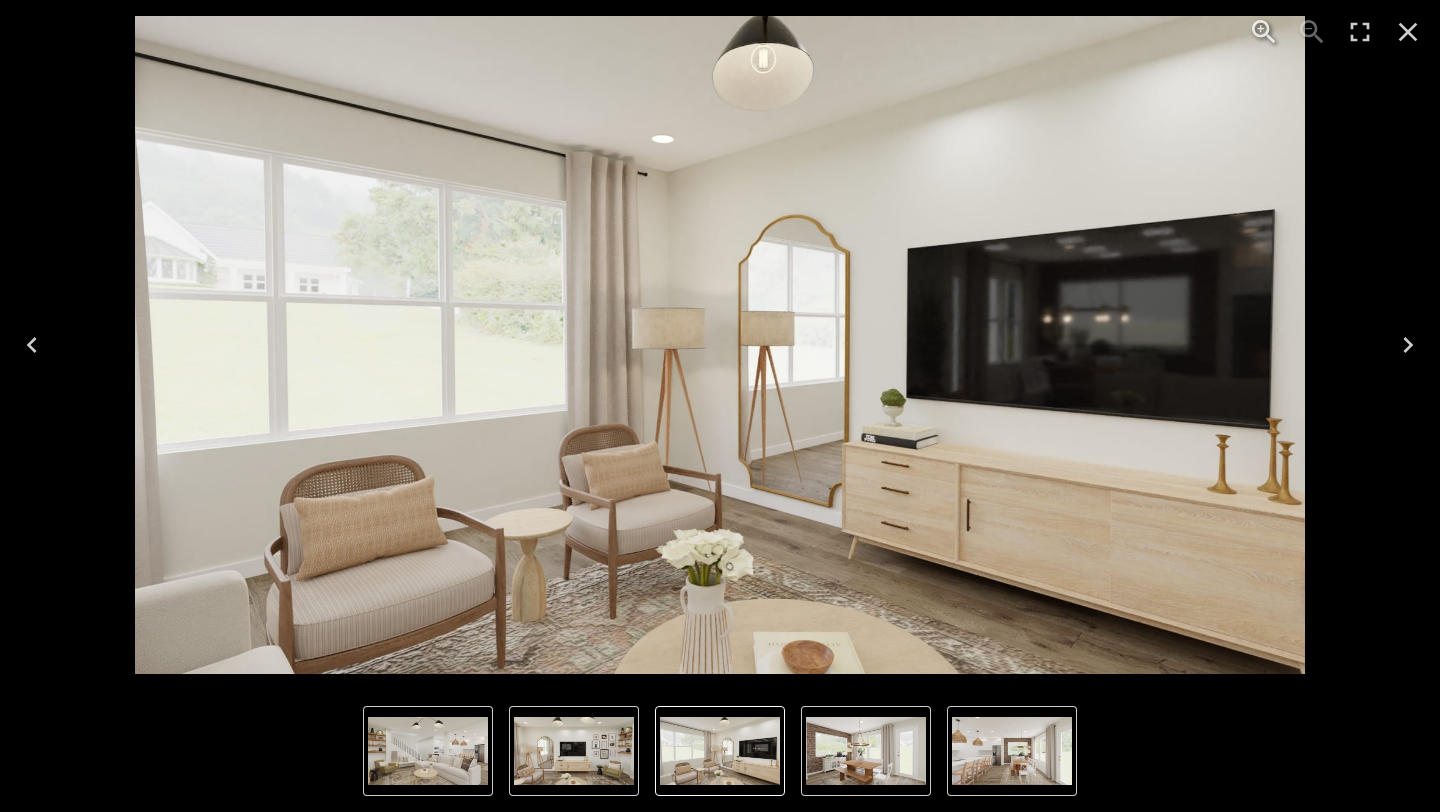click 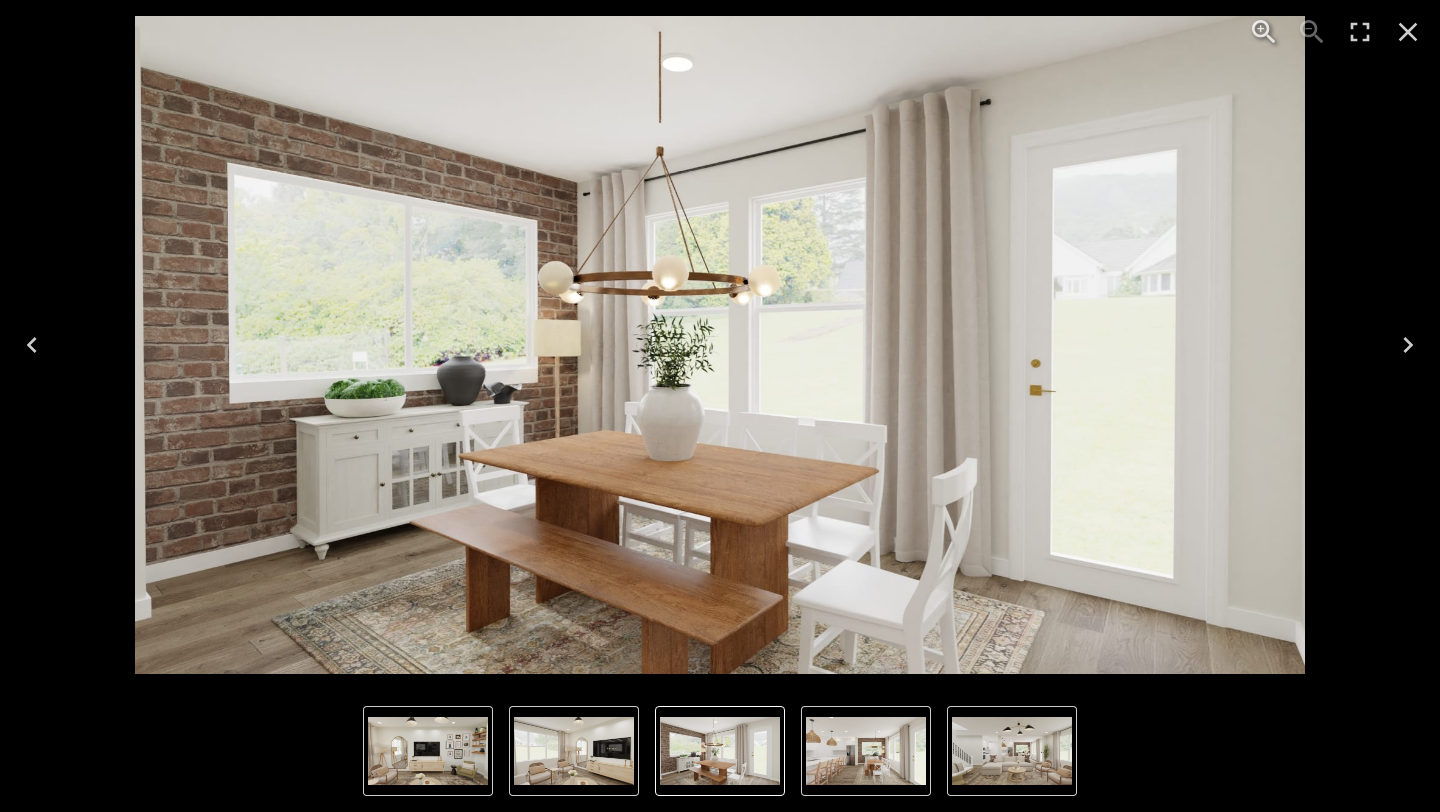 click 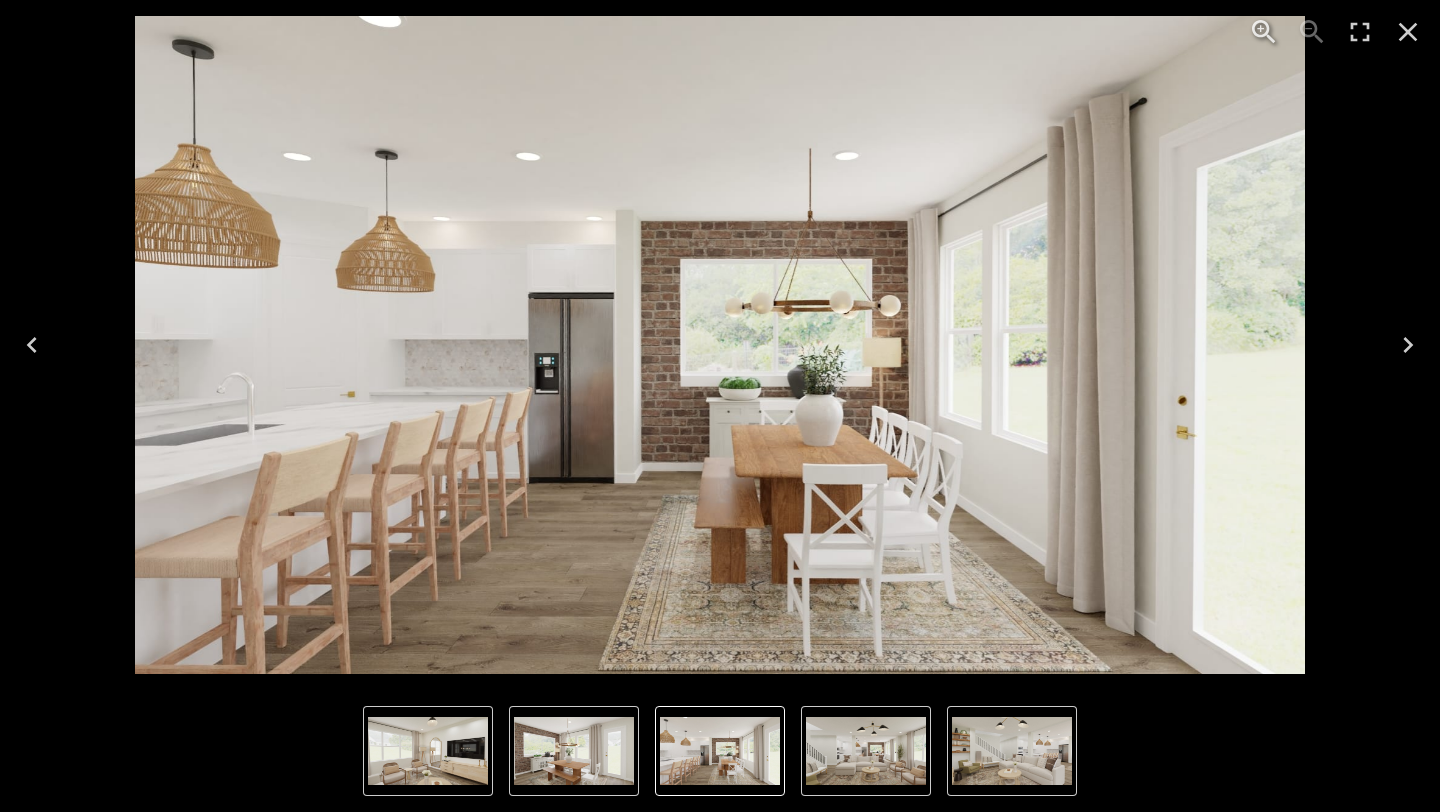 click 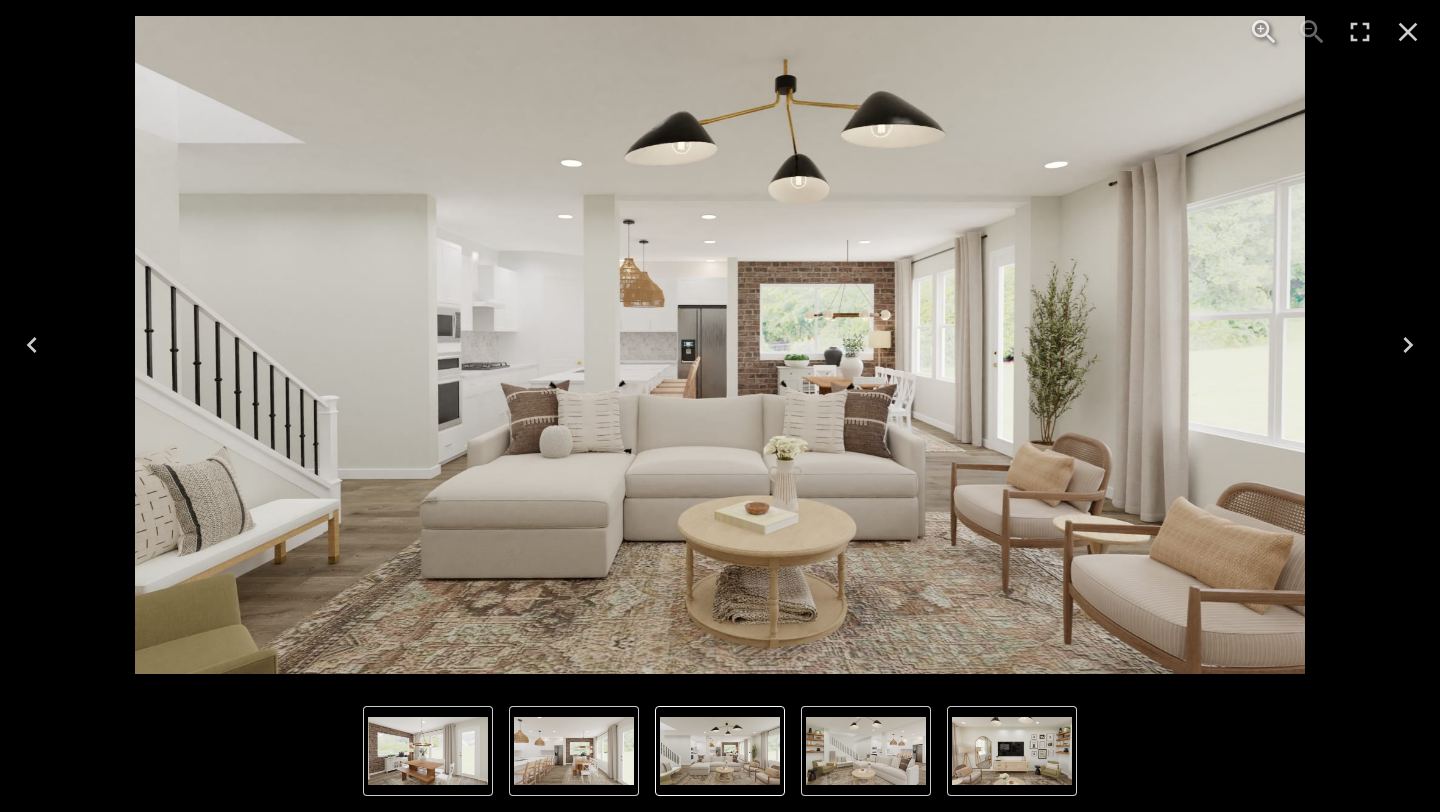click 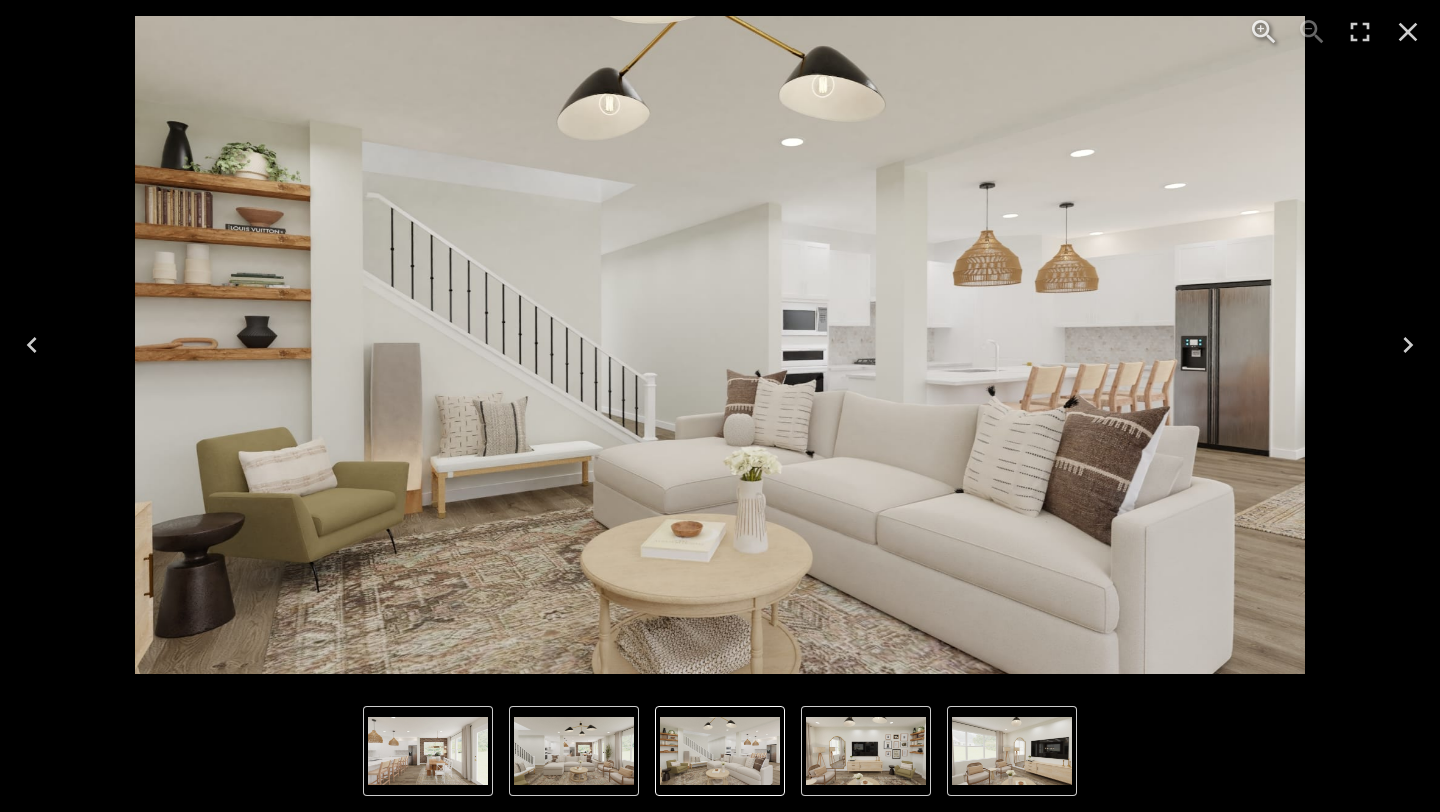 click 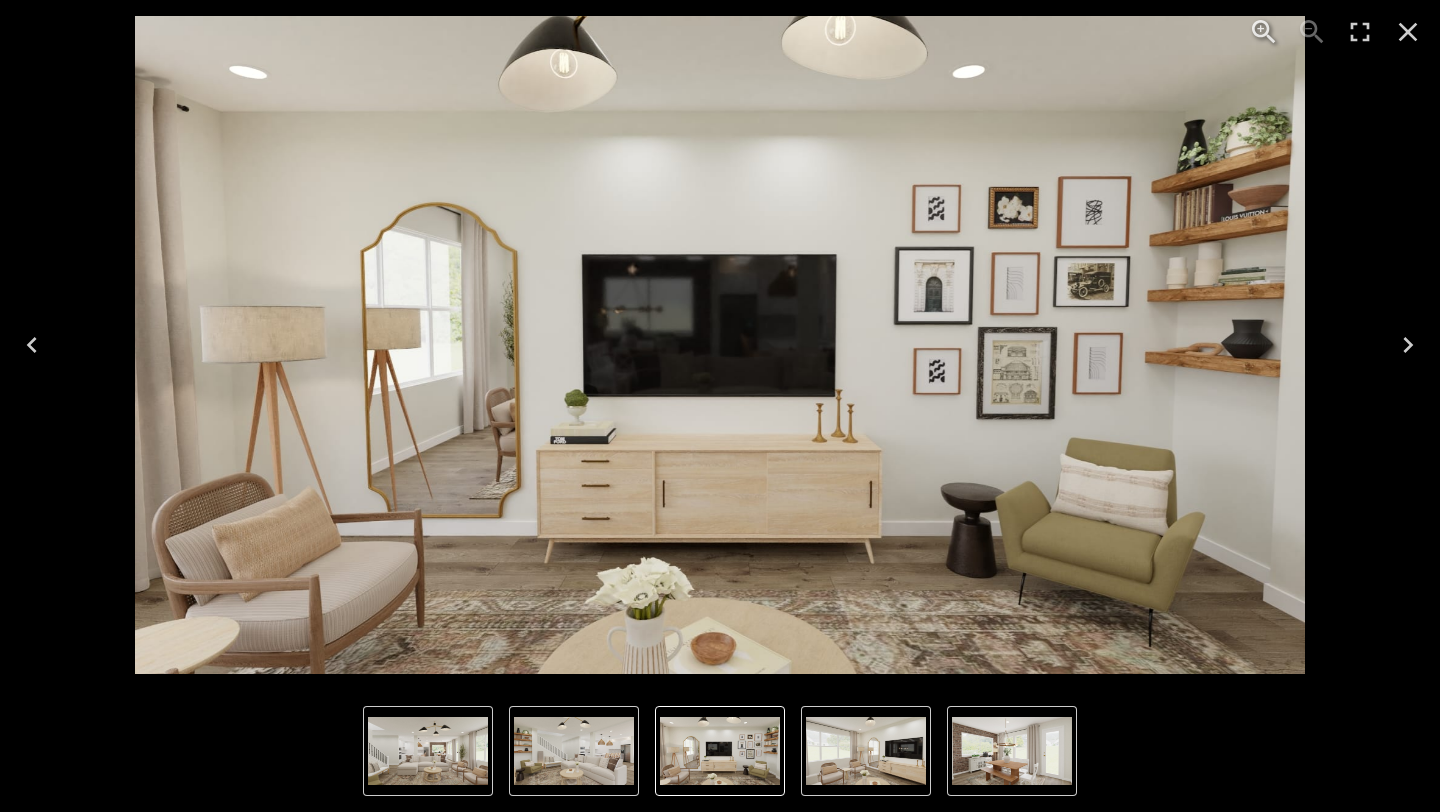 click 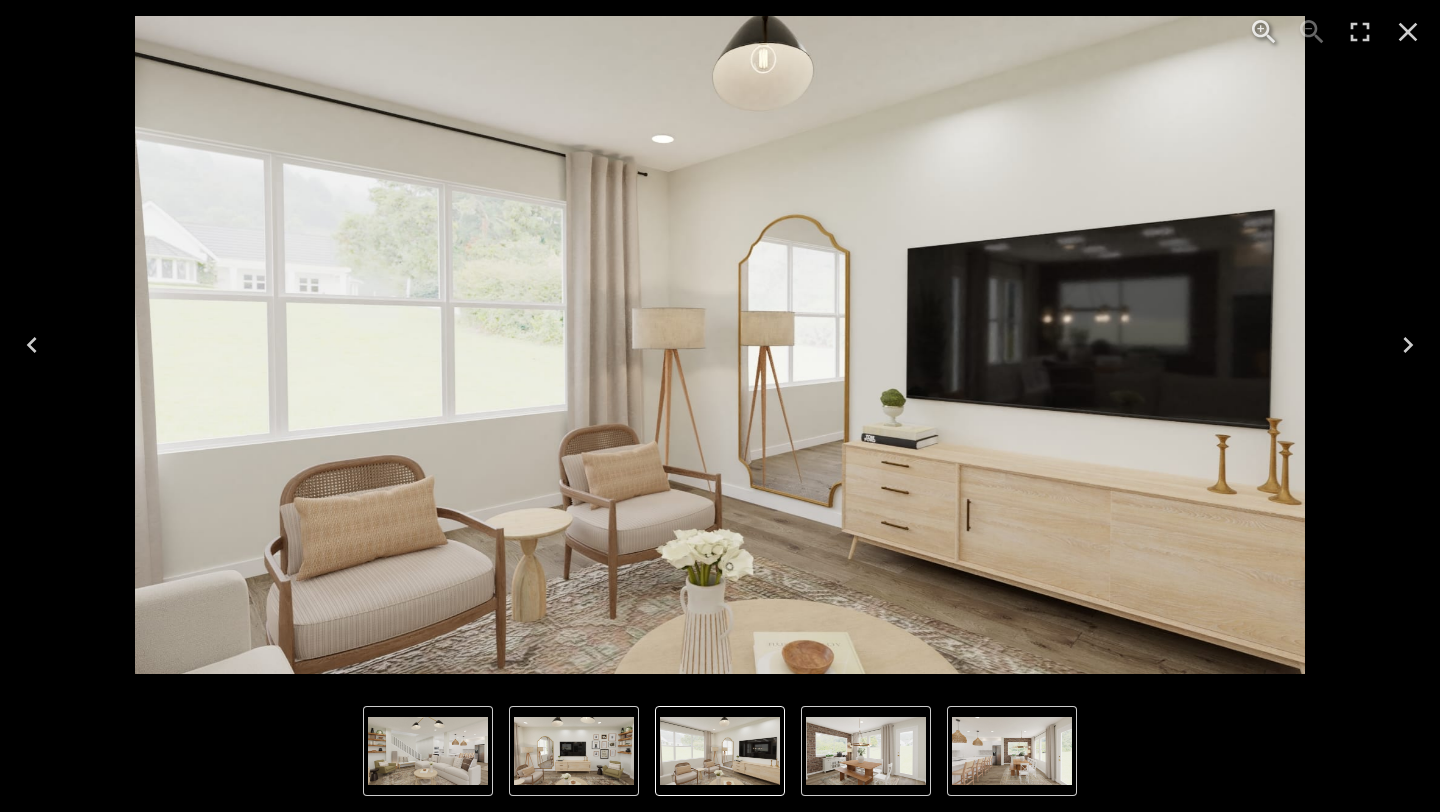 click 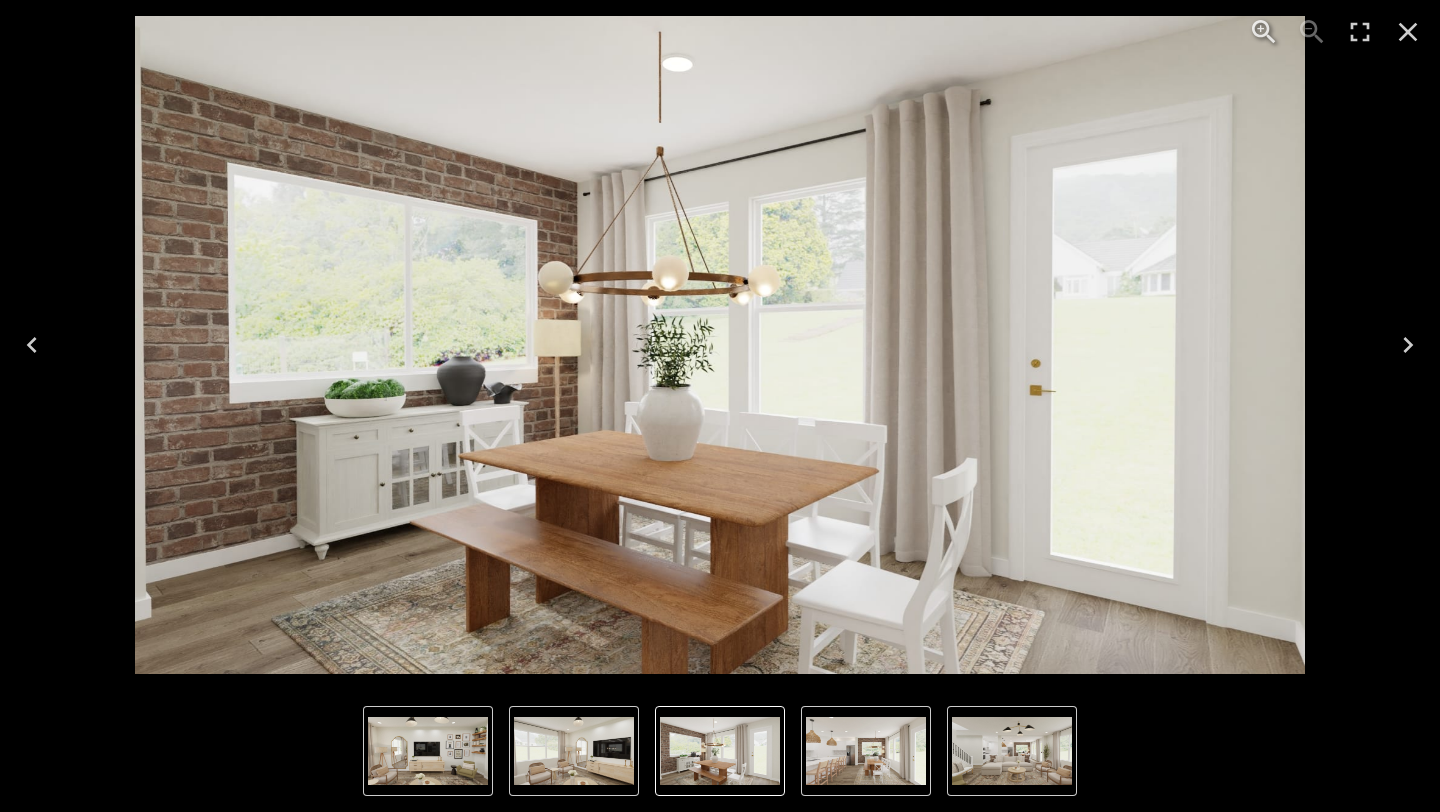 click 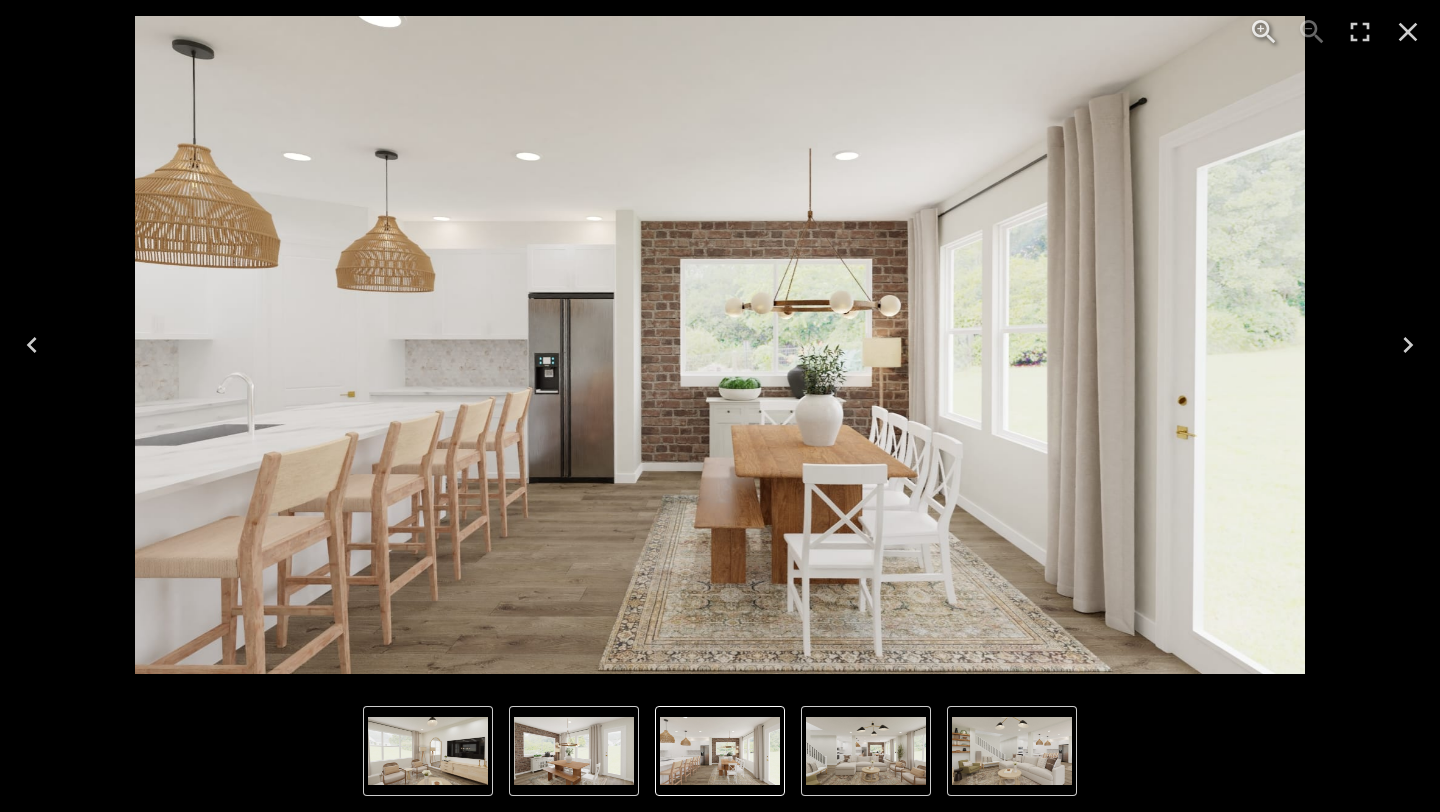 click 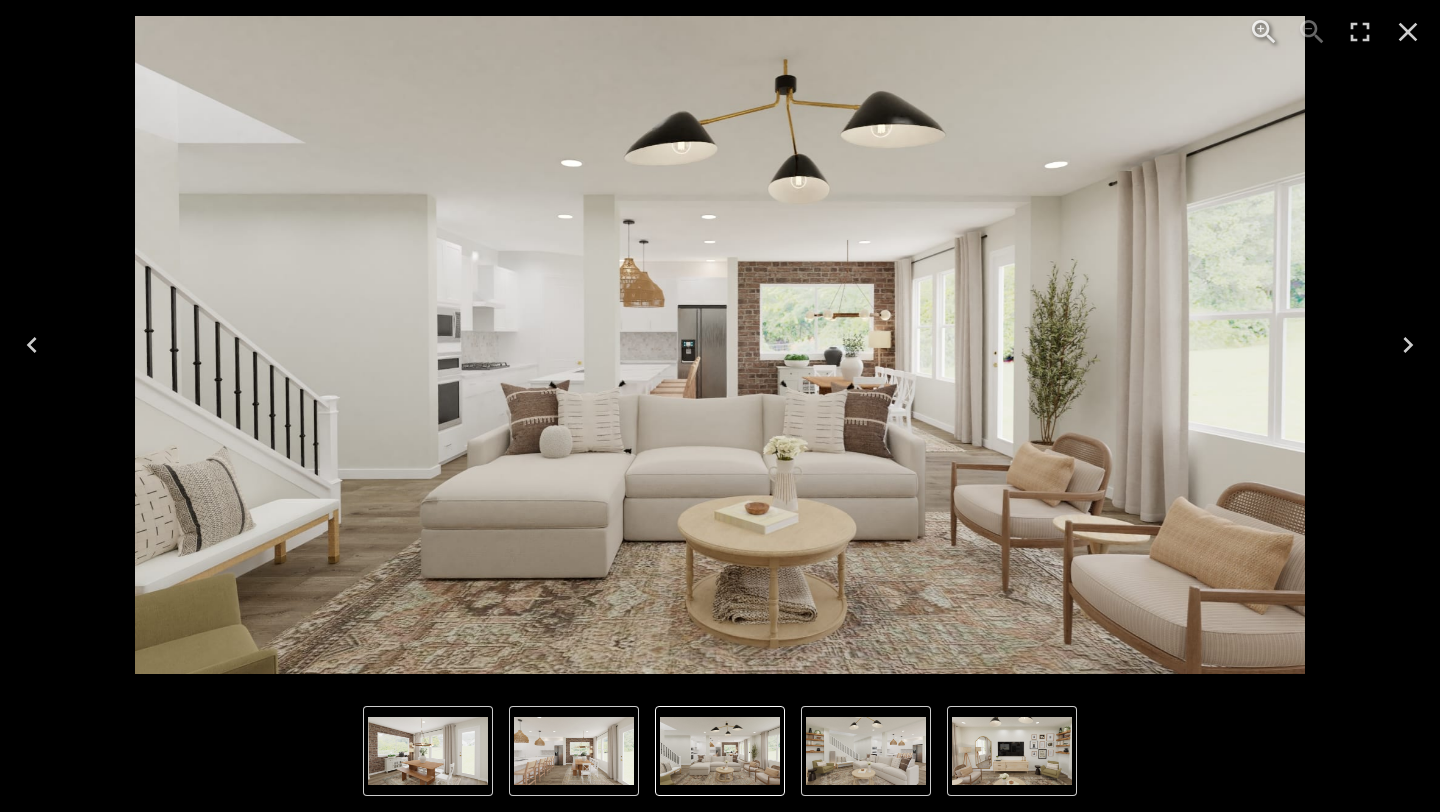click 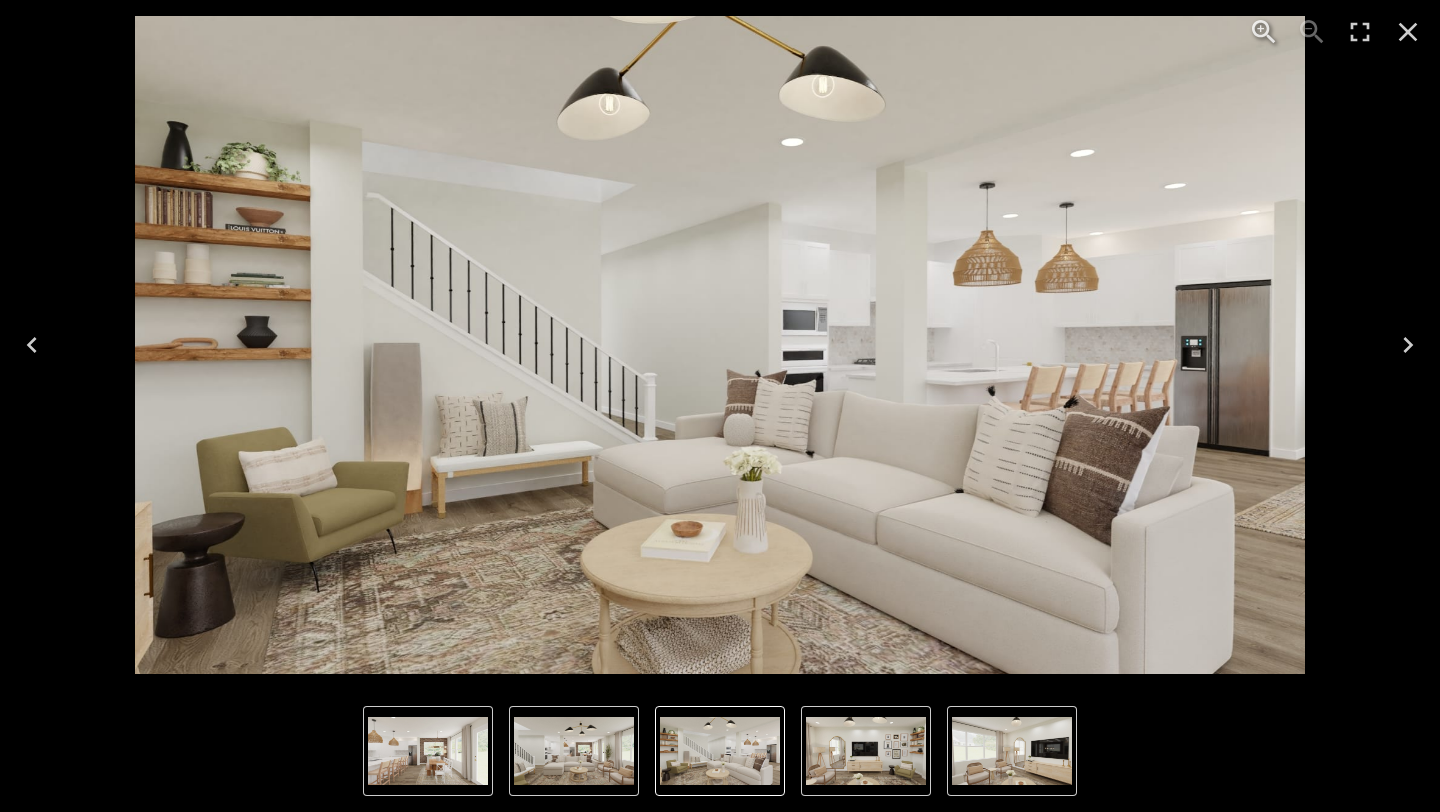 click 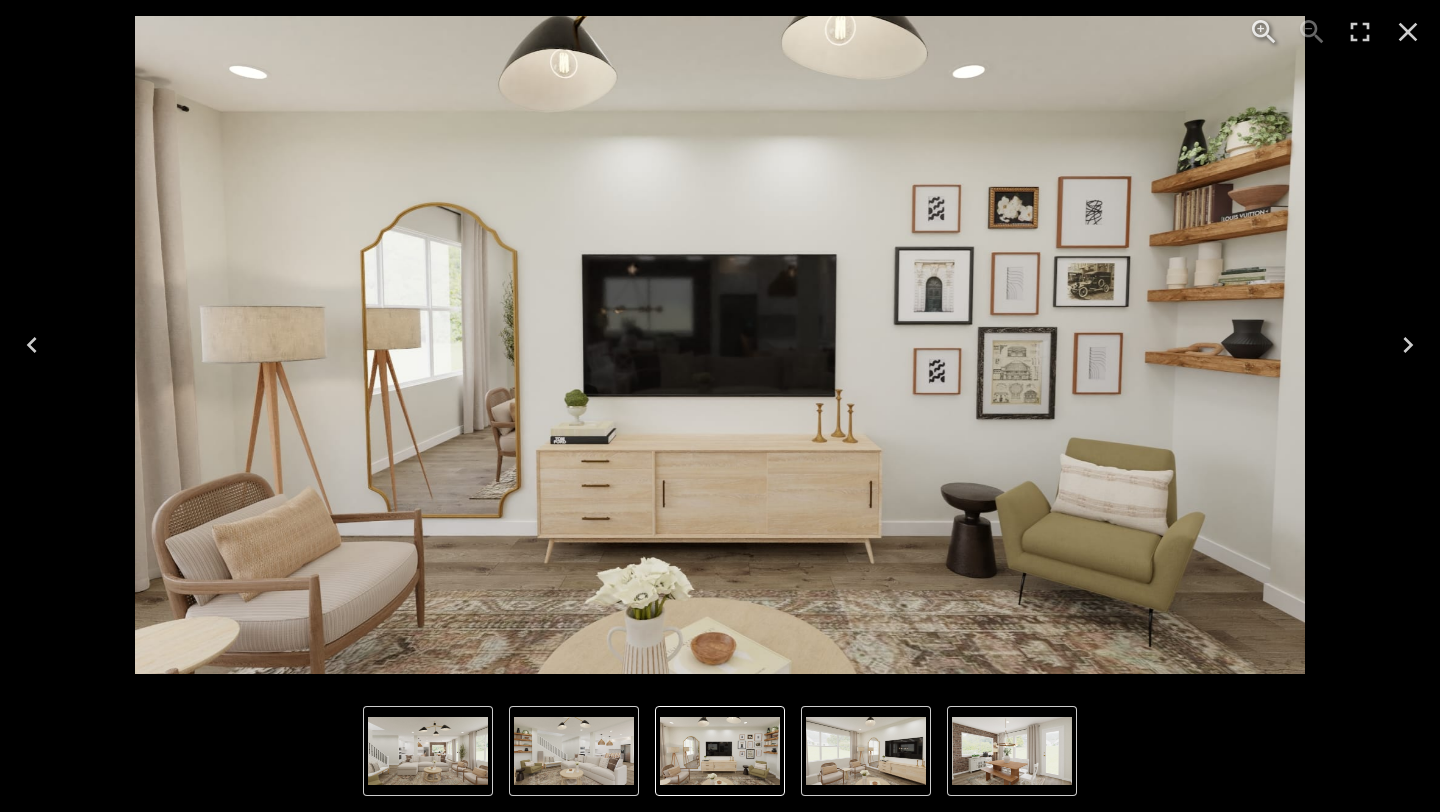 click 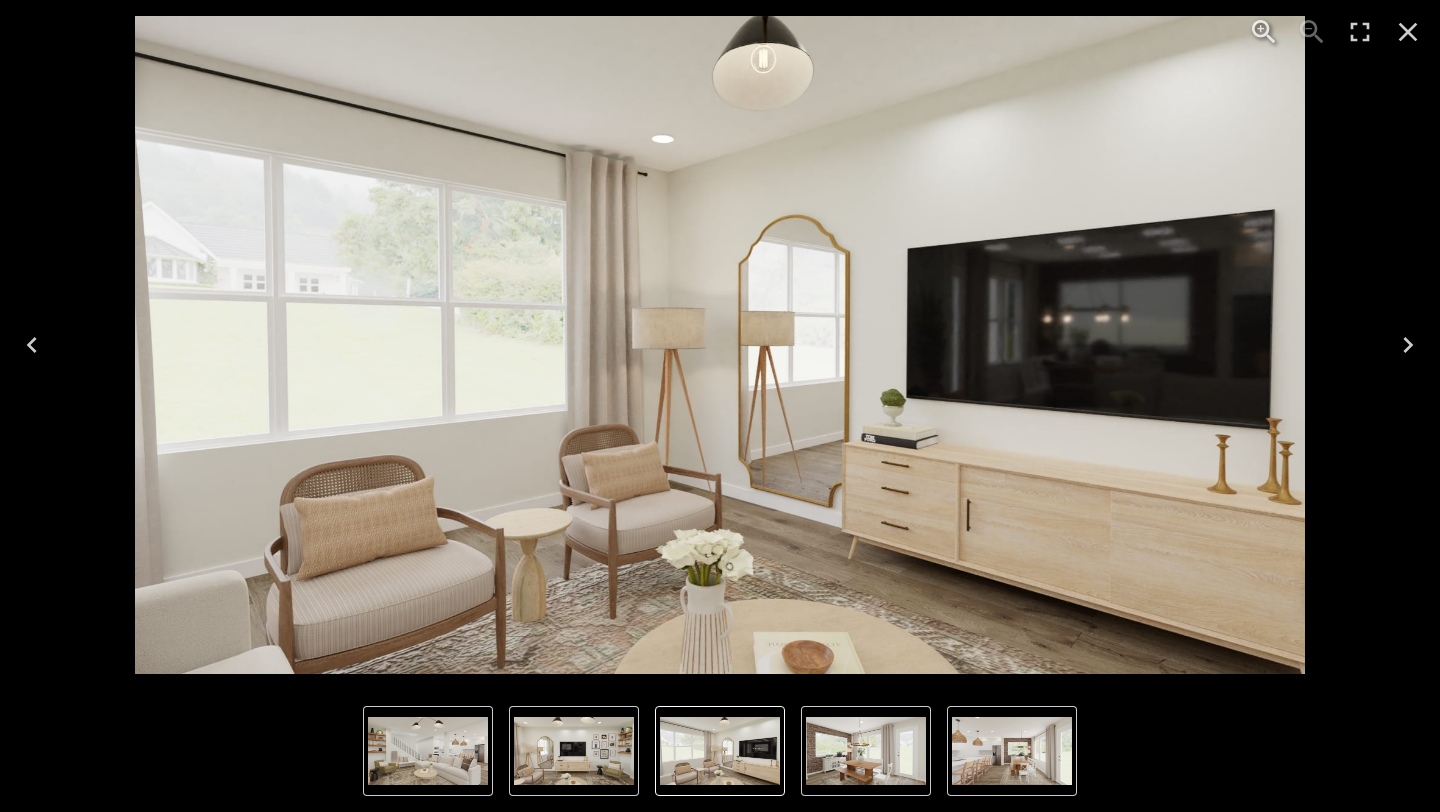 click 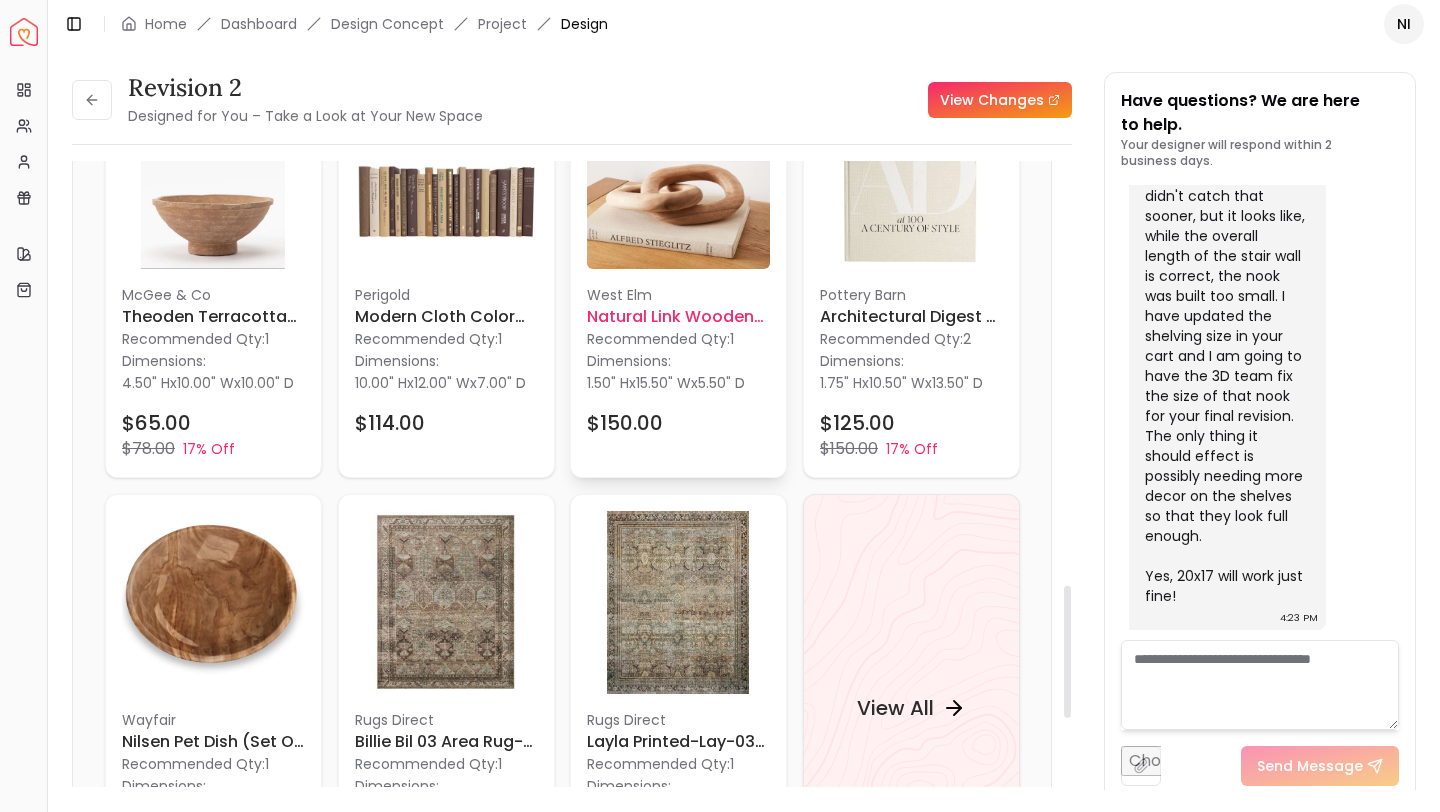 scroll, scrollTop: 1816, scrollLeft: 0, axis: vertical 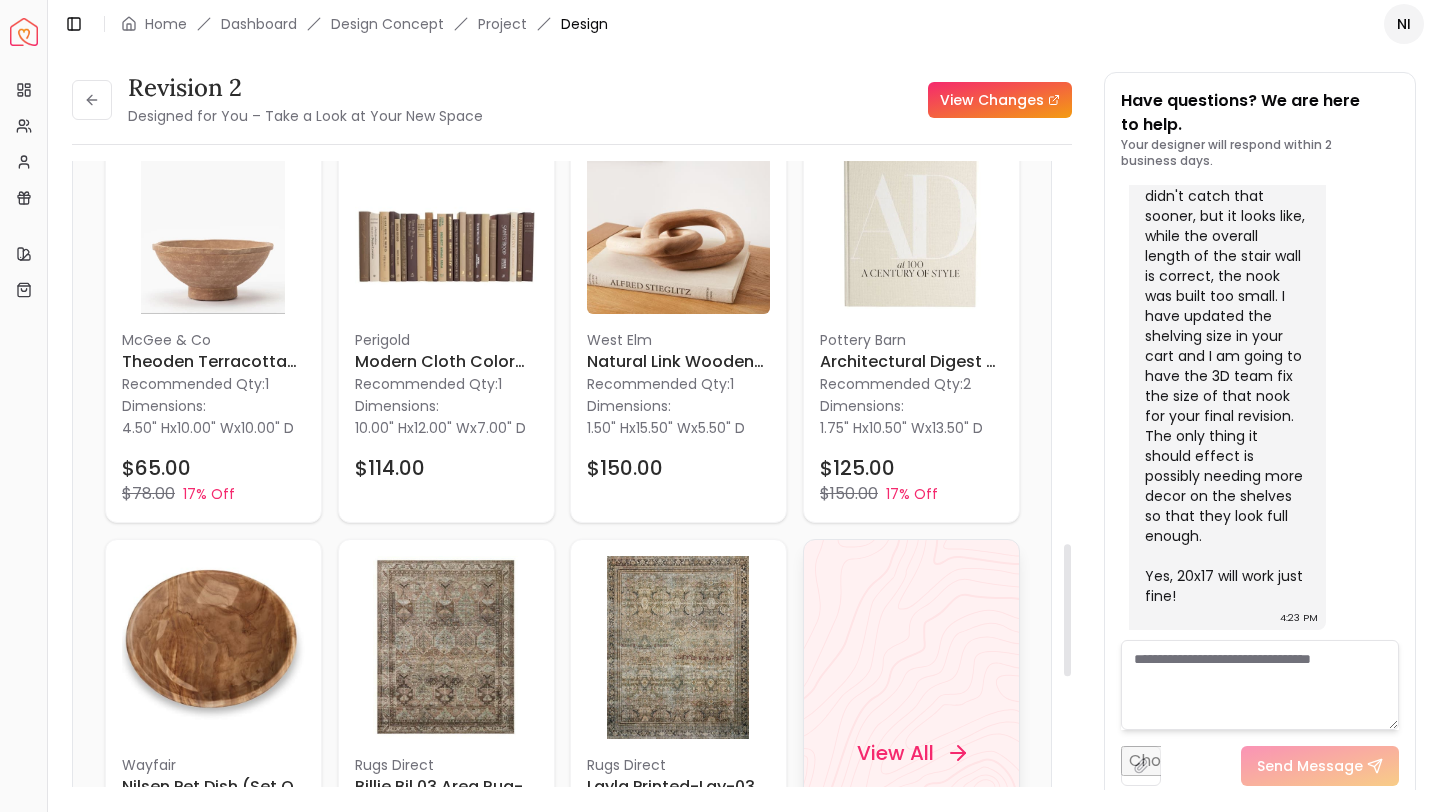 click on "View All" at bounding box center (911, 753) 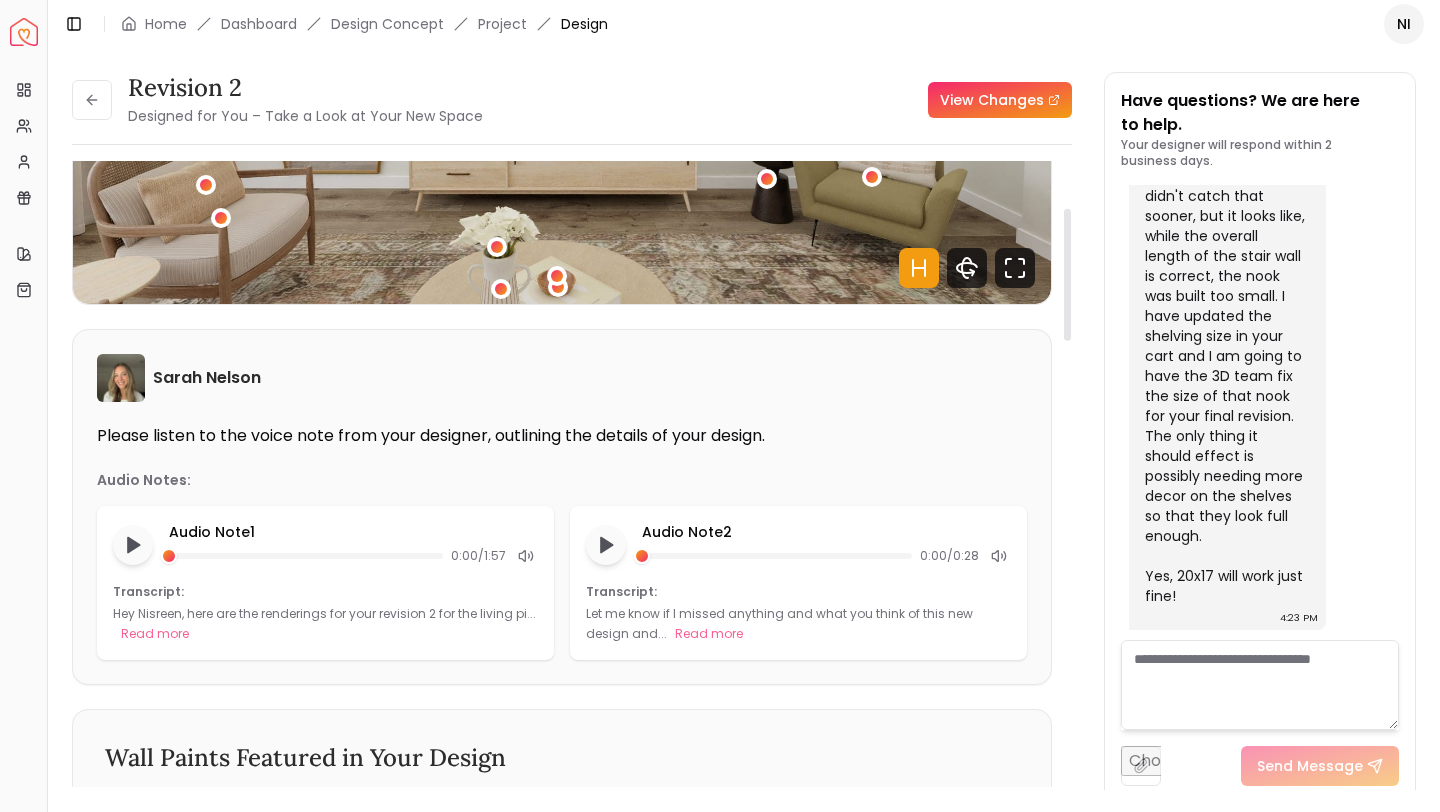 scroll, scrollTop: 151, scrollLeft: 0, axis: vertical 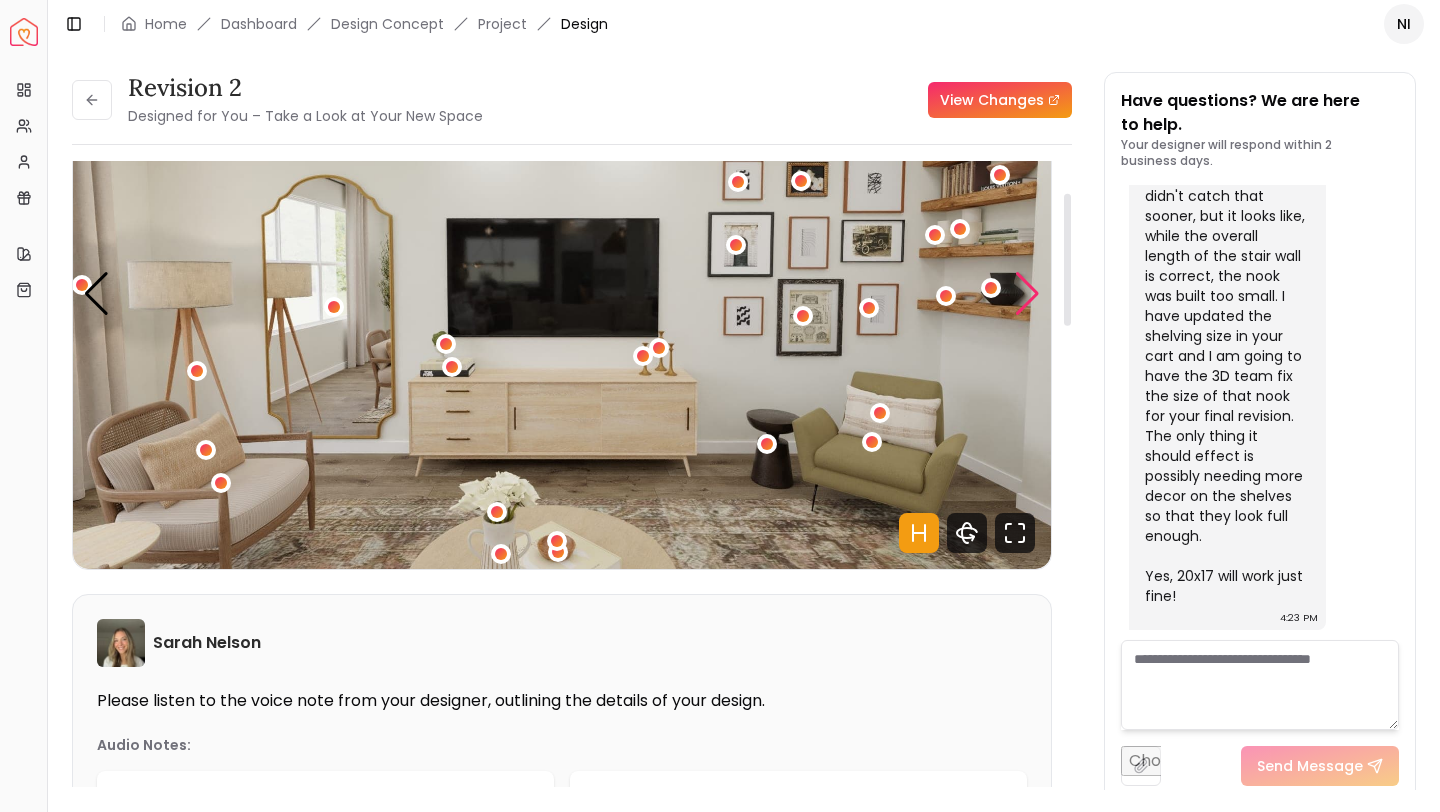 click at bounding box center (1027, 294) 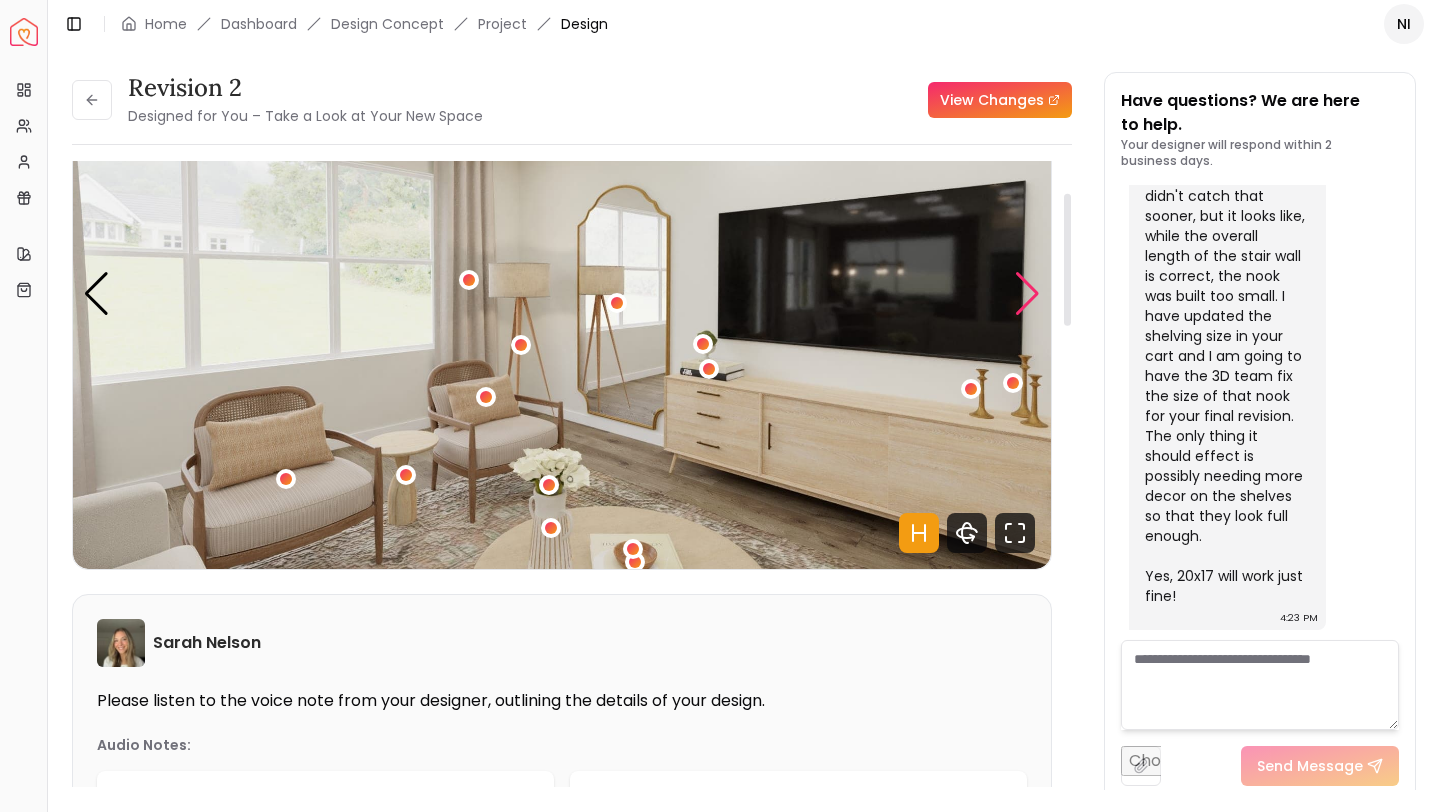 click at bounding box center [1027, 294] 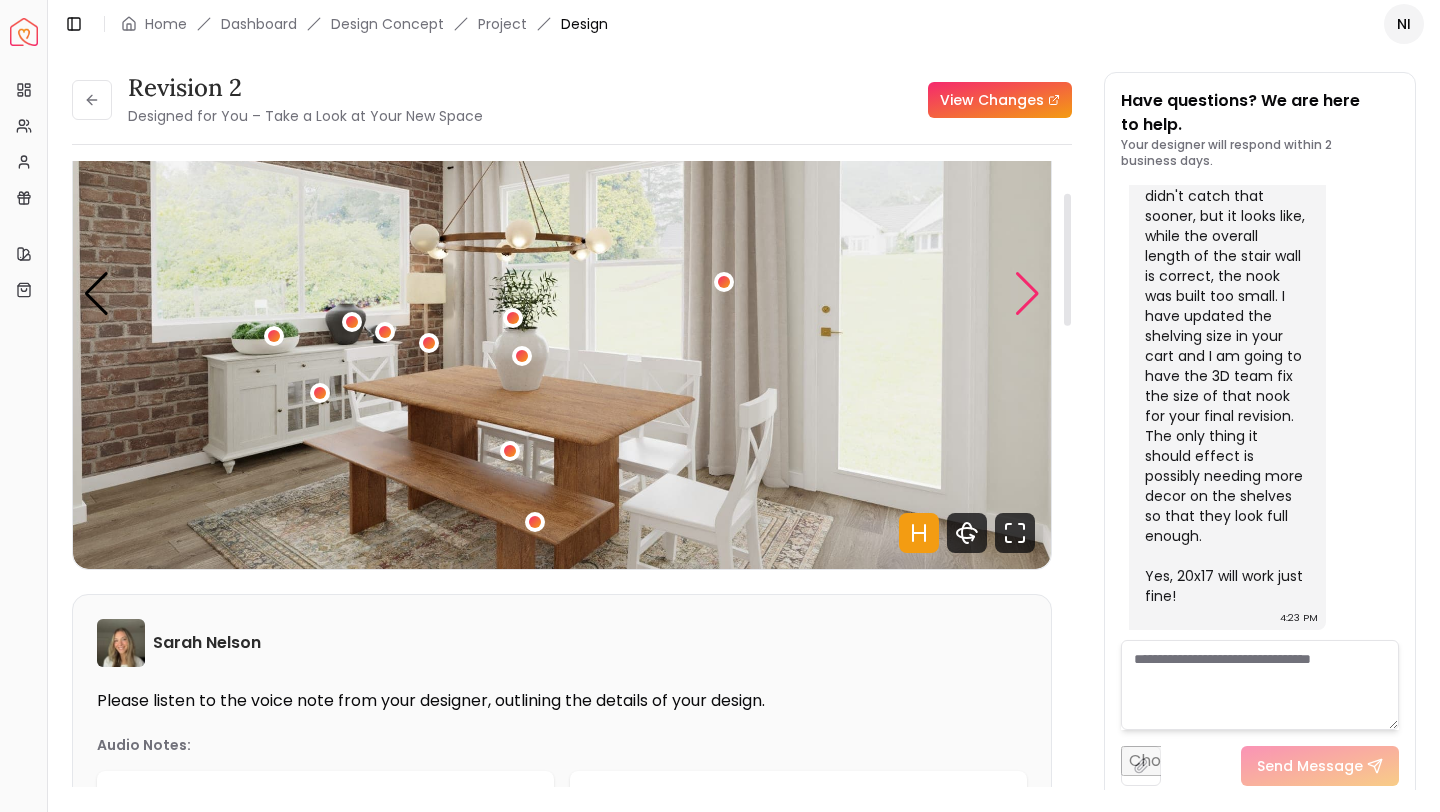 click at bounding box center [1027, 294] 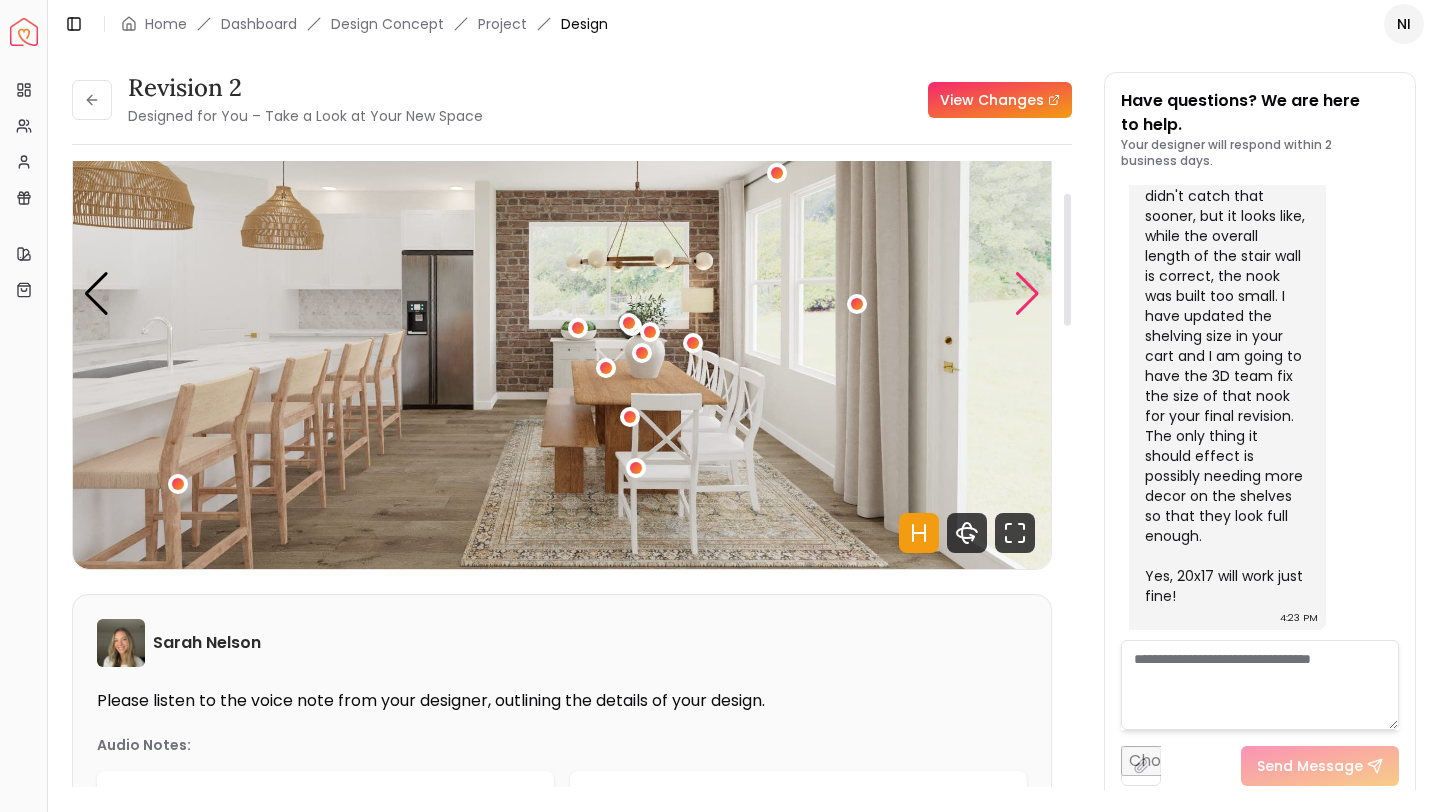 click at bounding box center [1027, 294] 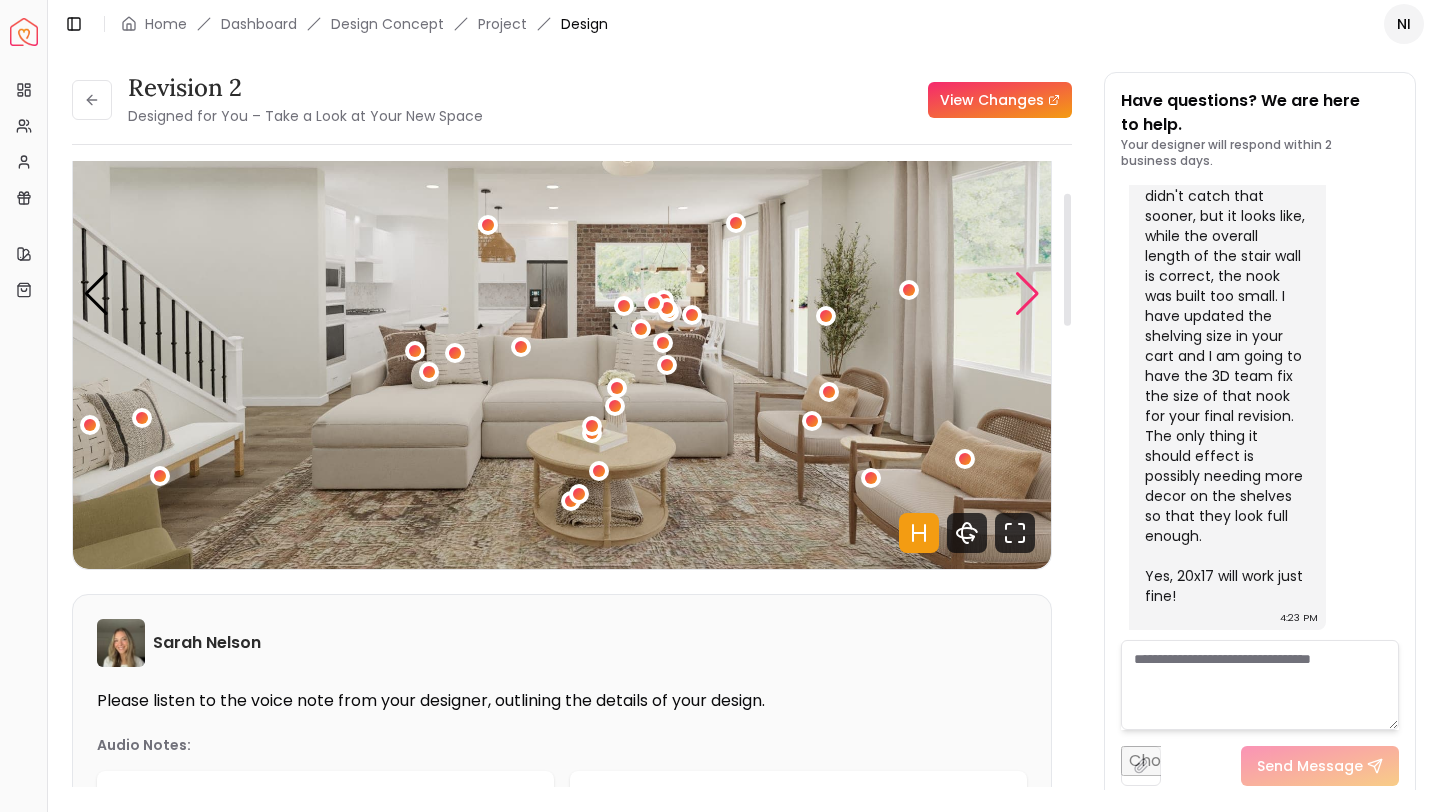 click at bounding box center [1027, 294] 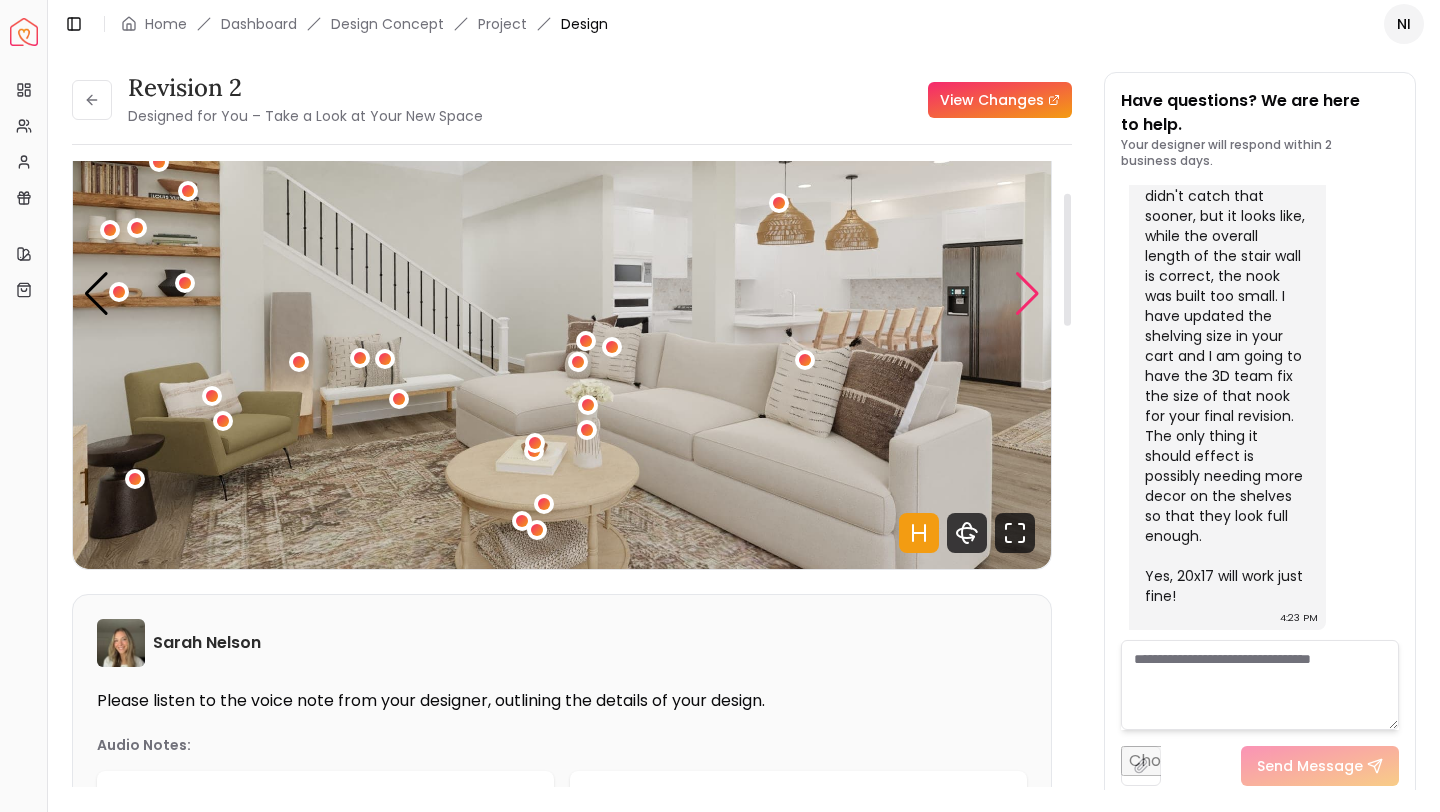 click at bounding box center (1027, 294) 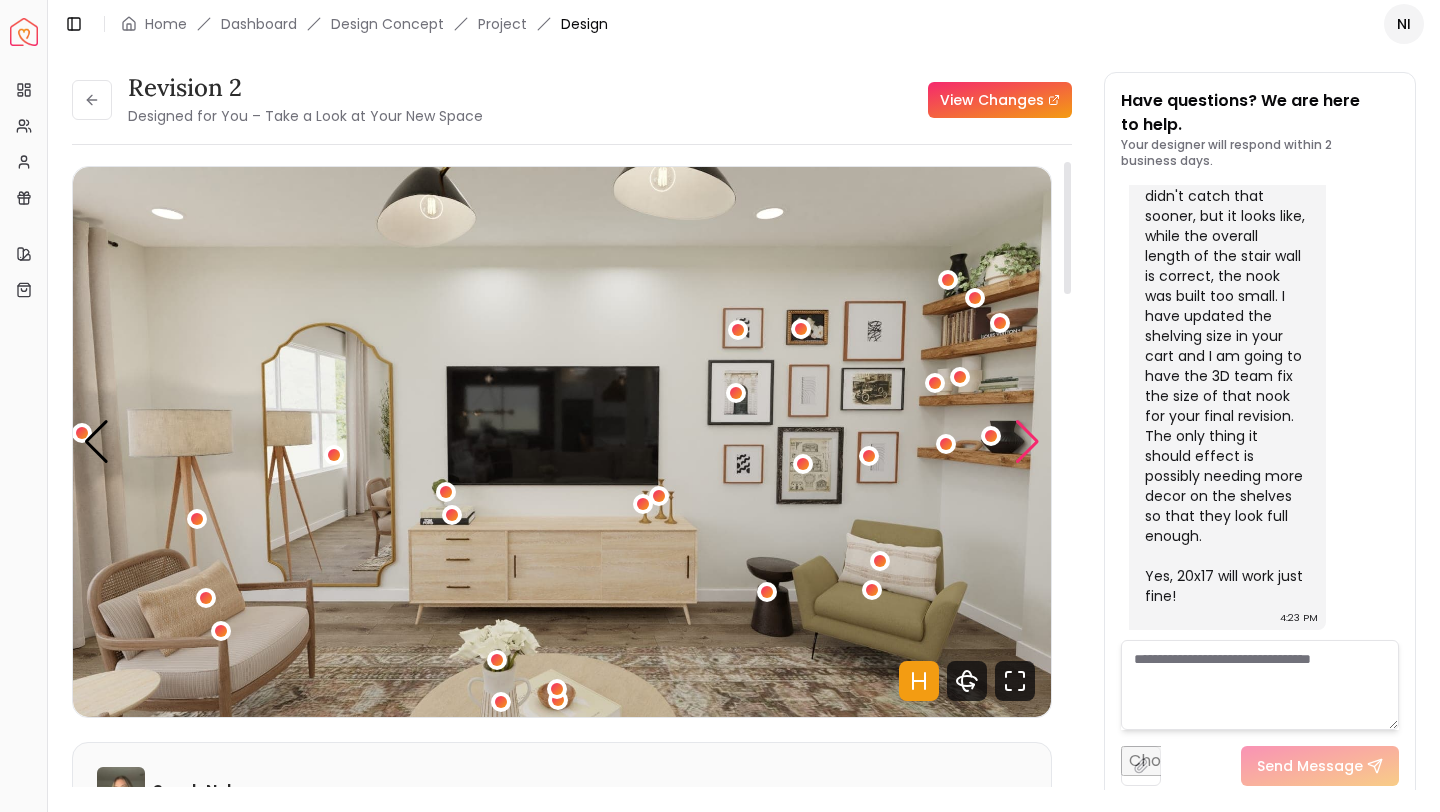 scroll, scrollTop: 0, scrollLeft: 0, axis: both 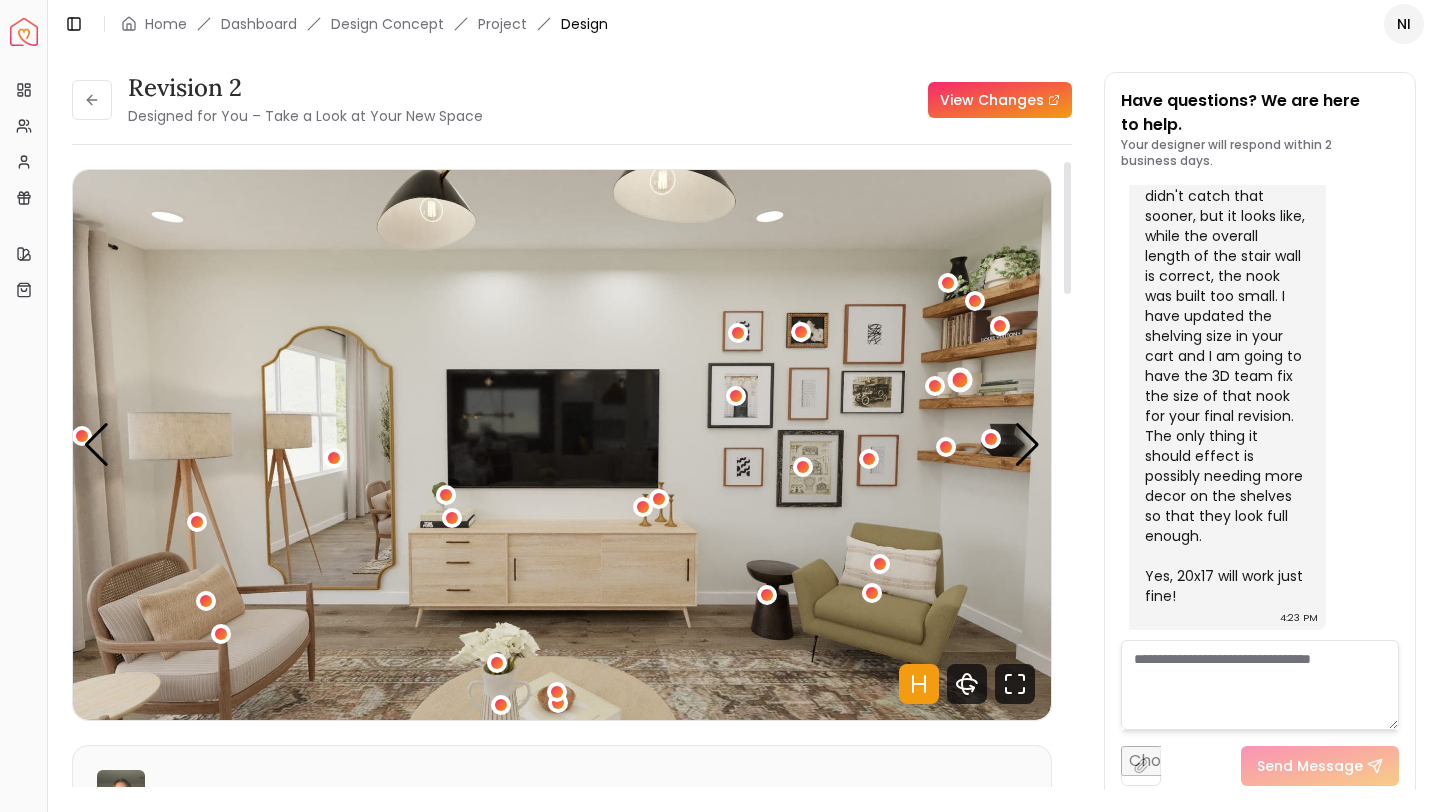 click at bounding box center [960, 379] 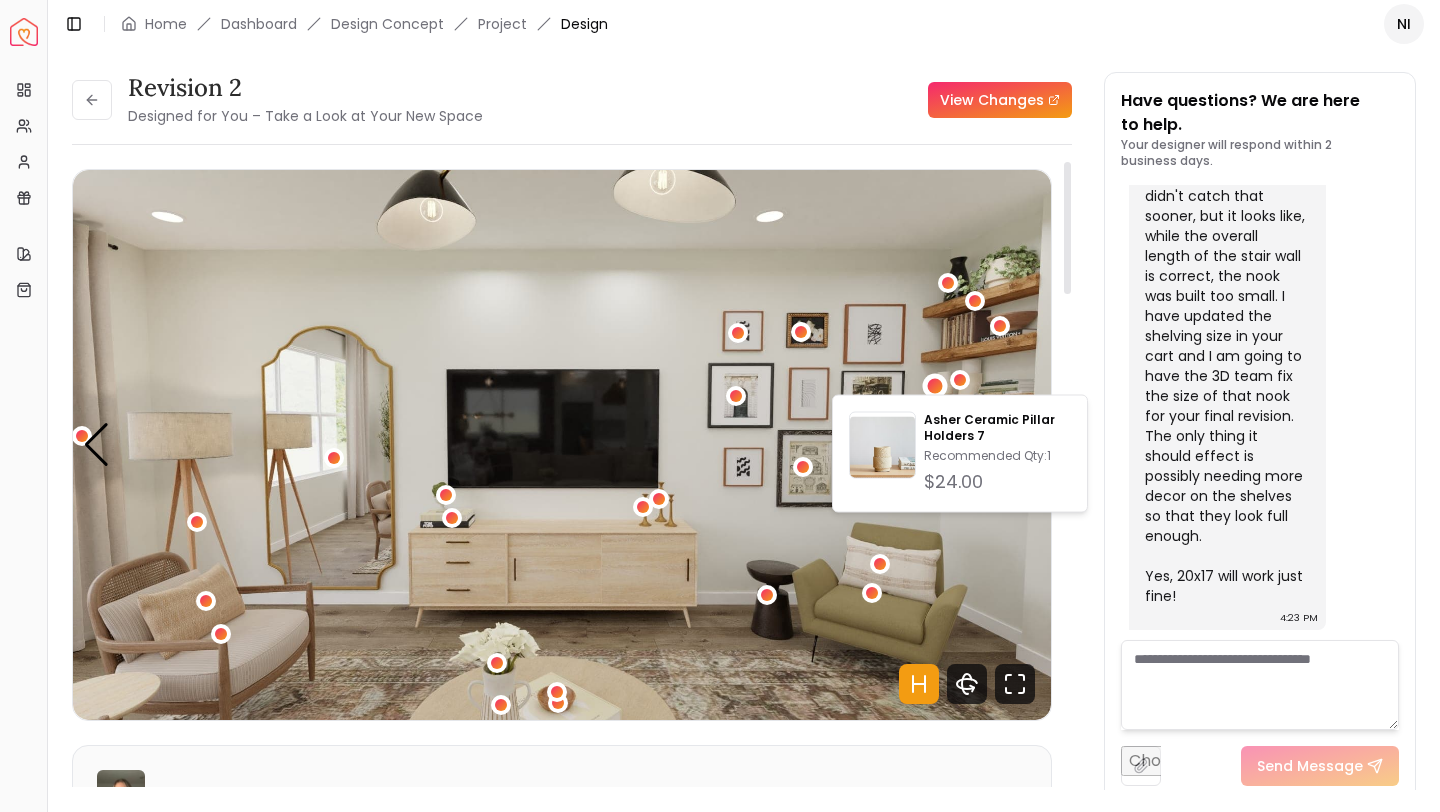 click at bounding box center [934, 385] 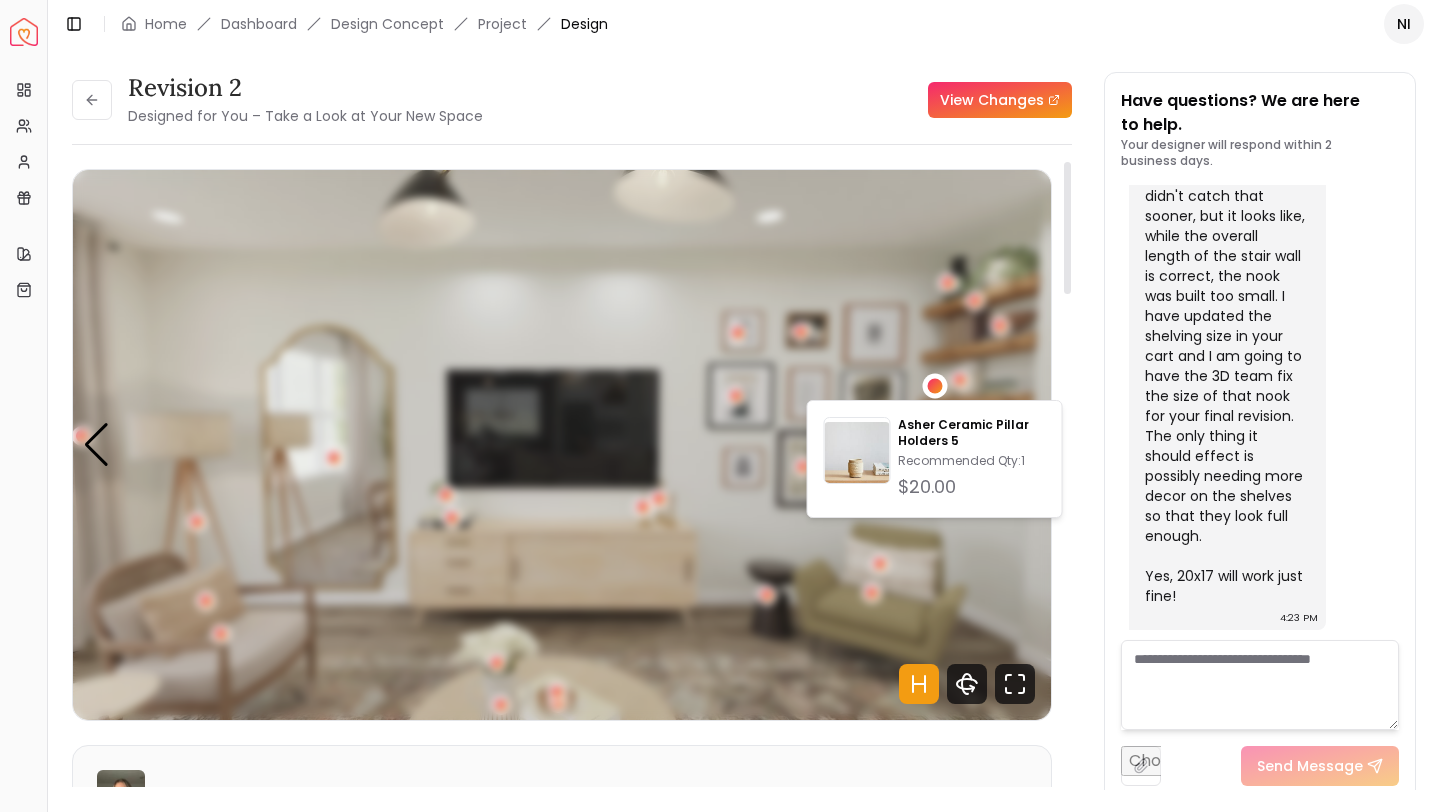 click at bounding box center [934, 385] 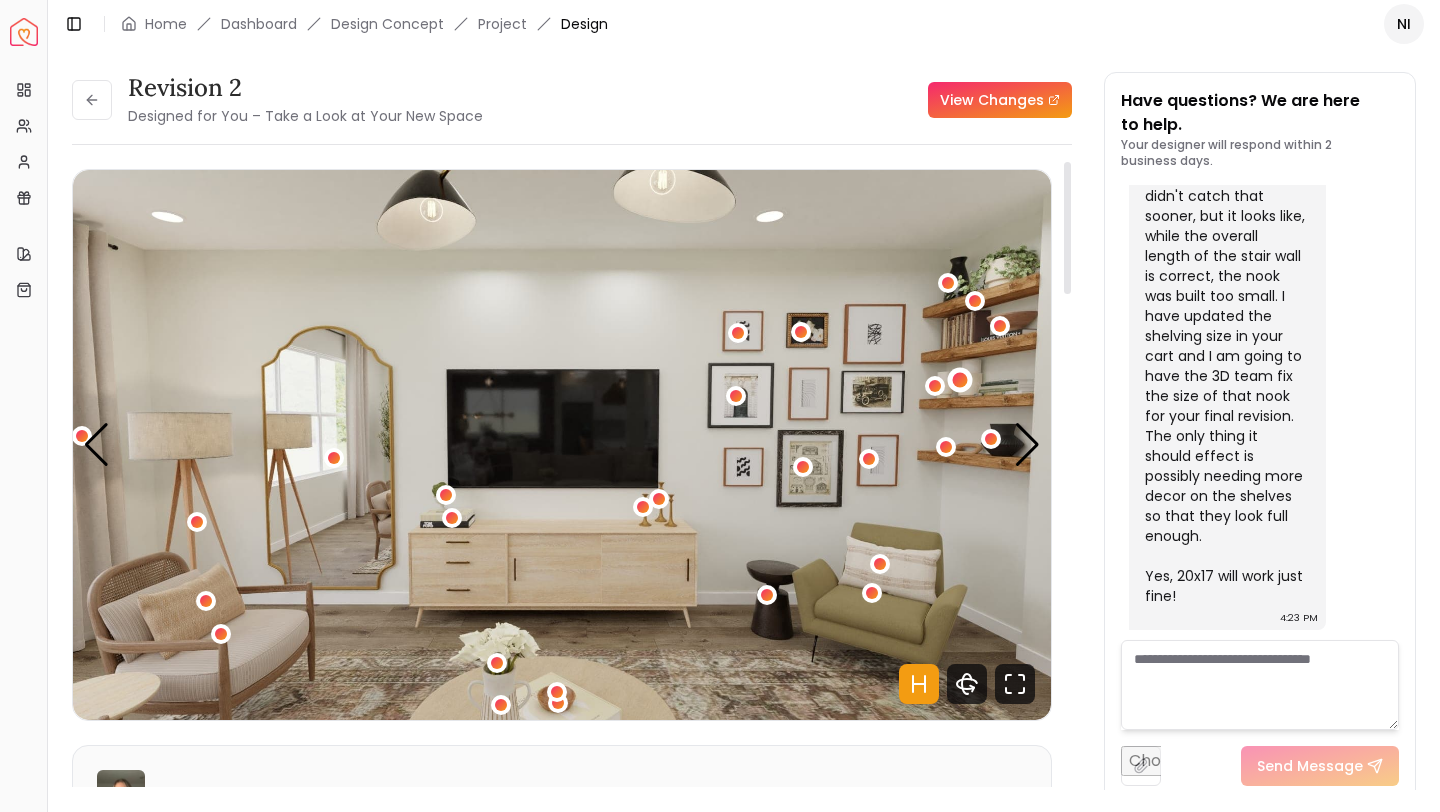 click at bounding box center (960, 379) 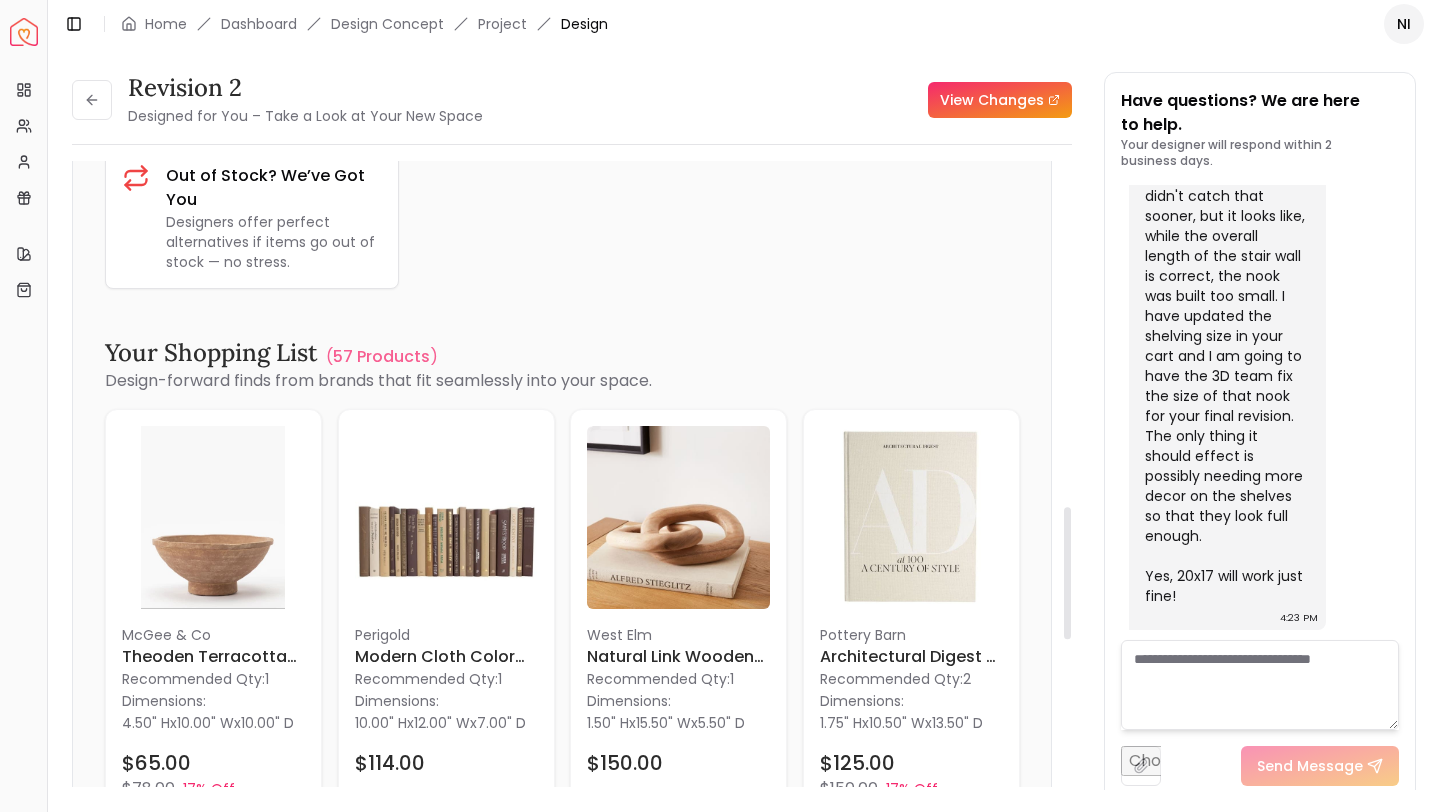 scroll, scrollTop: 1836, scrollLeft: 0, axis: vertical 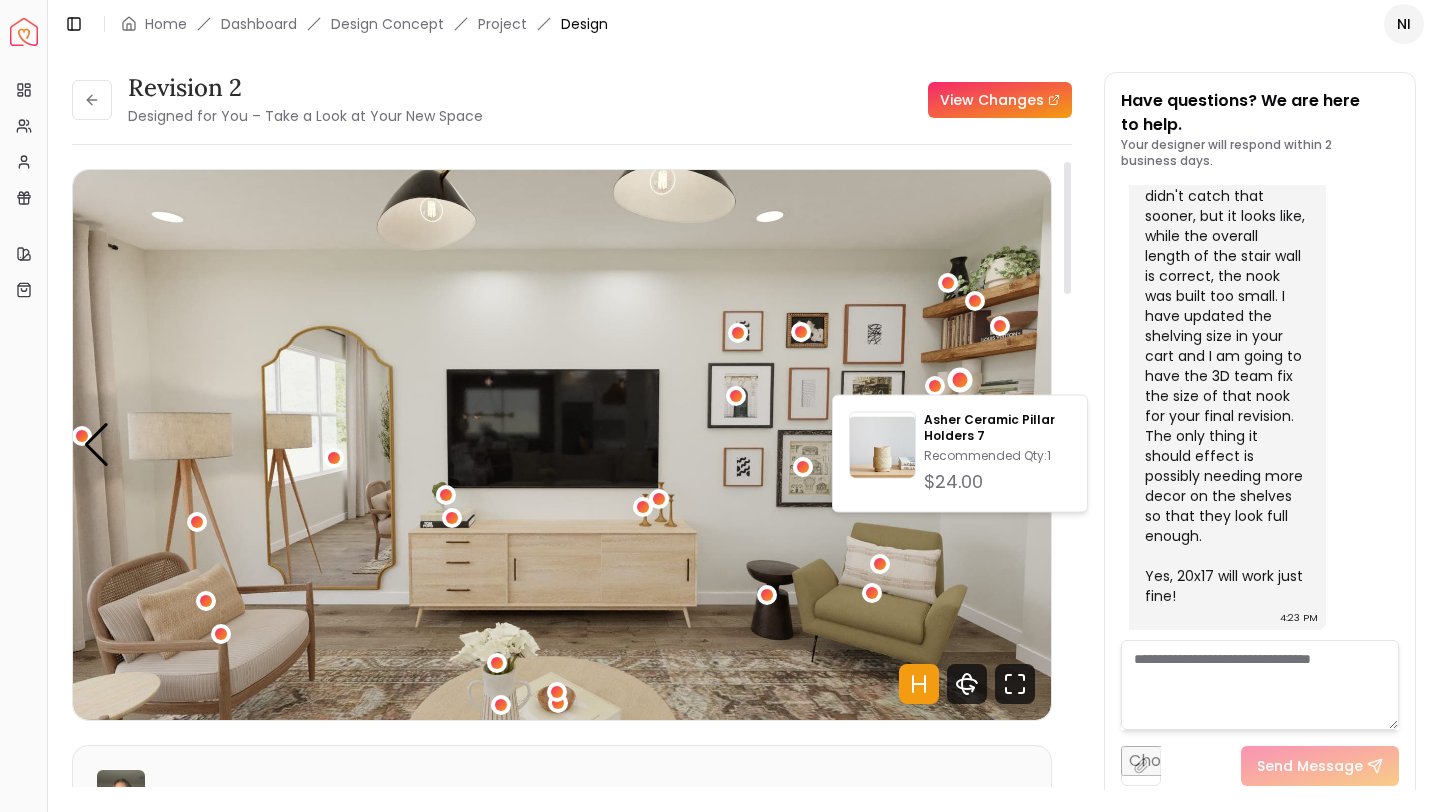 click on "Revision 2 Designed for You – Take a Look at Your New Space View Changes Revision 2 Designed for You – Take a Look at Your New Space View Changes Hotspots On Density Show All Pannellum Loading... Start Sarah Nelson Please listen to the voice note from your designer, outlining the details of your design. Audio Notes: Audio Note  1 0:00  /  1:57 Transcript:  Hey Nisreen, here are the renderings for your revision 2 for the living pi... Read more Audio Note  2 0:00  /  0:28 Transcript:  Let me know if I missed anything and what you think of this new design and... Read more Wall Paints Featured in Your Design Benjamin Moore White Dove Why Shop with Spacejoy? Shopping through Spacejoy isn’t just convenient — it’s smarter. Here’s why: One Cart, All Brands Our concierge places your orders across all retailers—no juggling multiple accounts. Track Everything, In One Place Monitor all your orders from different brands in your Spacejoy dashboard. Returns? Refunds? Relax. Price Match Guarantee ( 57     ) 1" at bounding box center (572, 437) 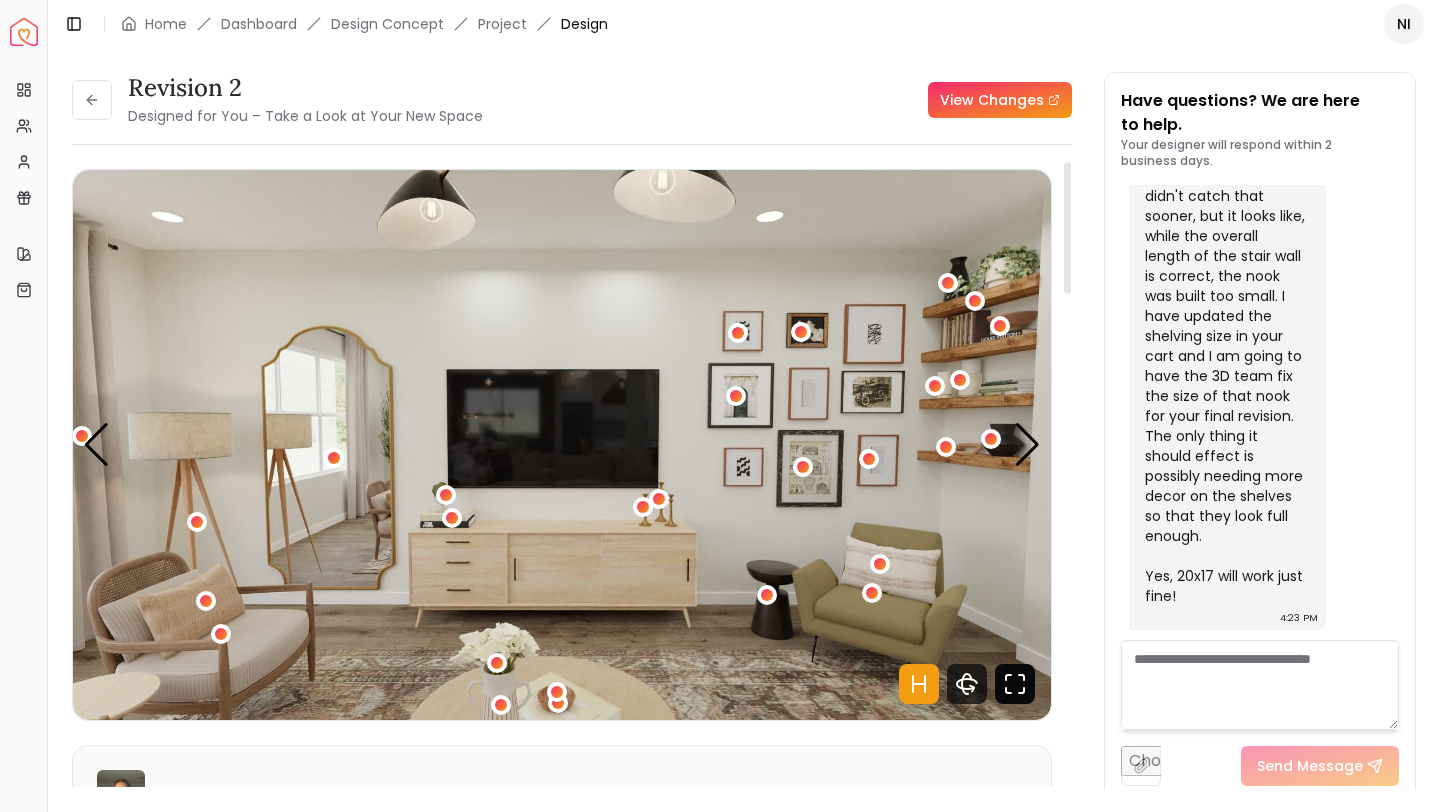 click 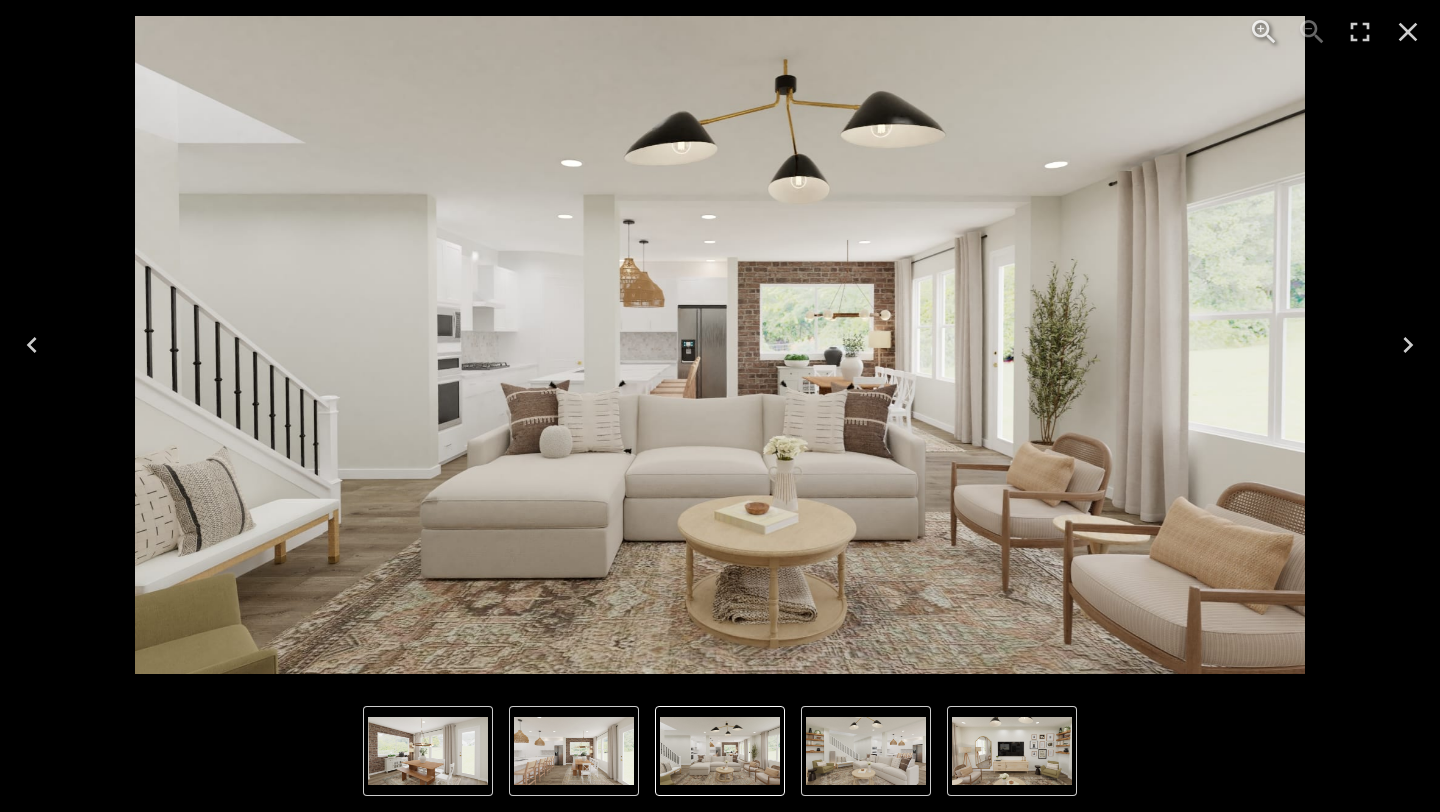 click 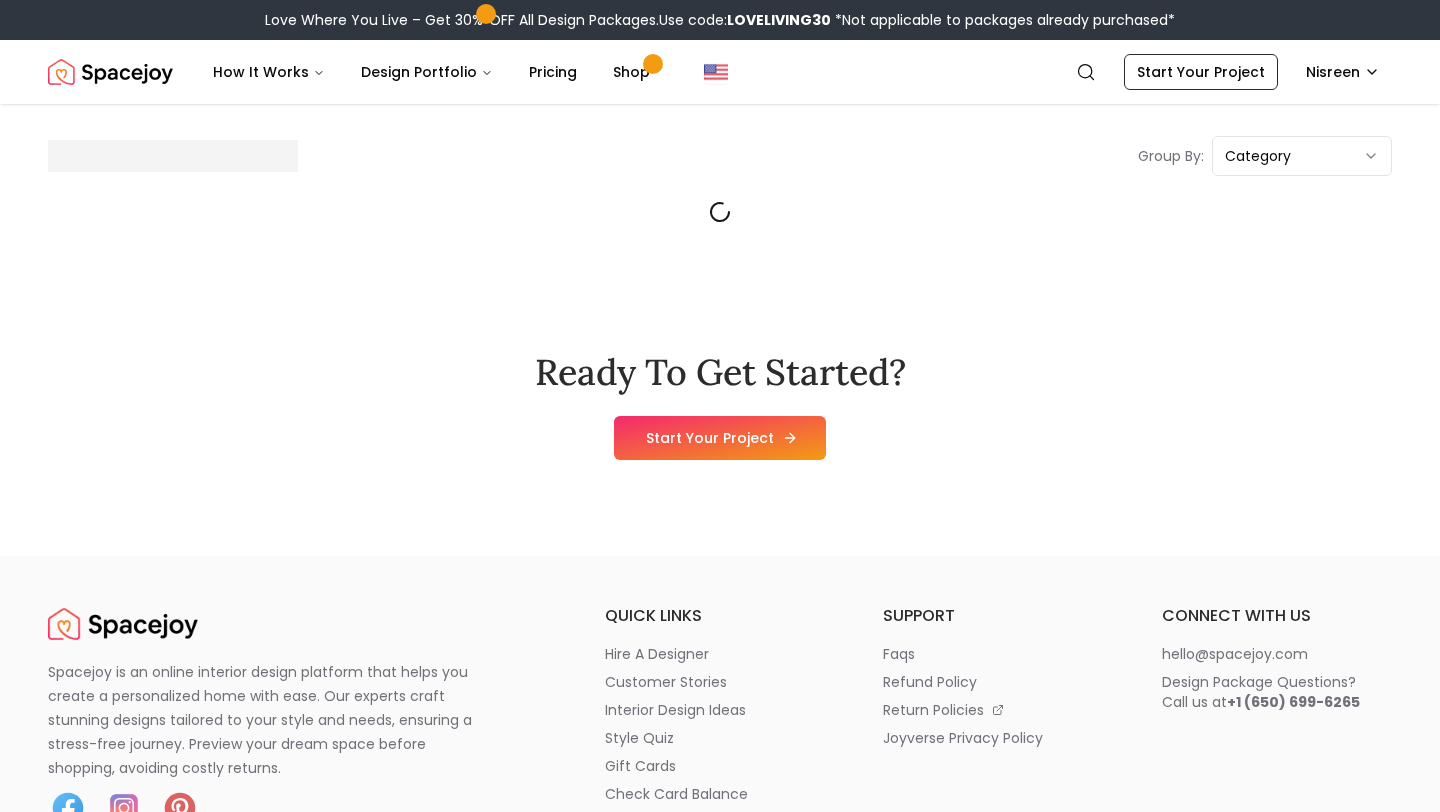 scroll, scrollTop: 0, scrollLeft: 0, axis: both 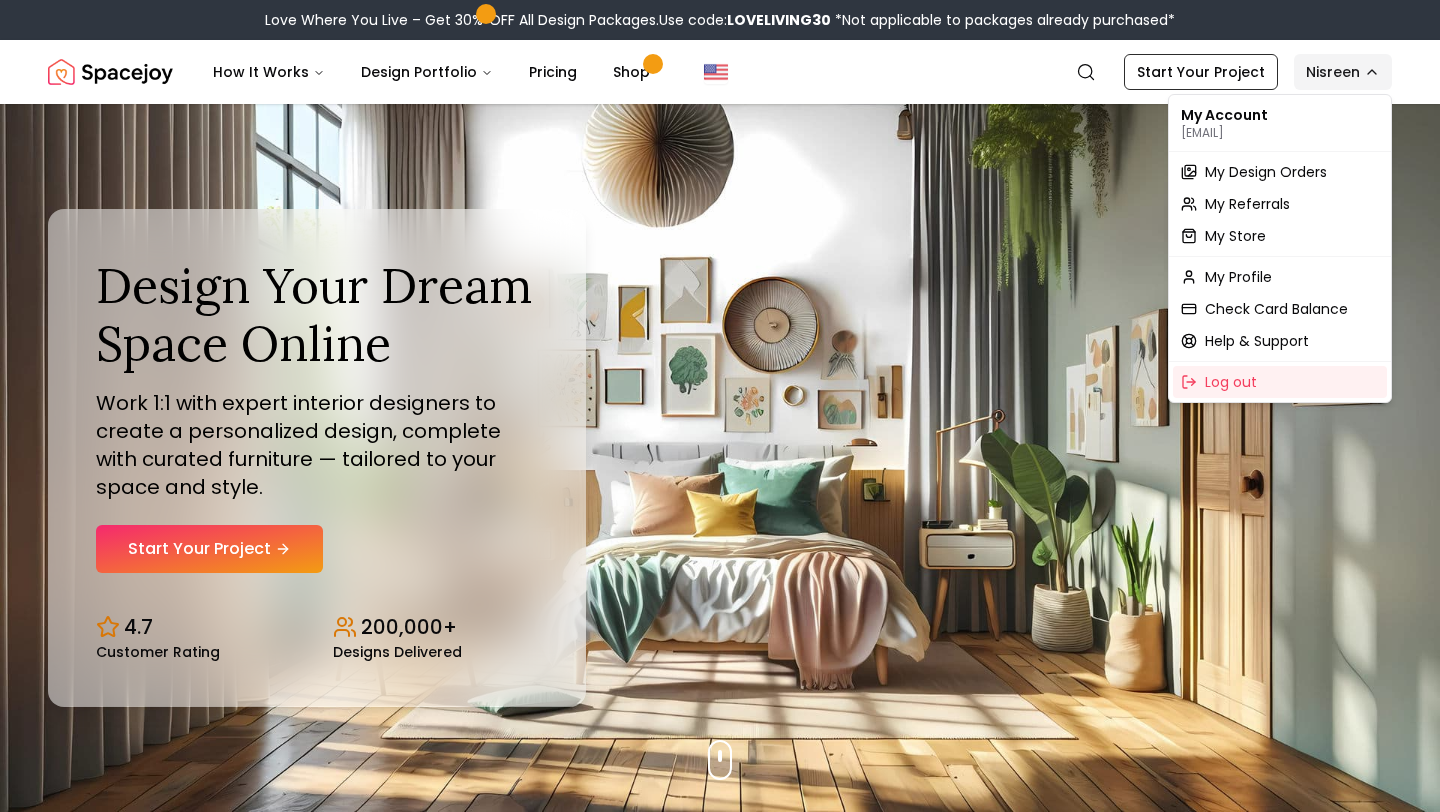 click on "Love Where You Live – Get 30% OFF All Design Packages. Use code: LOVELIVING30 *Not applicable to packages already purchased* Spacejoy How It Works Design Portfolio Pricing Shop Search Start Your Project [FIRST] Design Your Dream Space Online Work 1:1 with expert interior designers to create a personalized design, complete with curated furniture — tailored to your space and style. Start Your Project 4.7 Customer Rating 200,000+ Designs Delivered Design Your Dream Space Online Work 1:1 with expert interior designers to create a personalized design, complete with curated furniture — tailored to your space and style. Start Your Project 4.7 Customer Rating 200,000+ Designs Delivered Summer Design Sale Get 25% OFF on all Design Packages Get Started Mid-Summer Style Event Up to 60% OFF on Furniture & Decor Shop Now Get Matched with Expert Interior Designers Online! [FIRST] [LAST] Designer [PERSON] [PERSON] Designer [FIRST] [LAST] Designer [FIRST] [LAST] Designer [FIRST] [LAST] Designer 1 2" at bounding box center [720, 5976] 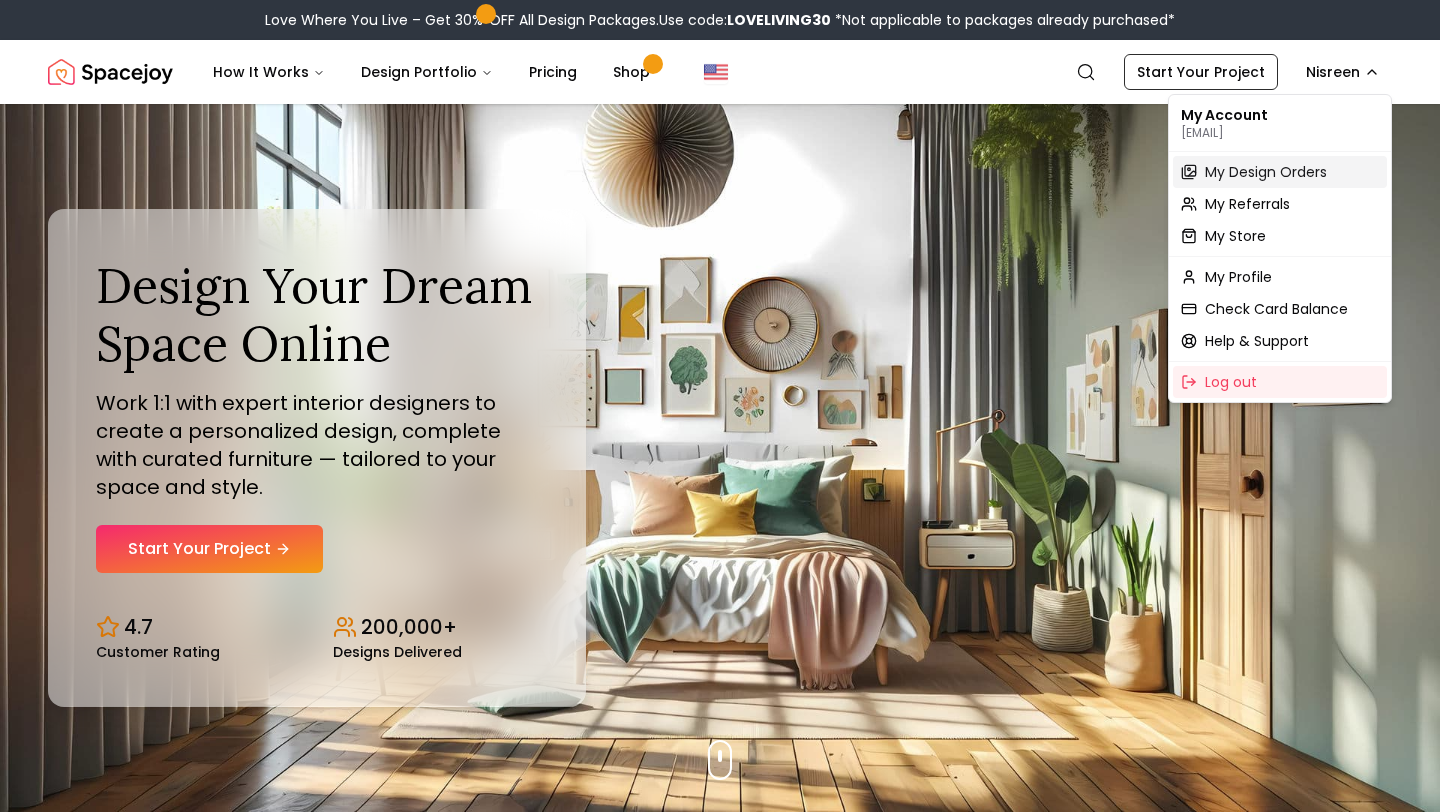 click on "My Design Orders" at bounding box center [1266, 172] 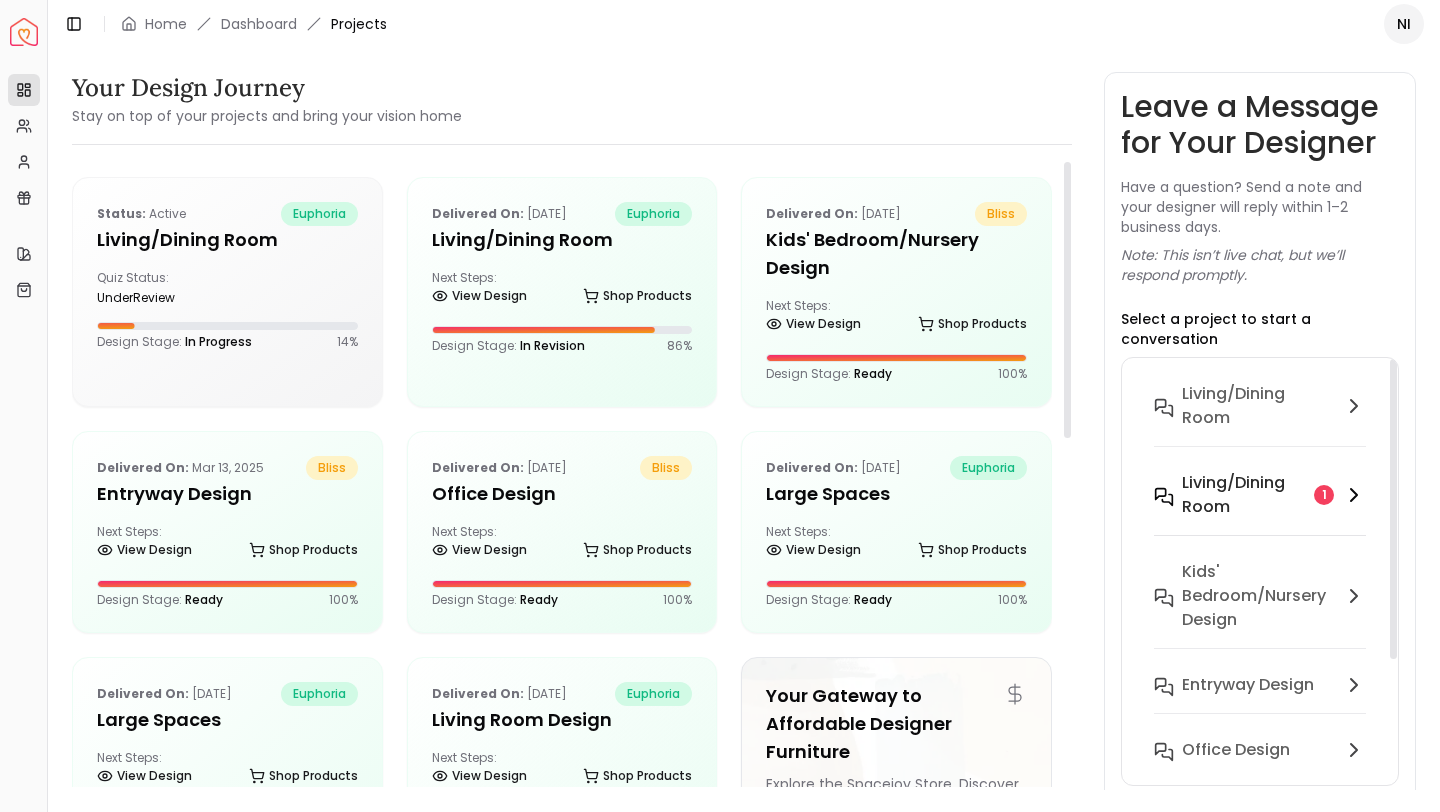 click on "Living/Dining Room" at bounding box center (1244, 495) 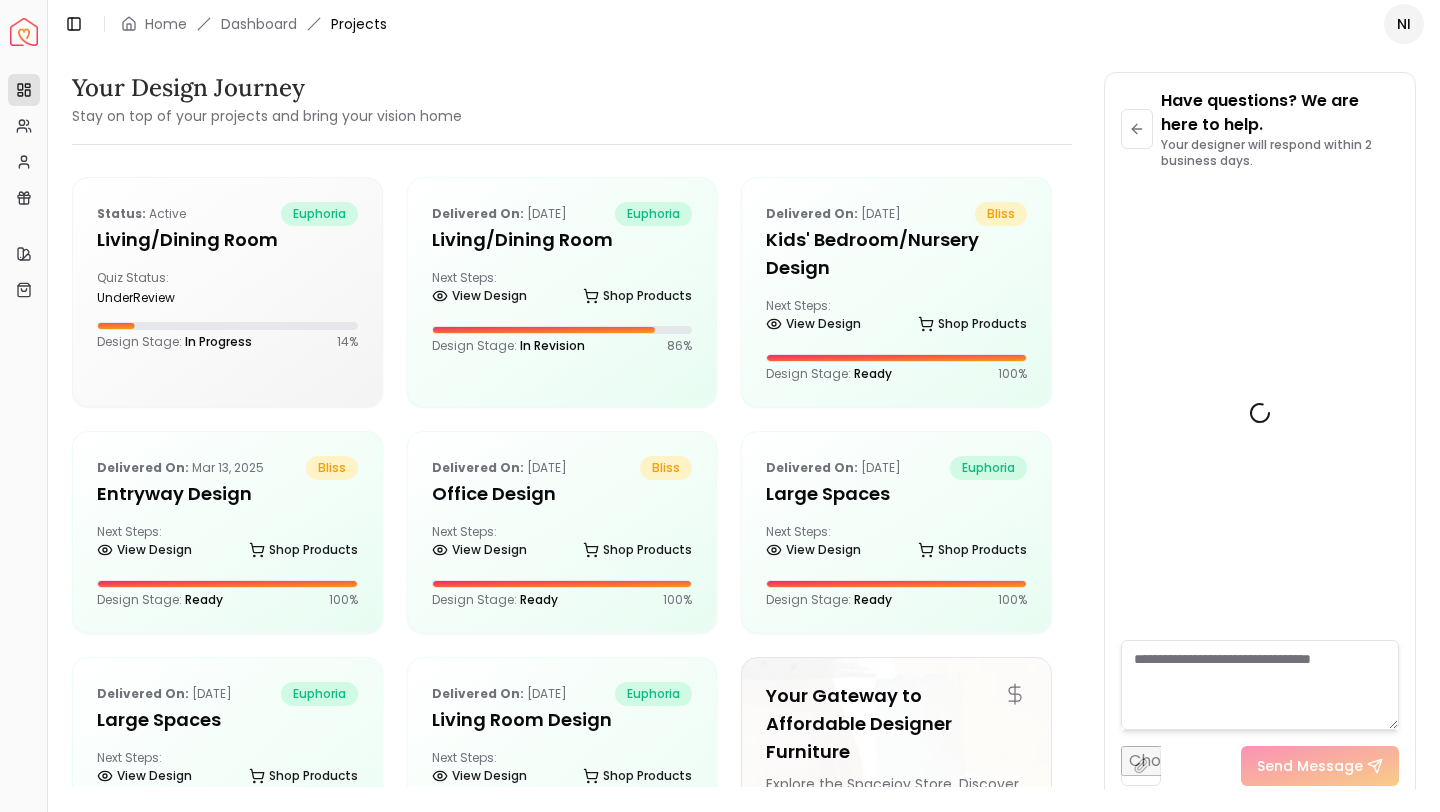 scroll, scrollTop: 6721, scrollLeft: 0, axis: vertical 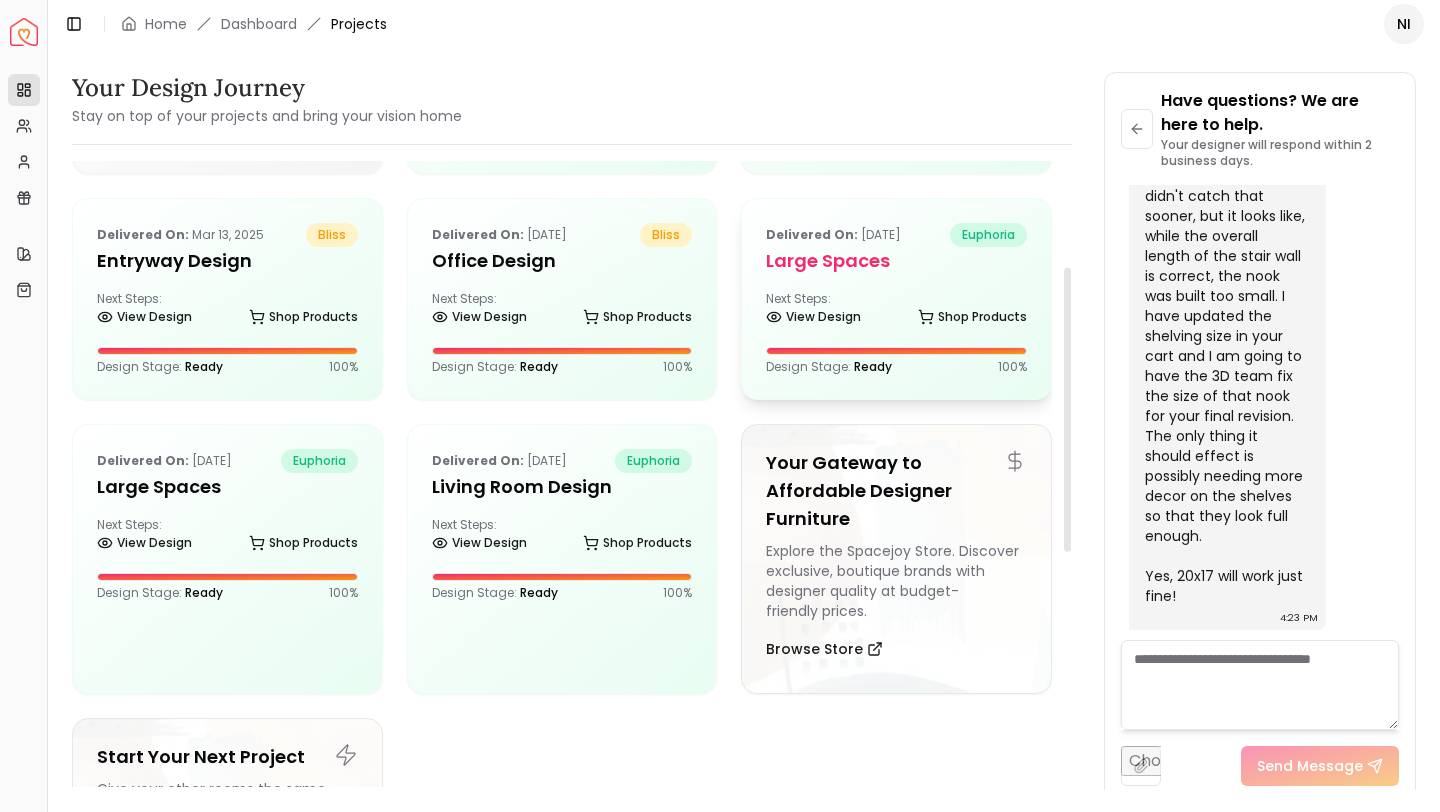 click on "Delivered on:   Feb 19, 2025 euphoria Large Spaces  Next Steps: View Design Shop Products Design Stage:   Ready 100 %" at bounding box center [896, 299] 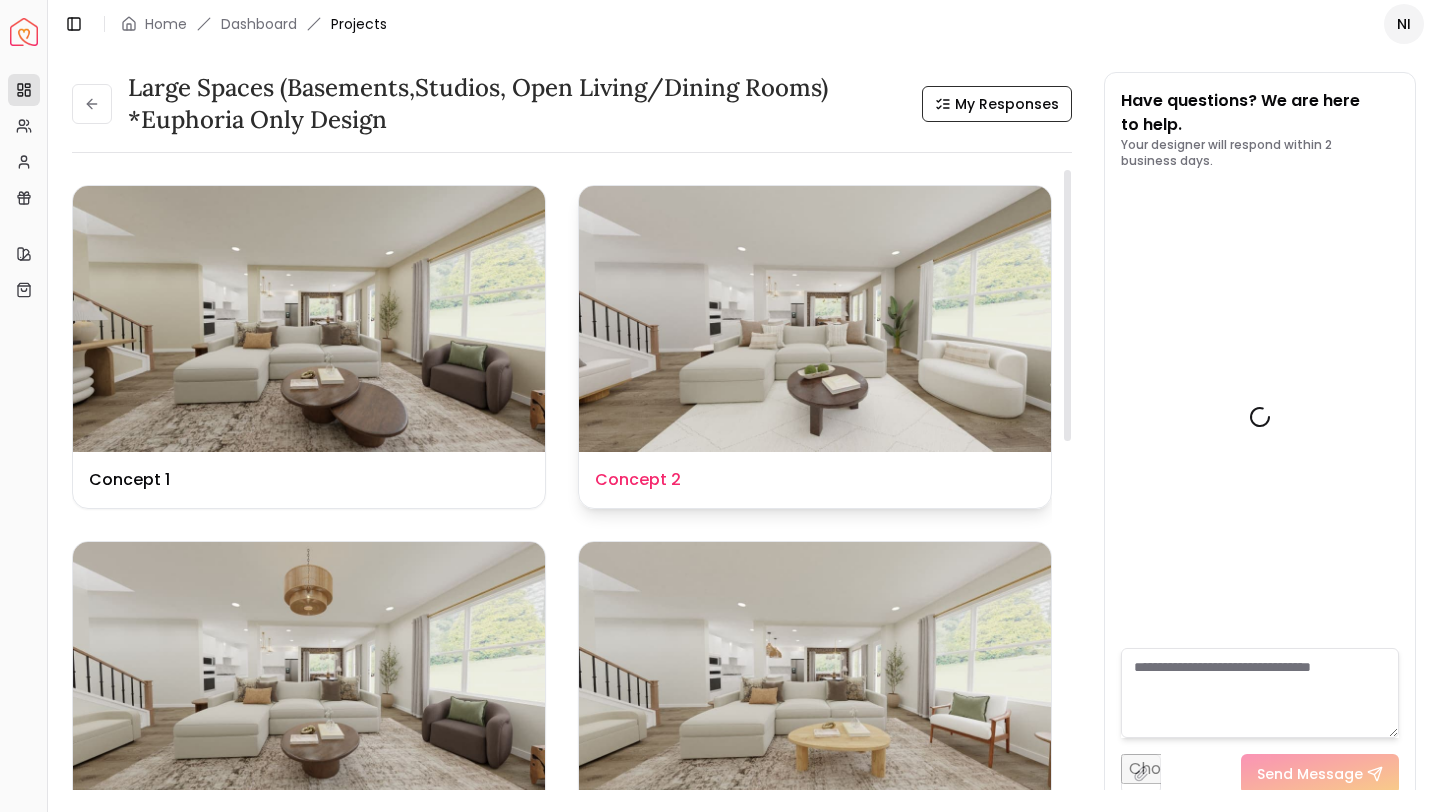 scroll, scrollTop: 4179, scrollLeft: 0, axis: vertical 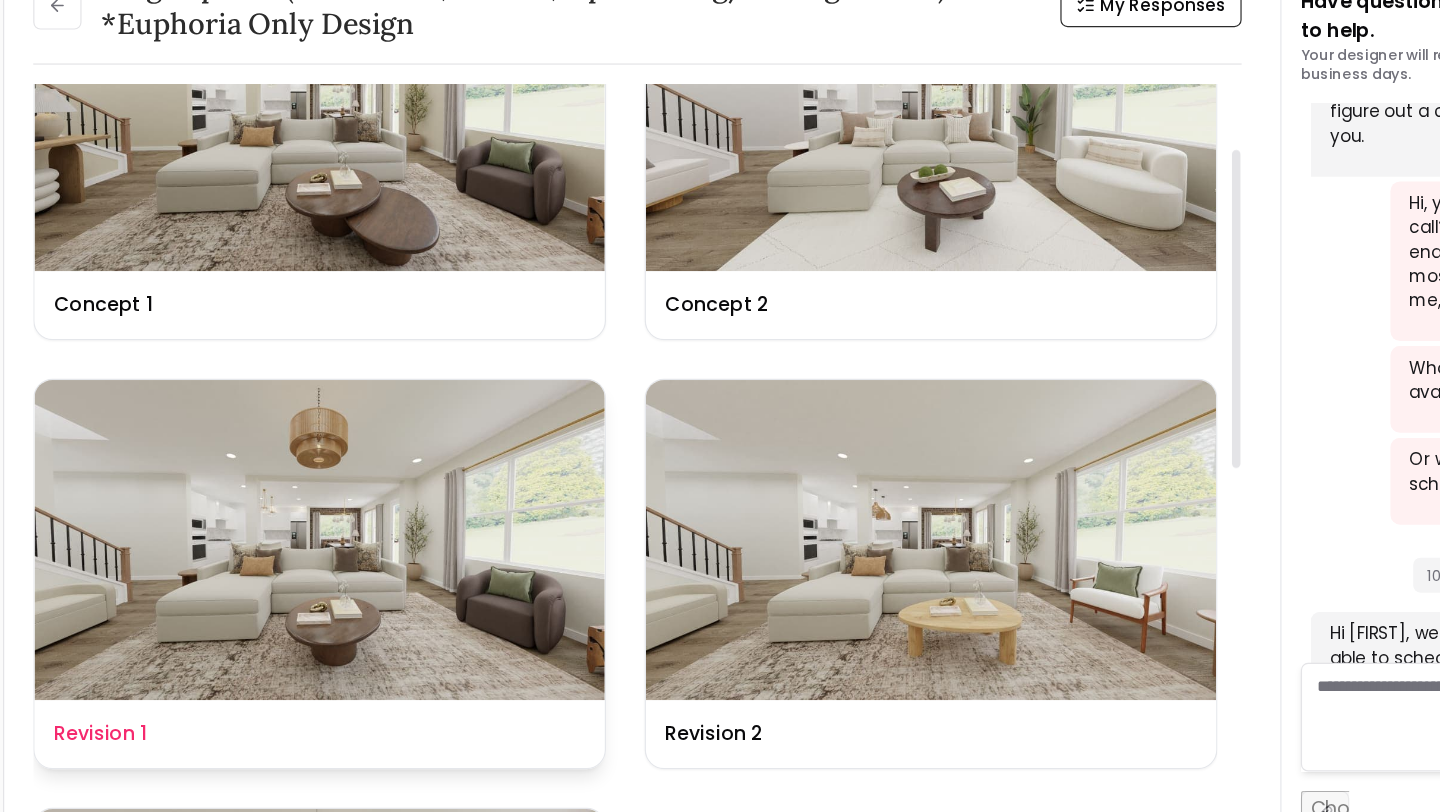 click on "Design Name Revision 1" at bounding box center [309, 707] 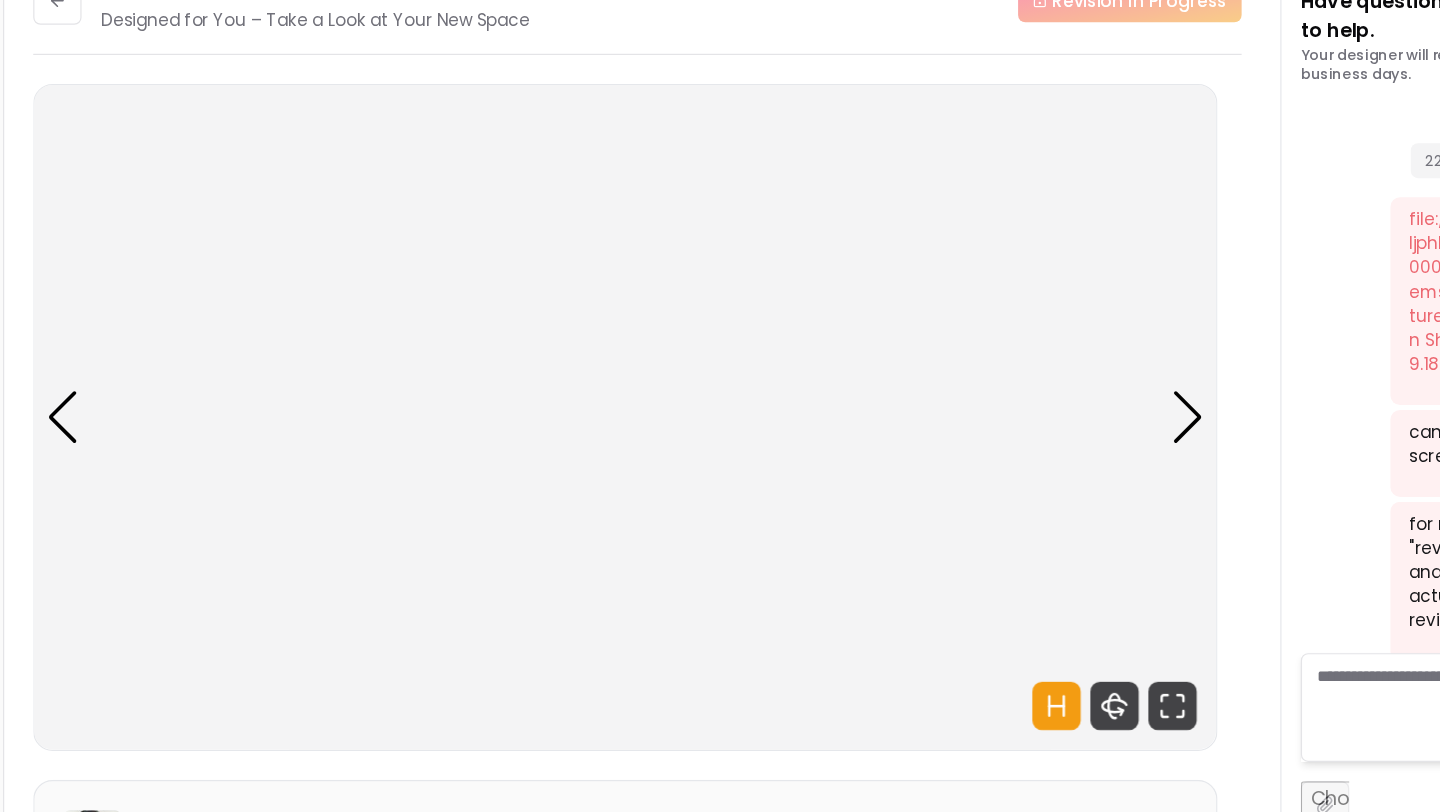 scroll, scrollTop: 4187, scrollLeft: 0, axis: vertical 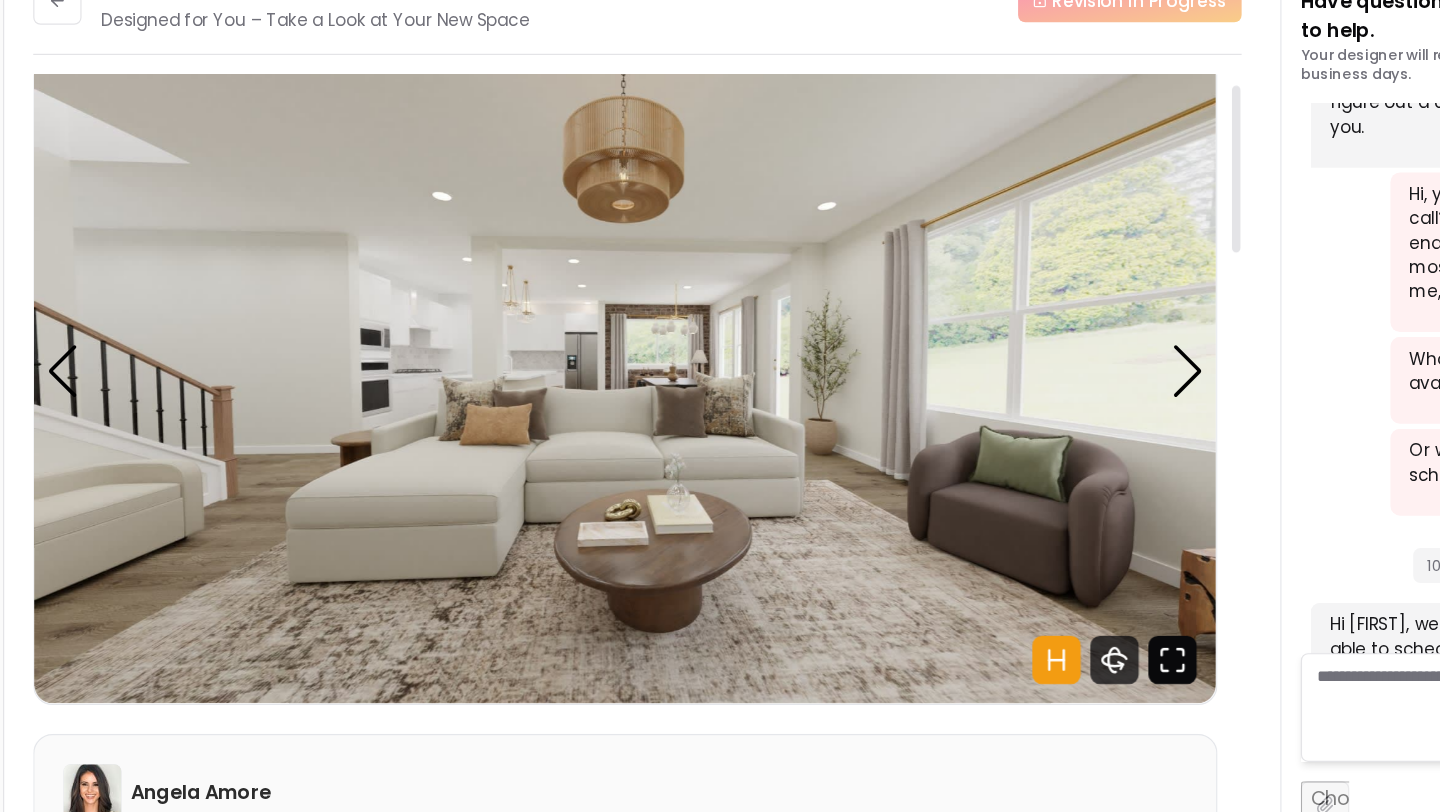 click 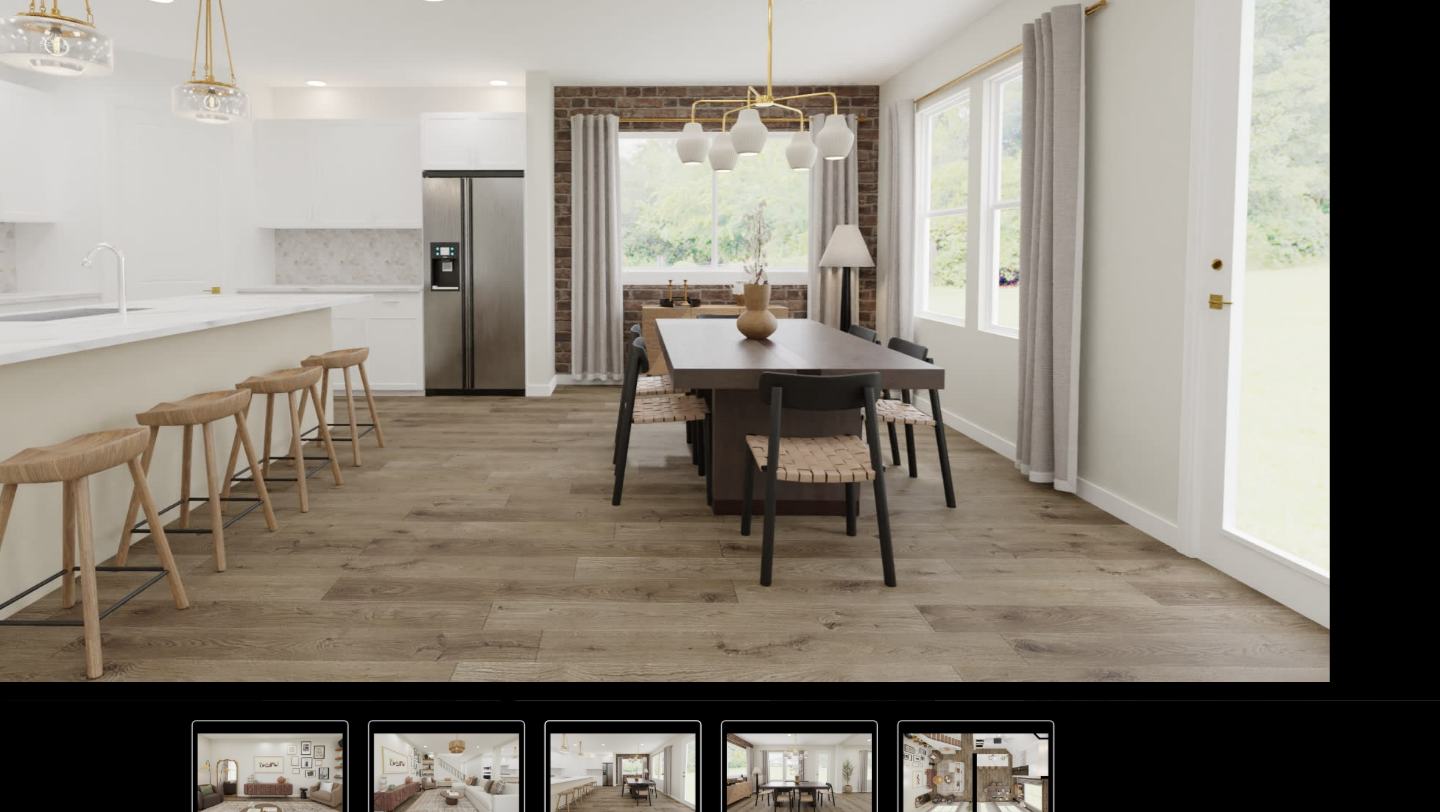 scroll, scrollTop: 0, scrollLeft: 0, axis: both 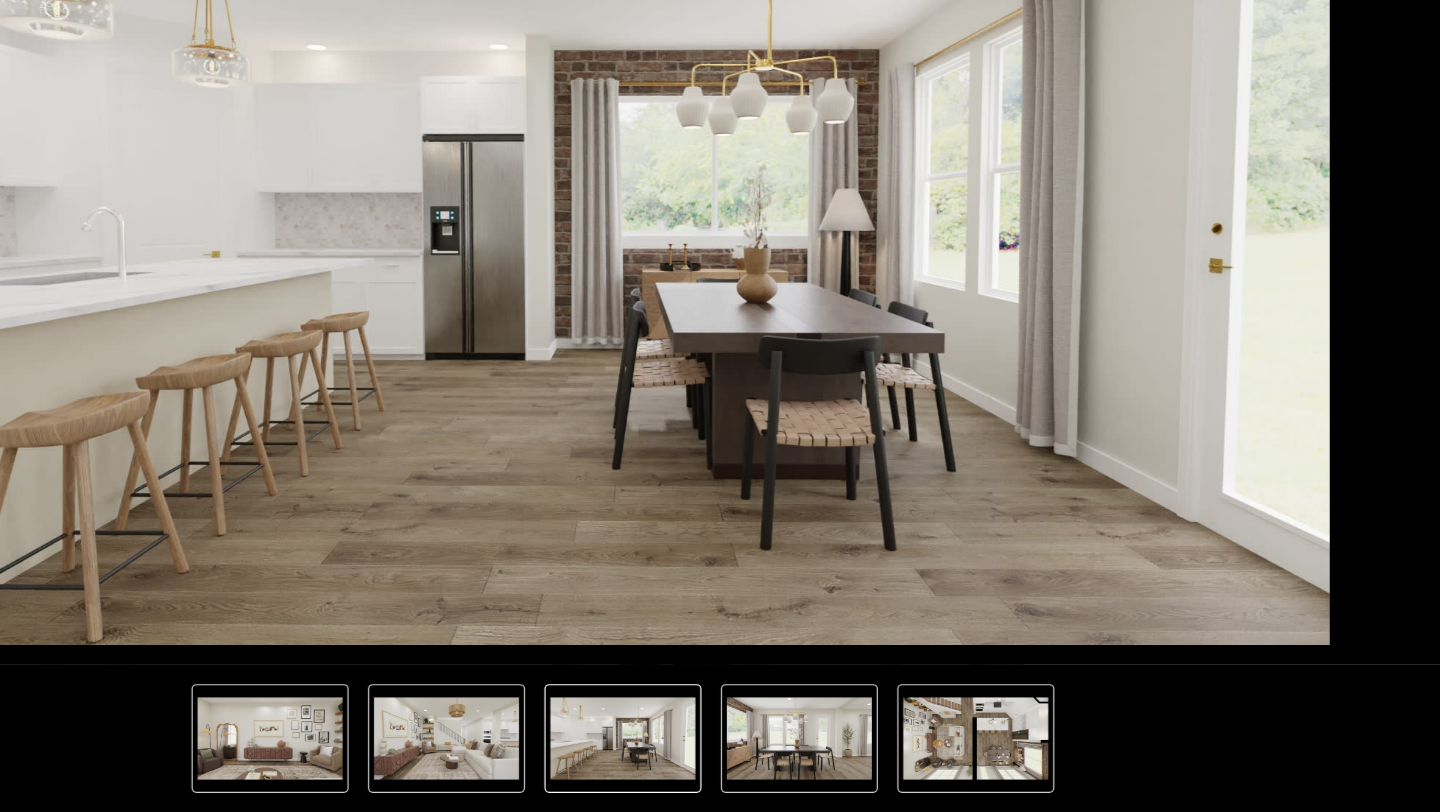 click at bounding box center [574, 751] 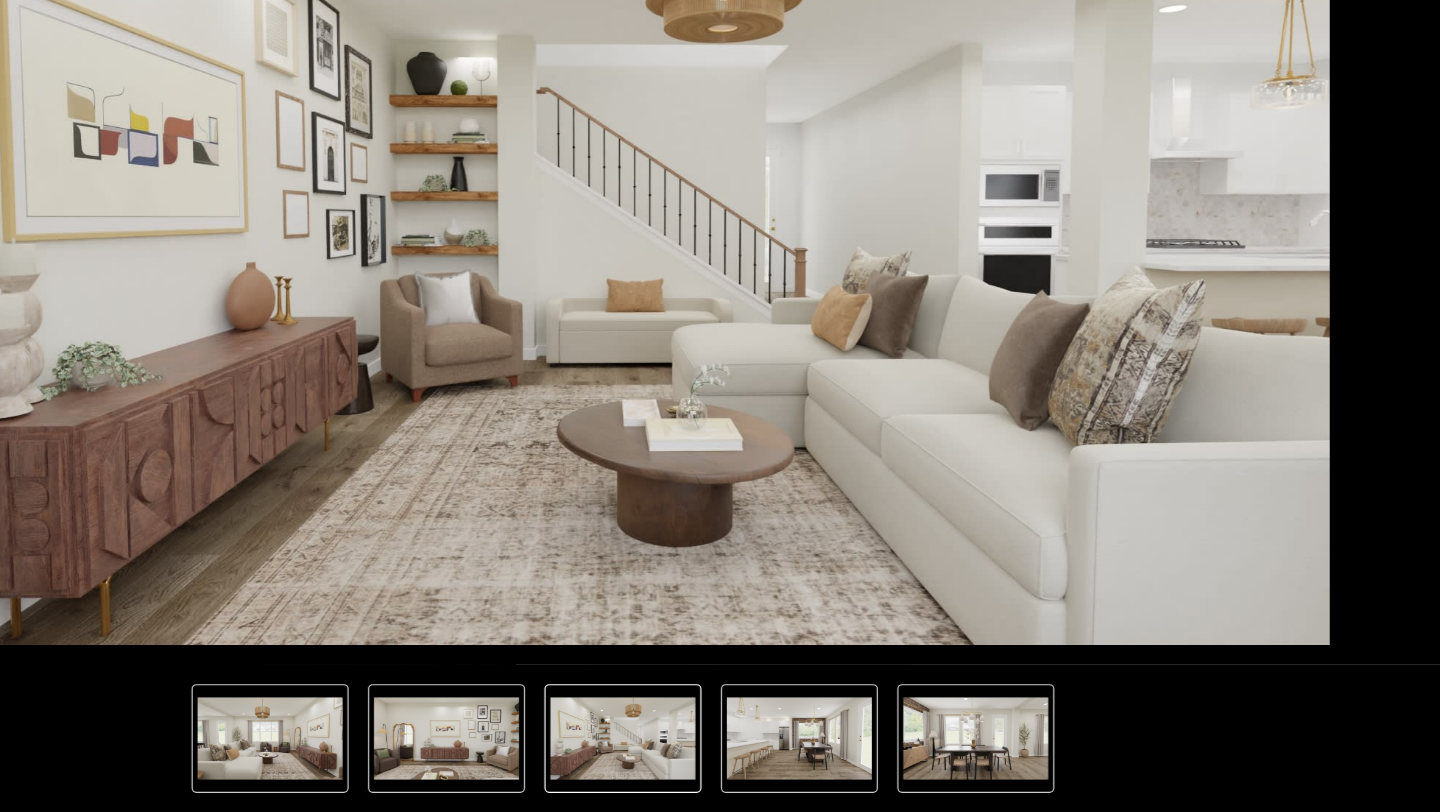 click at bounding box center [428, 751] 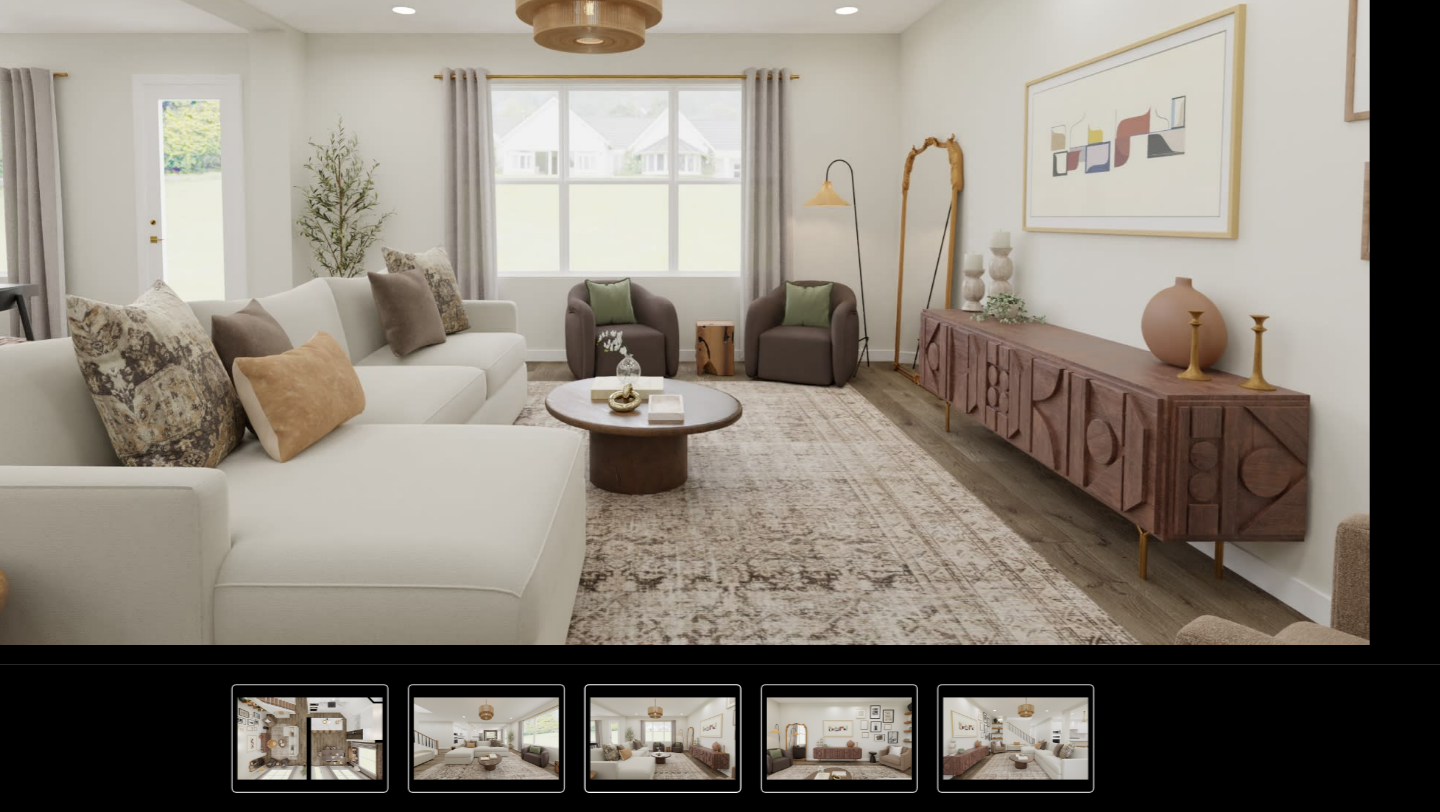 type 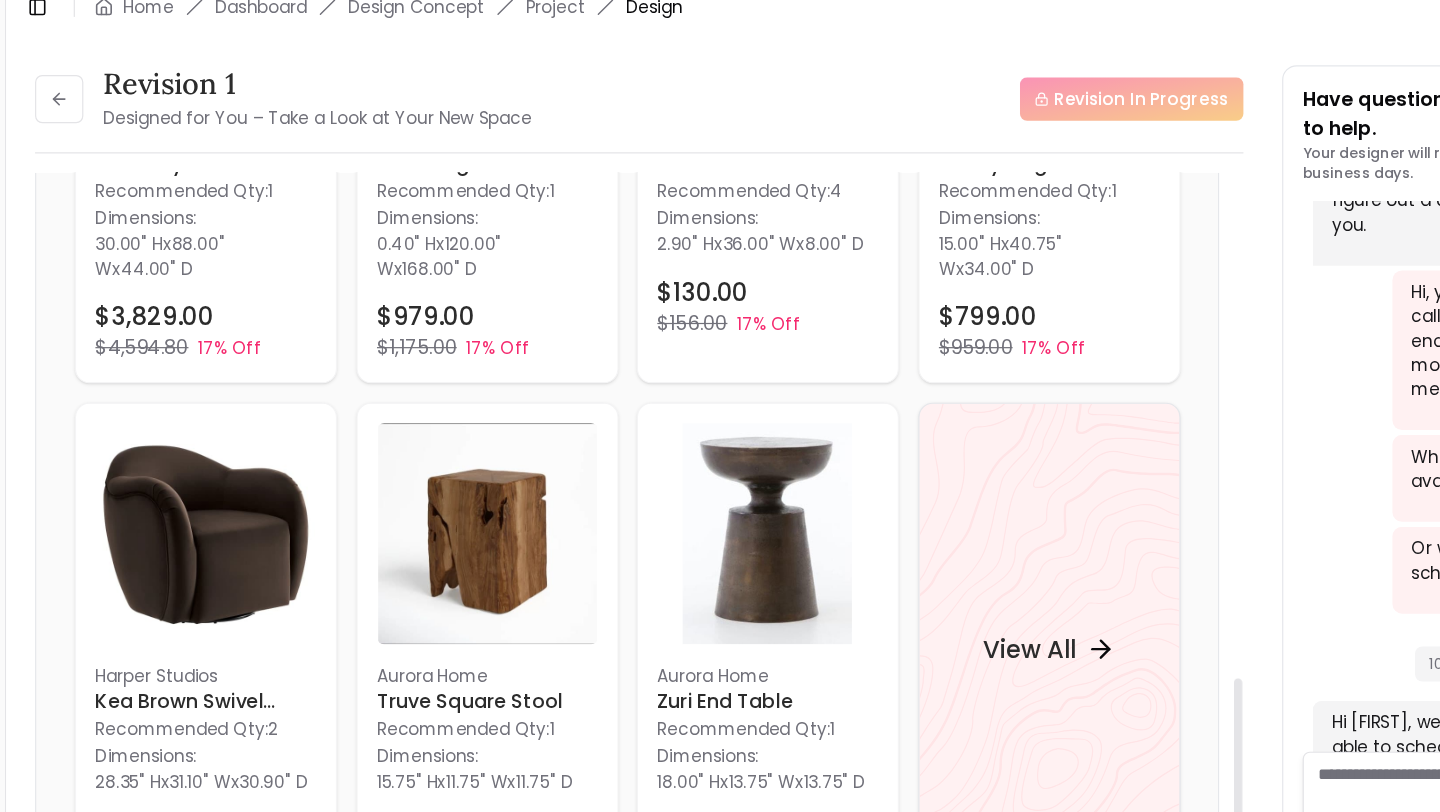 scroll, scrollTop: 1992, scrollLeft: 0, axis: vertical 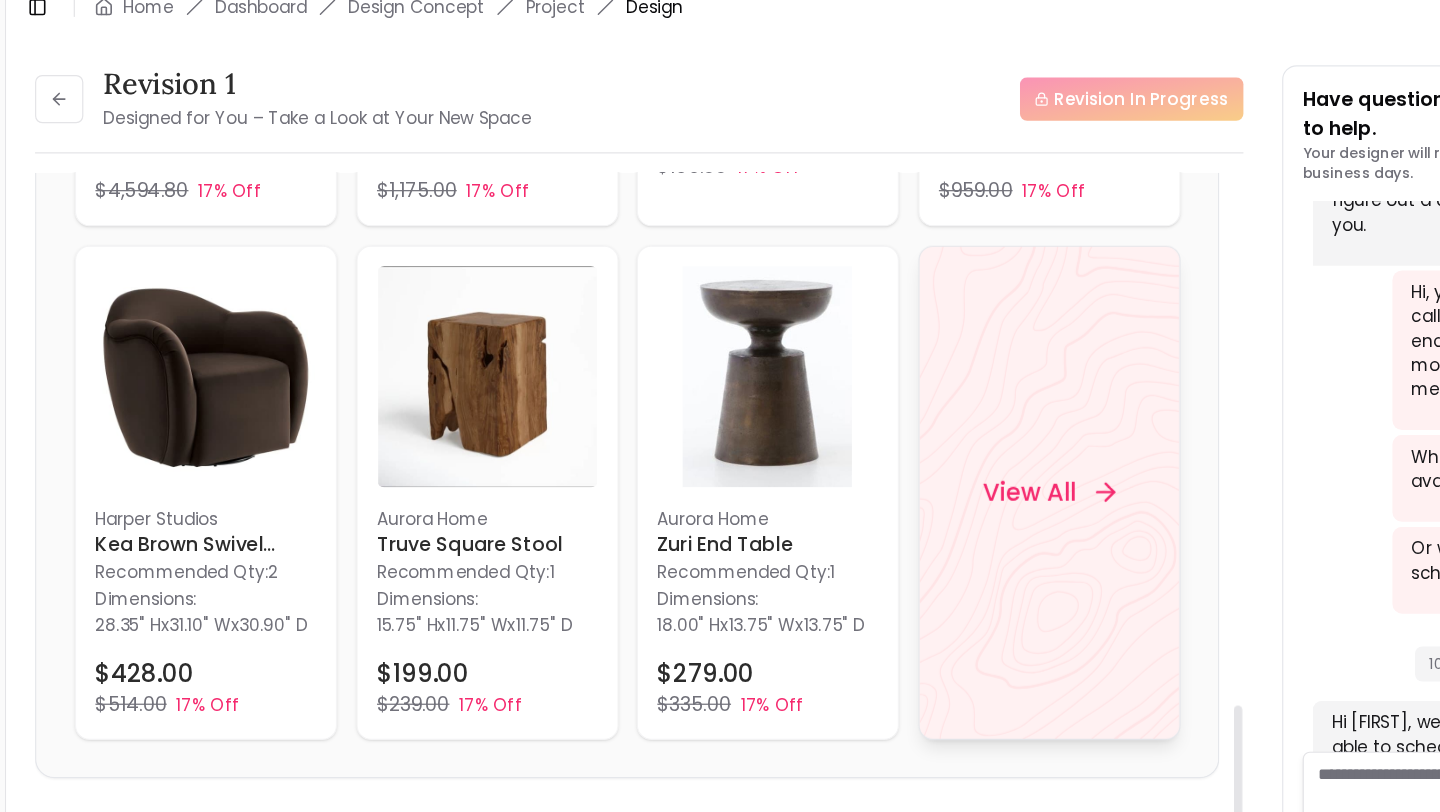 click on "View All" at bounding box center [910, 425] 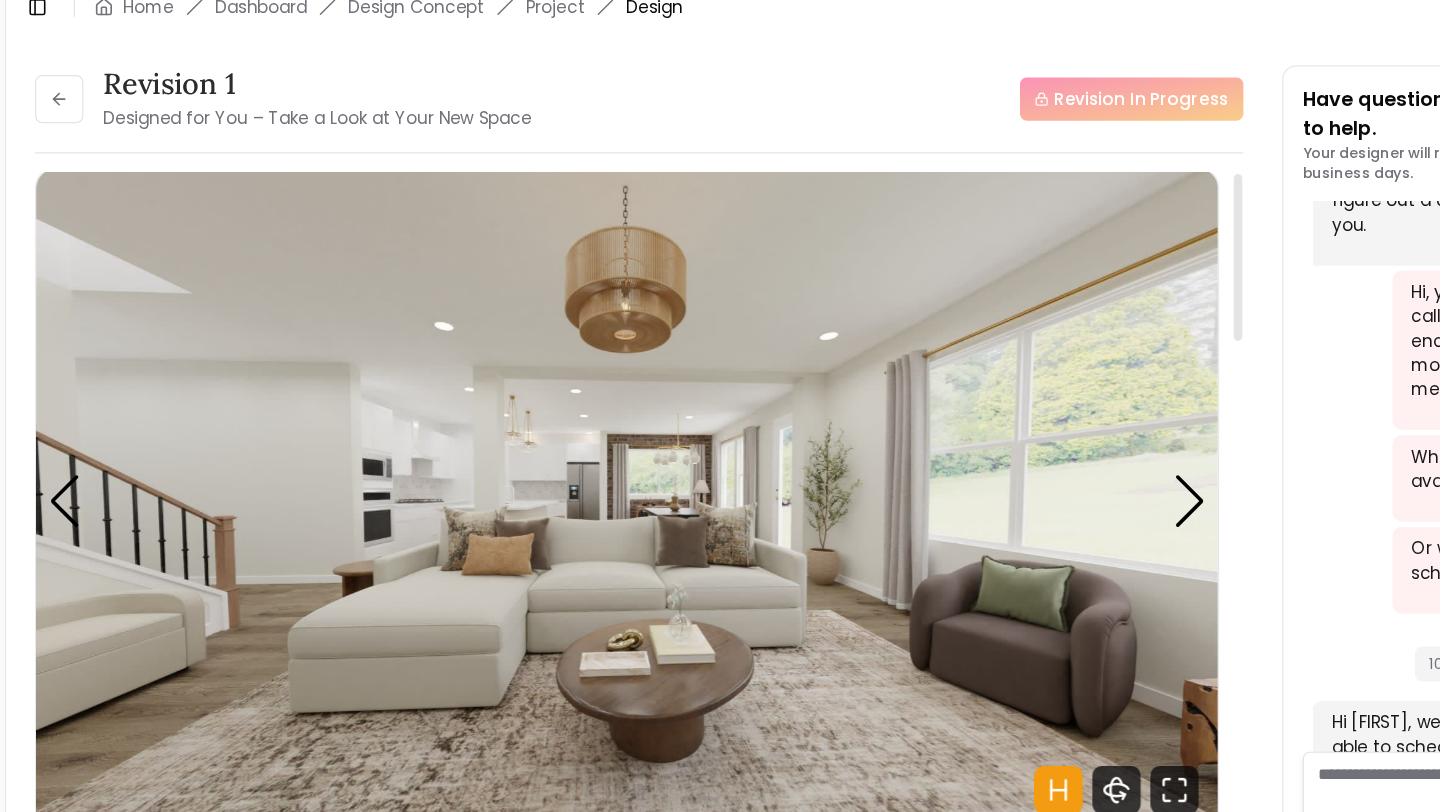 scroll, scrollTop: 0, scrollLeft: 0, axis: both 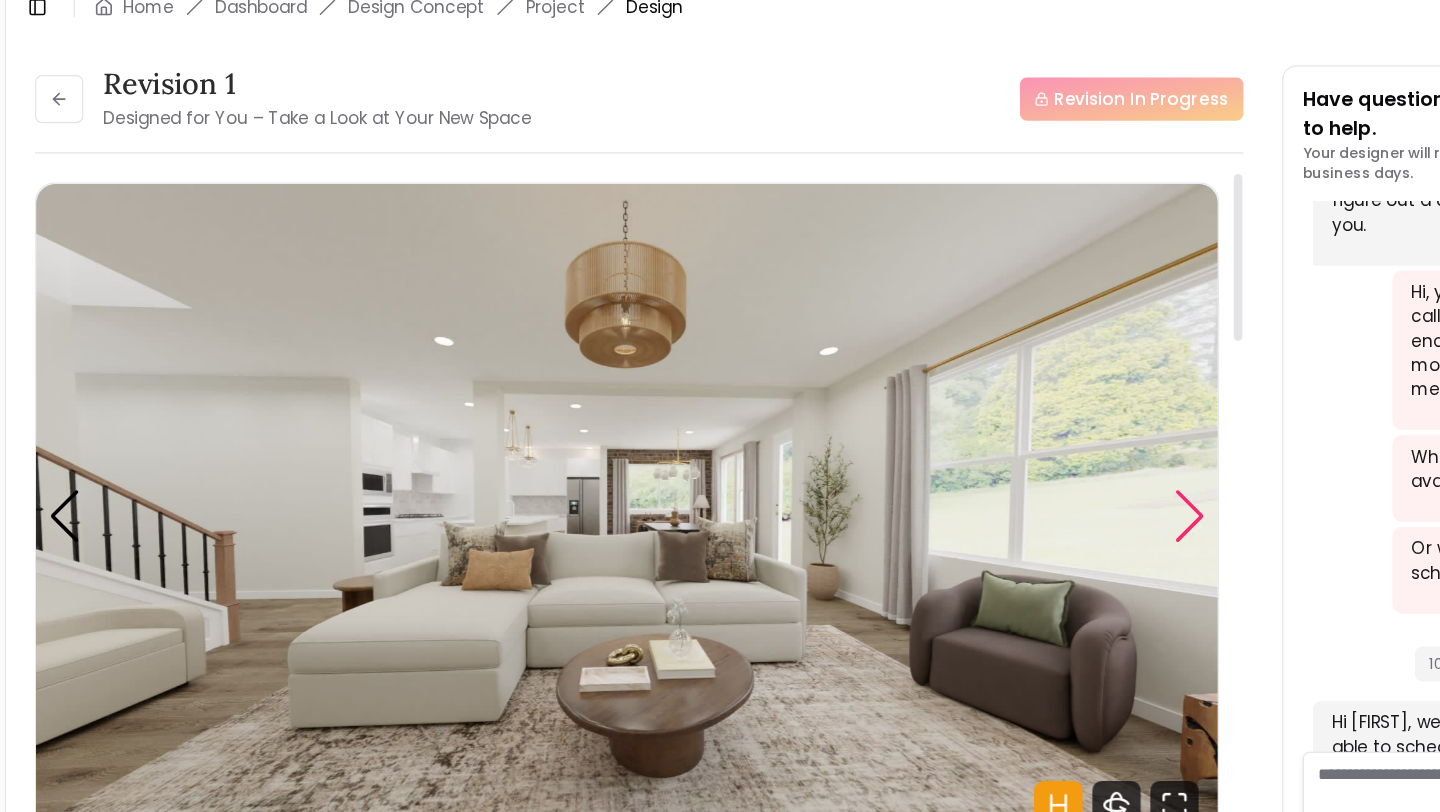 click at bounding box center [1027, 445] 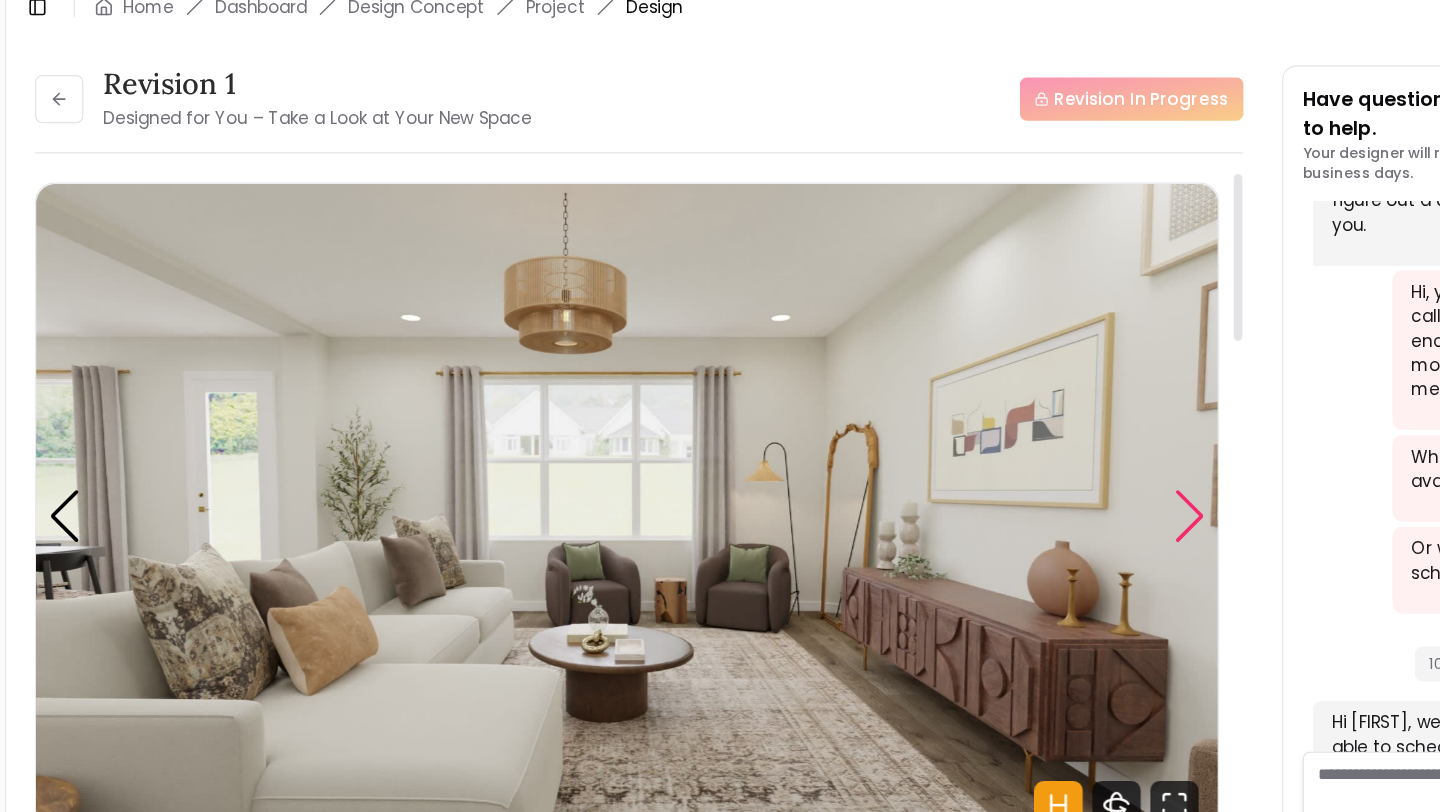 click at bounding box center (1027, 445) 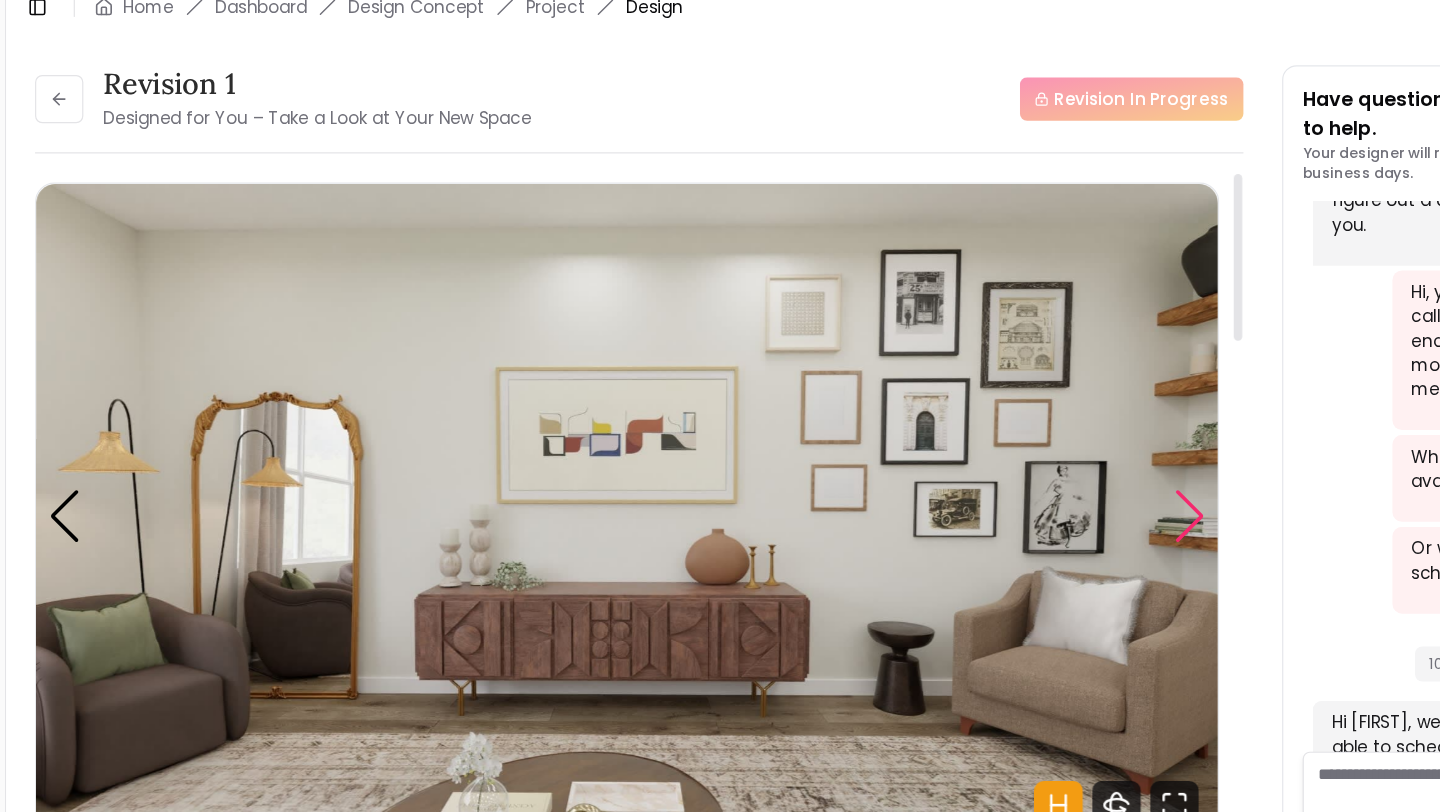 click at bounding box center [1027, 445] 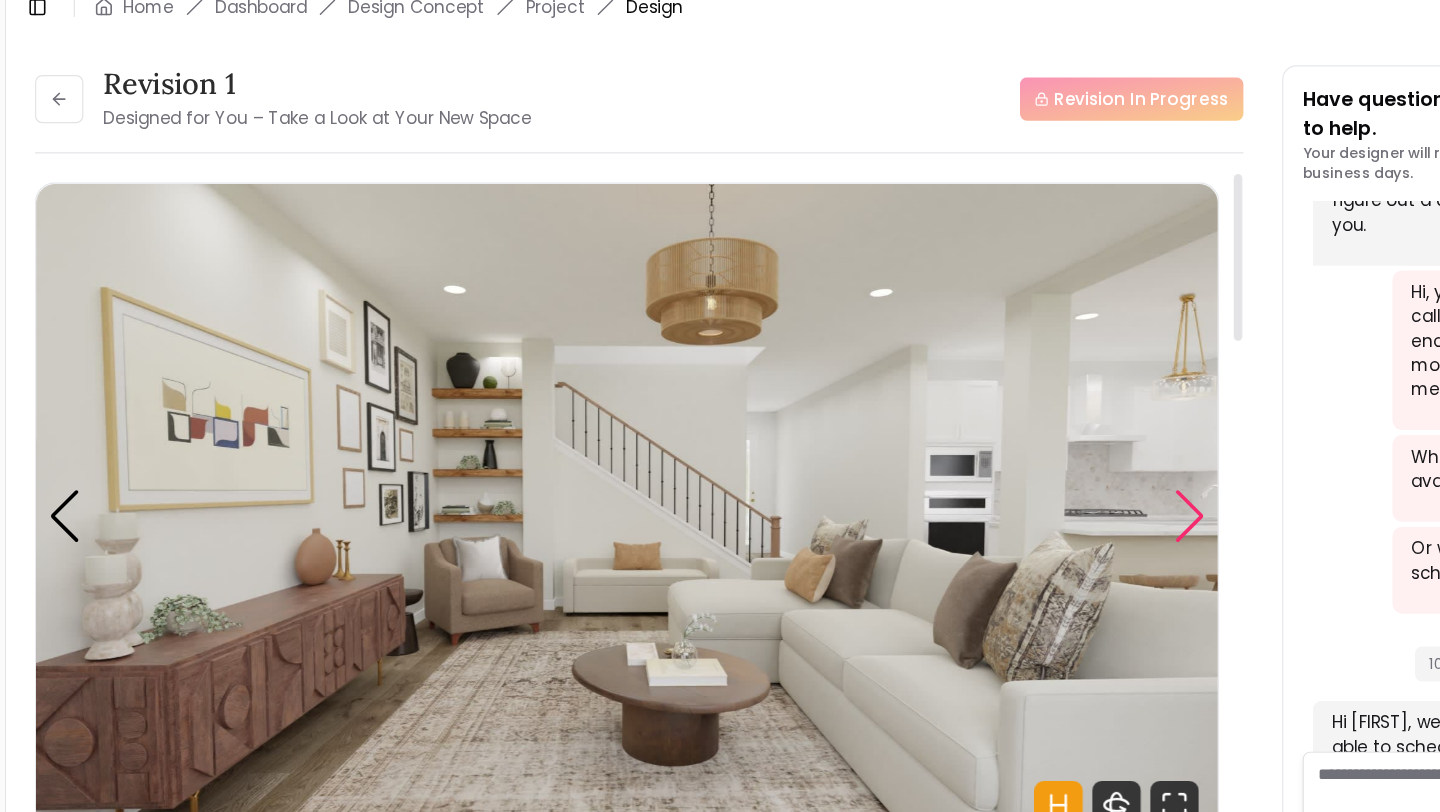 click at bounding box center (1027, 445) 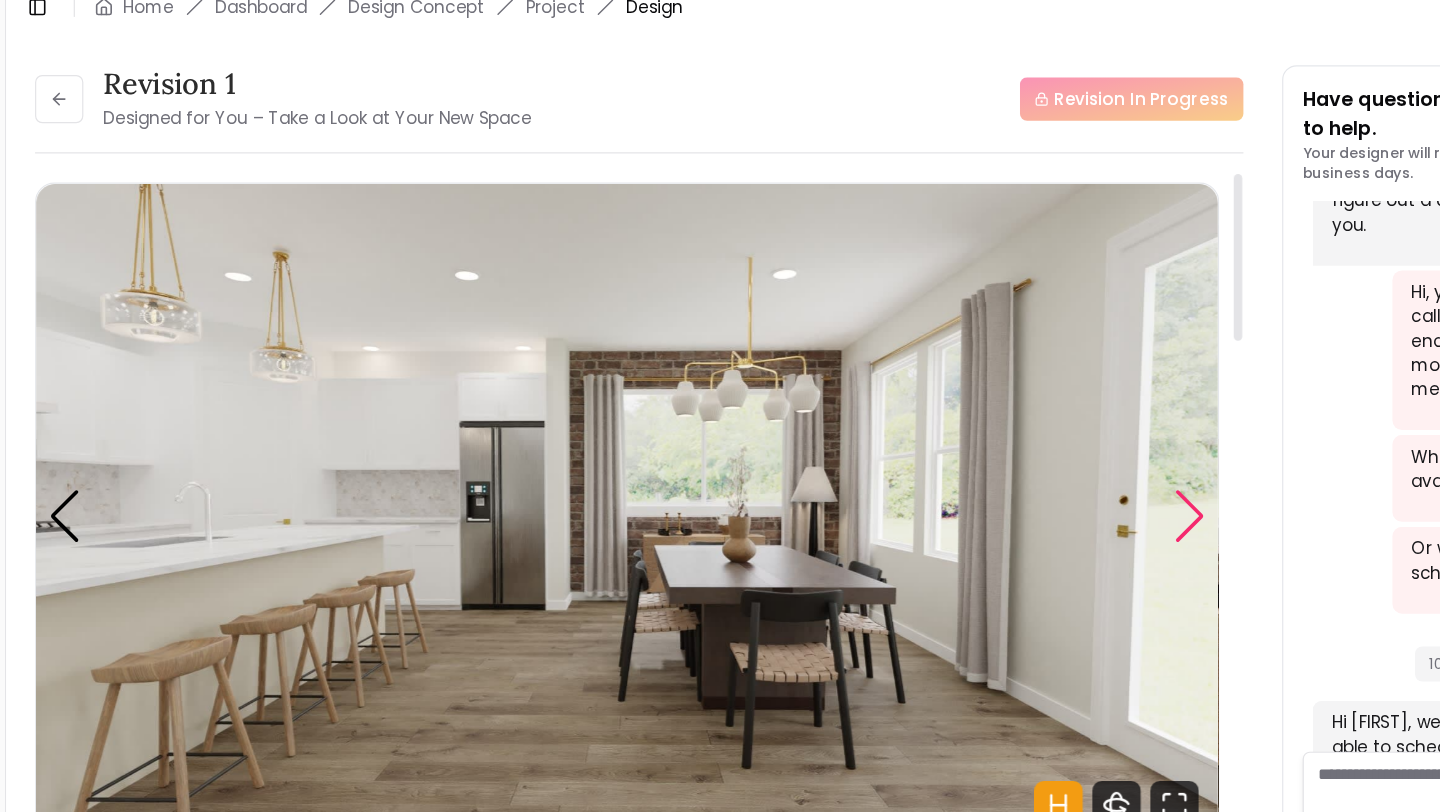 click at bounding box center (1027, 445) 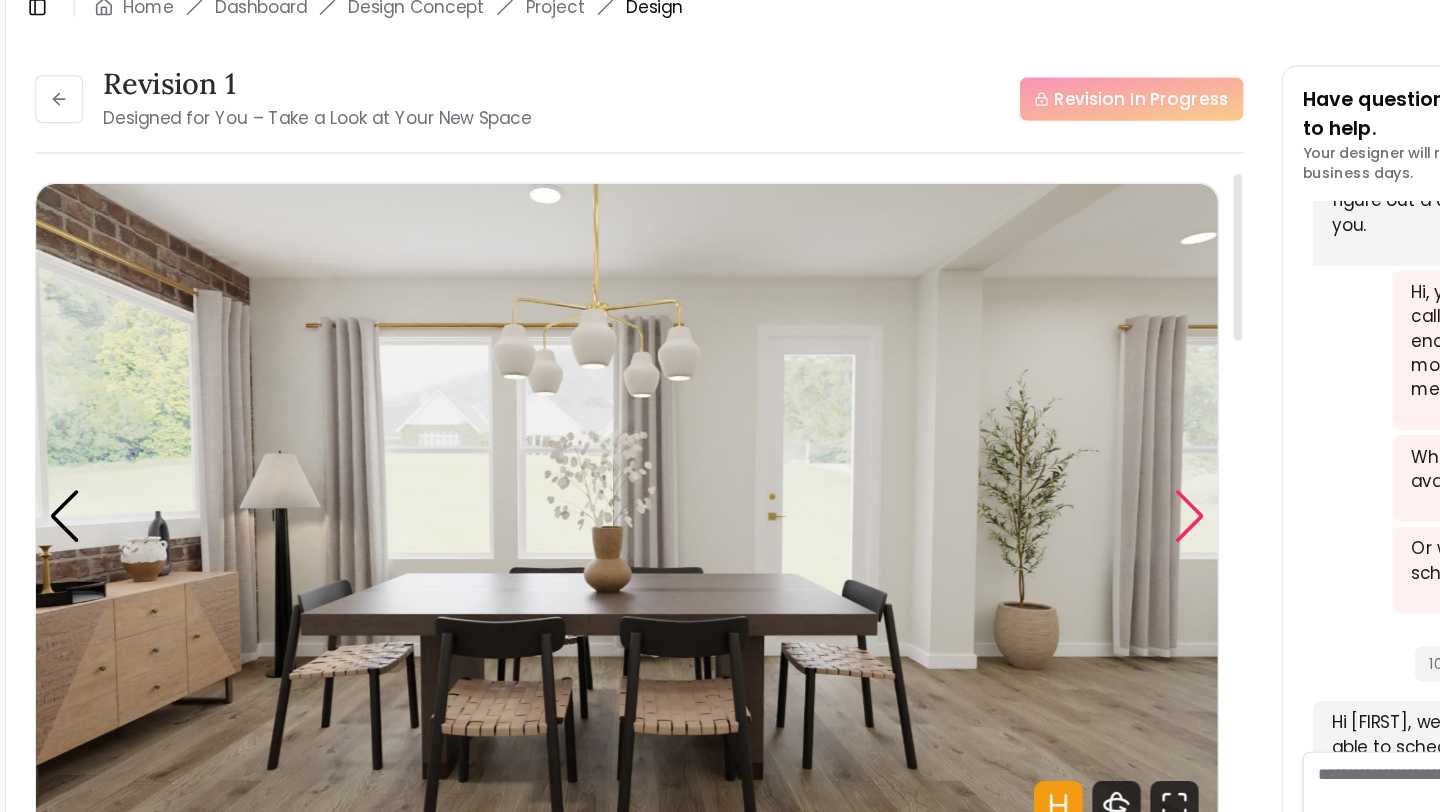 click at bounding box center [1027, 445] 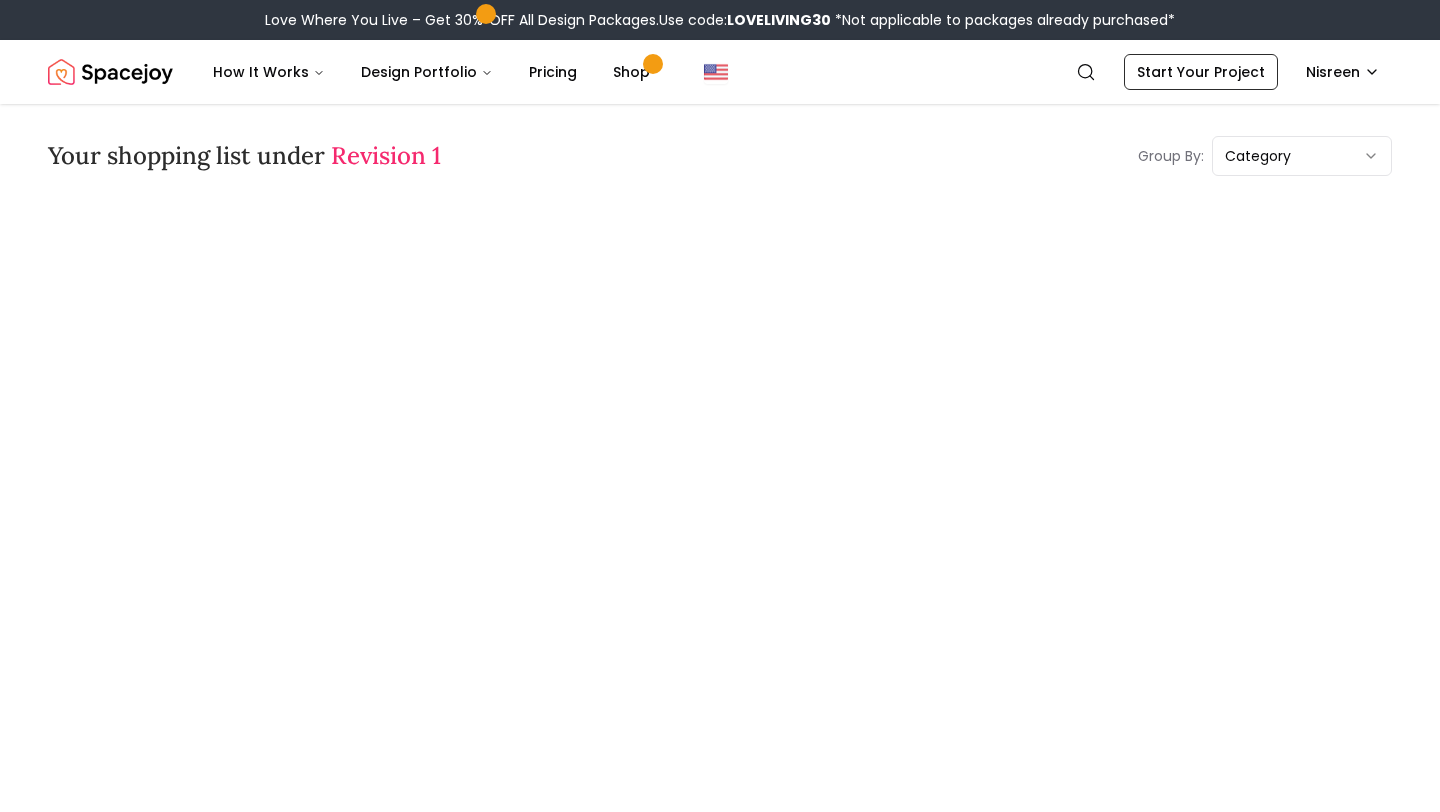 scroll, scrollTop: 0, scrollLeft: 0, axis: both 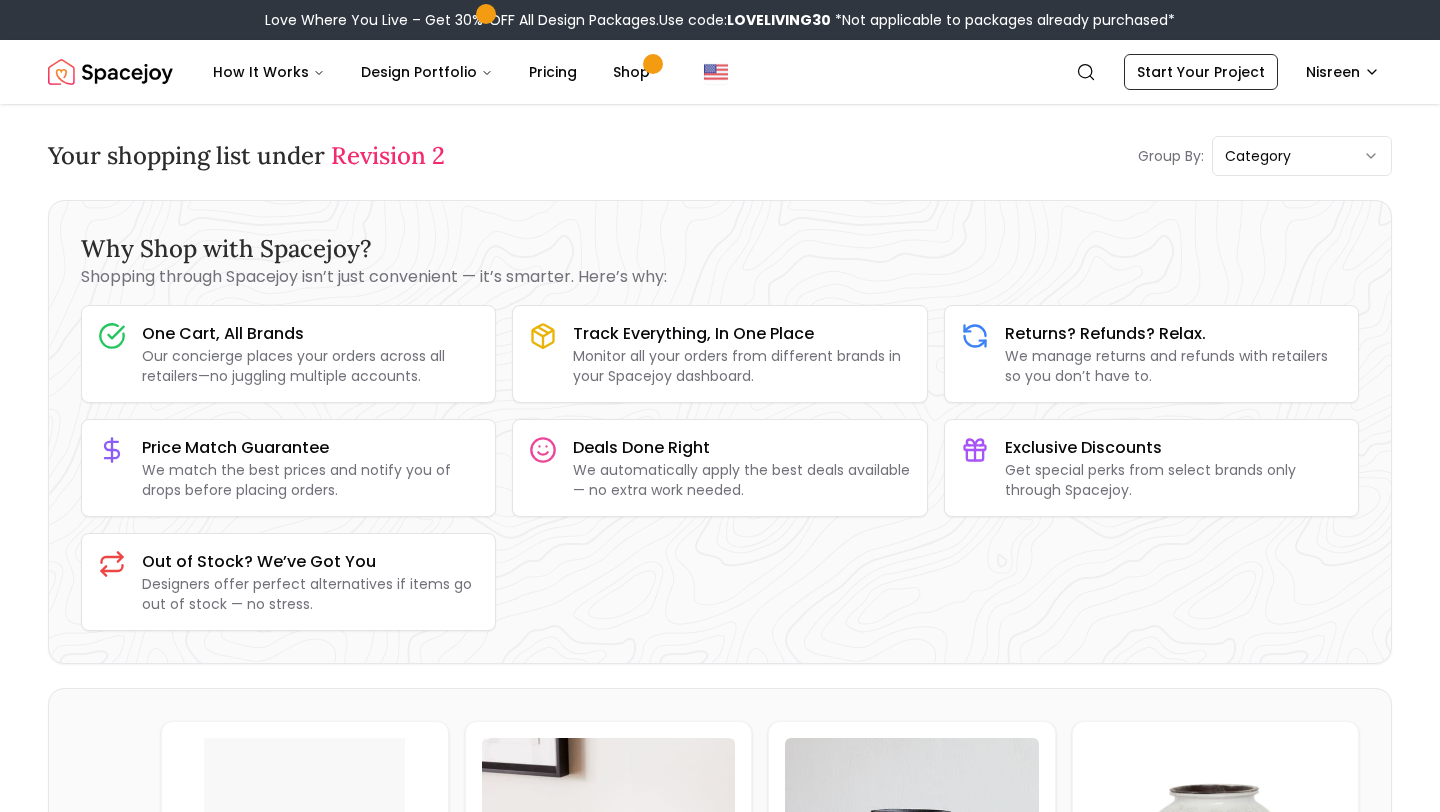 click on "Spacejoy How It Works Design Portfolio Pricing Shop Search Start Your Project [FIRST]" at bounding box center (720, 72) 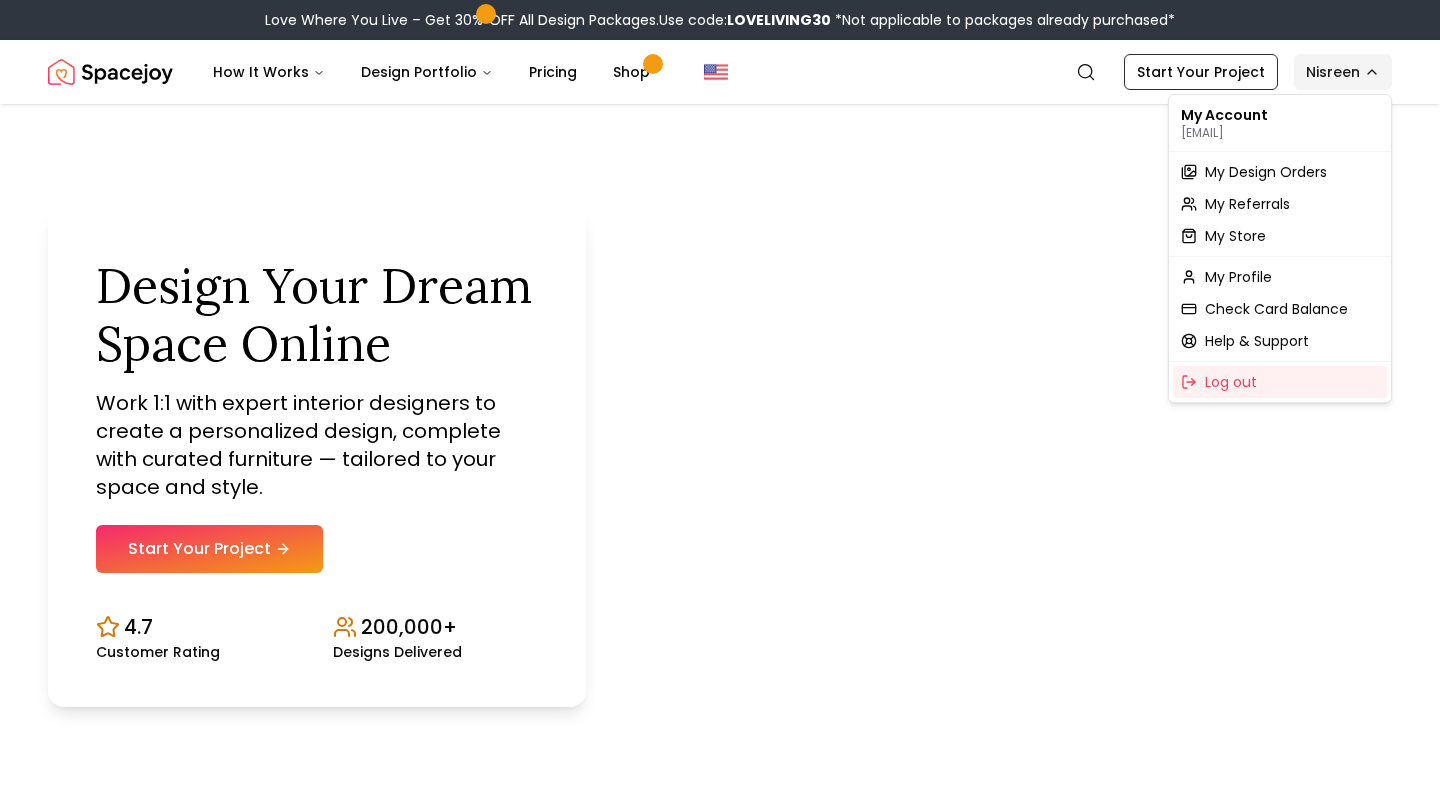 click on "Love Where You Live – Get 30% OFF All Design Packages. Use code: LOVELIVING30 *Not applicable to packages already purchased* Spacejoy How It Works Design Portfolio Pricing Shop Search Start Your Project [FIRST] [LAST] Designer [FIRST] [LAST] Designer [FIRST] [LAST] Designer [FIRST] [LAST] Designer [FIRST] [LAST] Designer 1 2" at bounding box center (720, 5976) 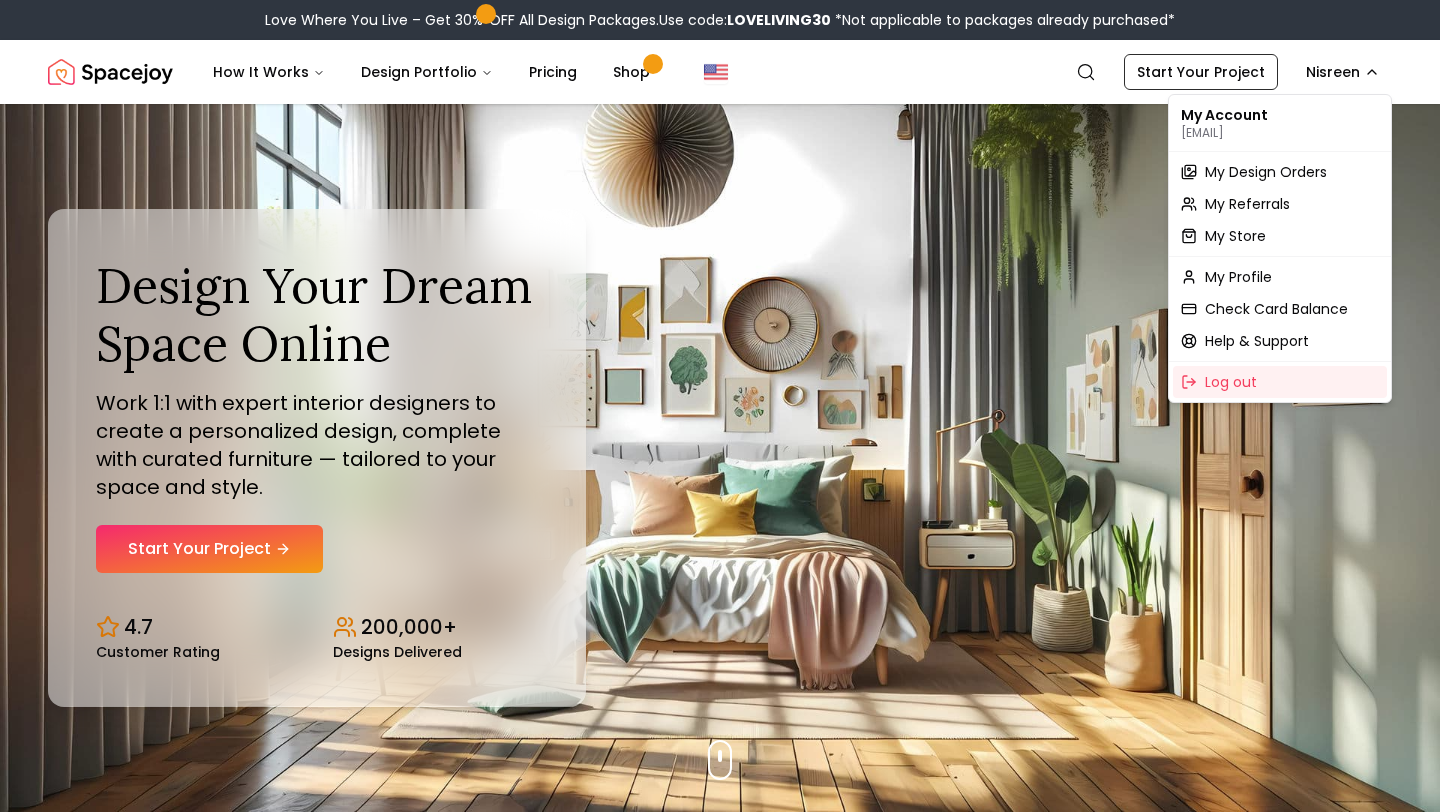 click on "My Account [EMAIL]" at bounding box center [1280, 123] 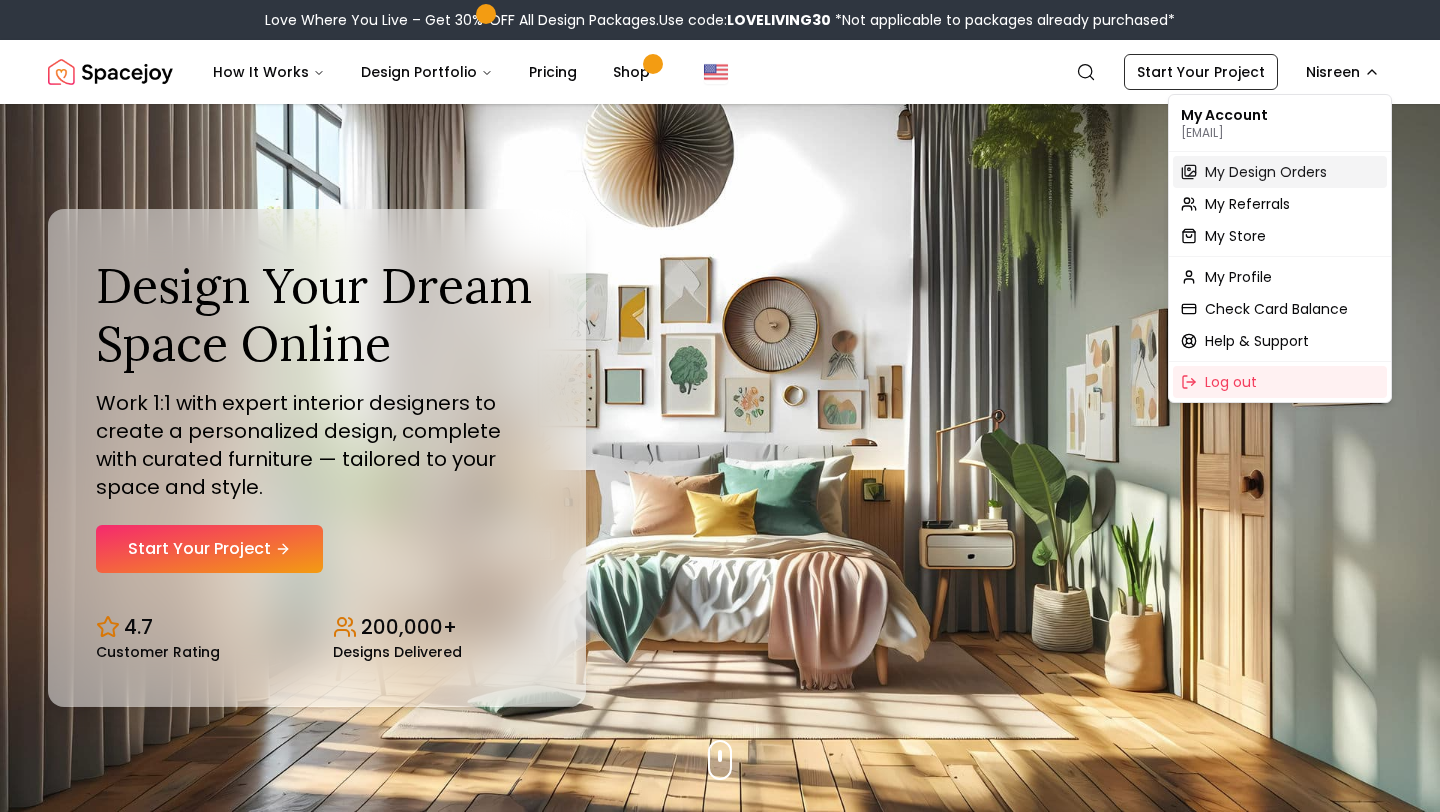 click on "My Design Orders" at bounding box center [1280, 172] 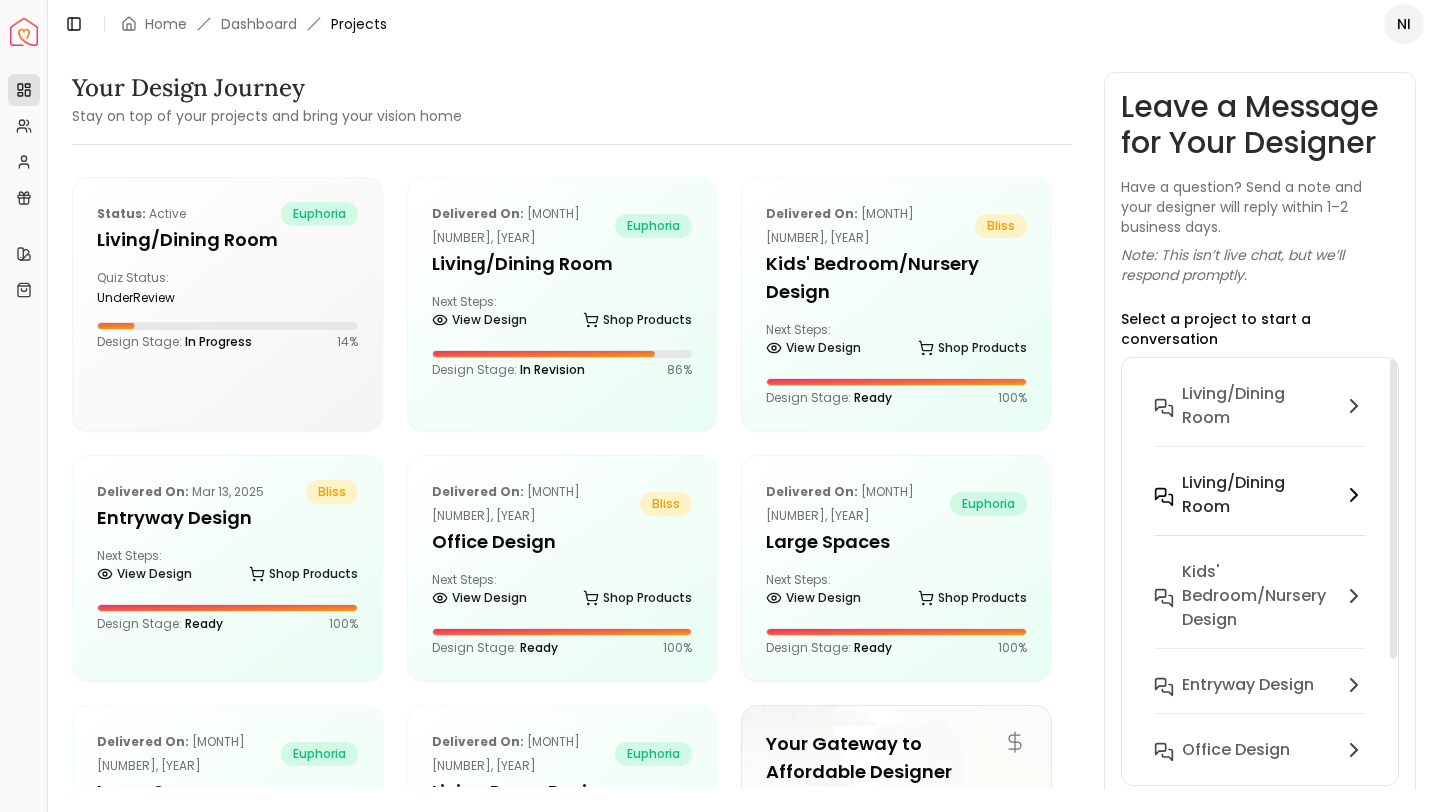 click on "Living/Dining Room" at bounding box center (1260, 495) 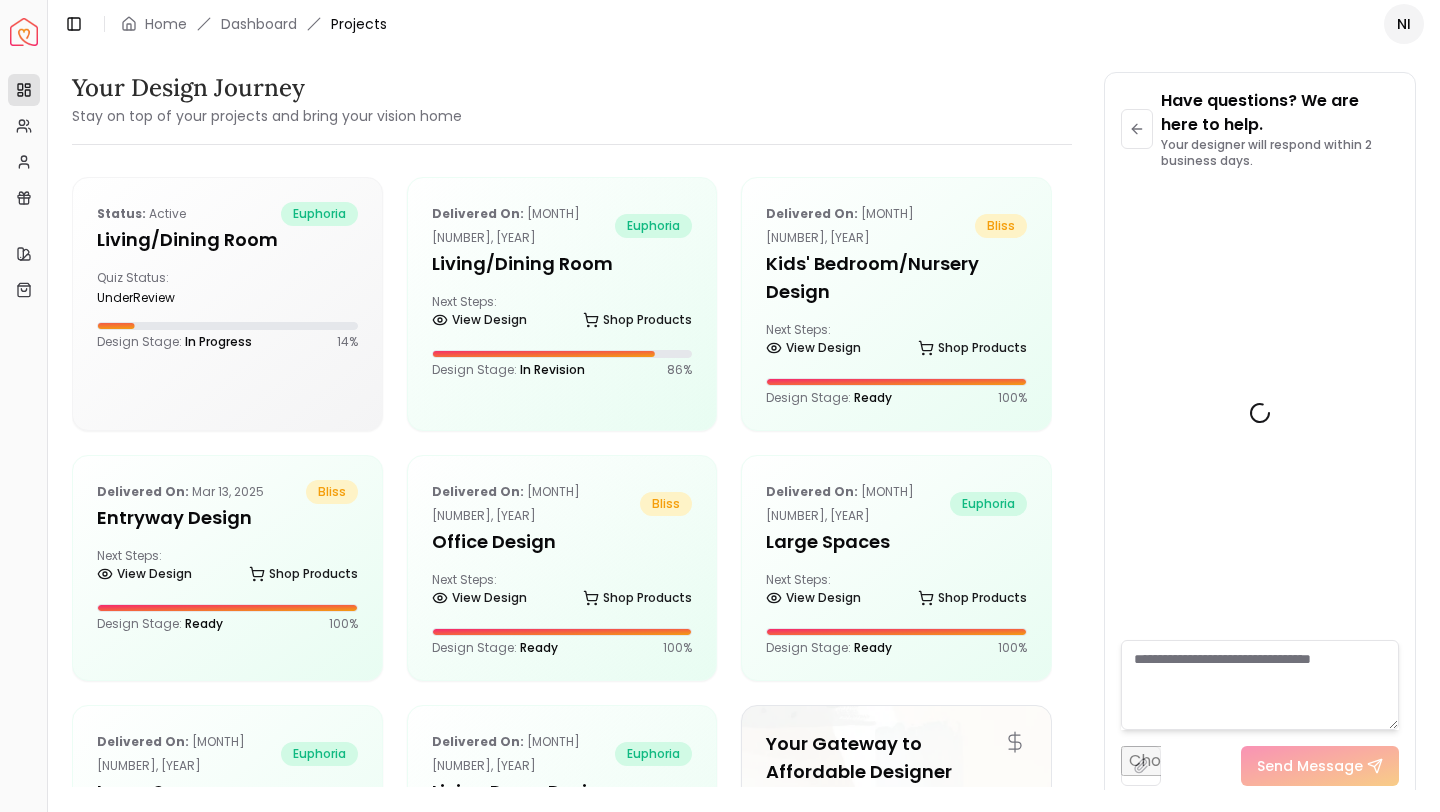 scroll, scrollTop: 6721, scrollLeft: 0, axis: vertical 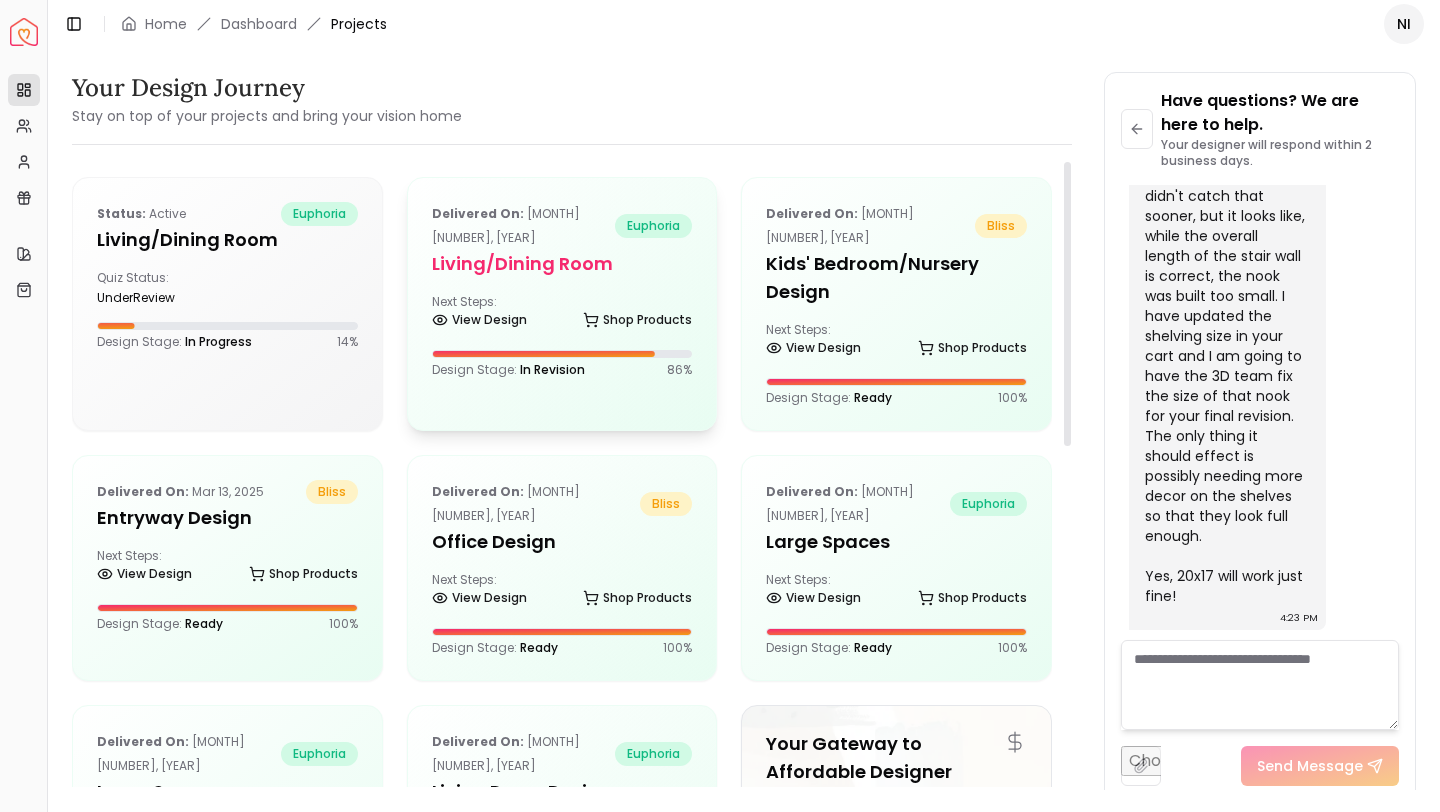 click on "Delivered on: [MONTH] [NUMBER], [YEAR] euphoria Living/Dining Room Next Steps: View Design Shop Products Design Stage: In Revision 86 %" at bounding box center (562, 290) 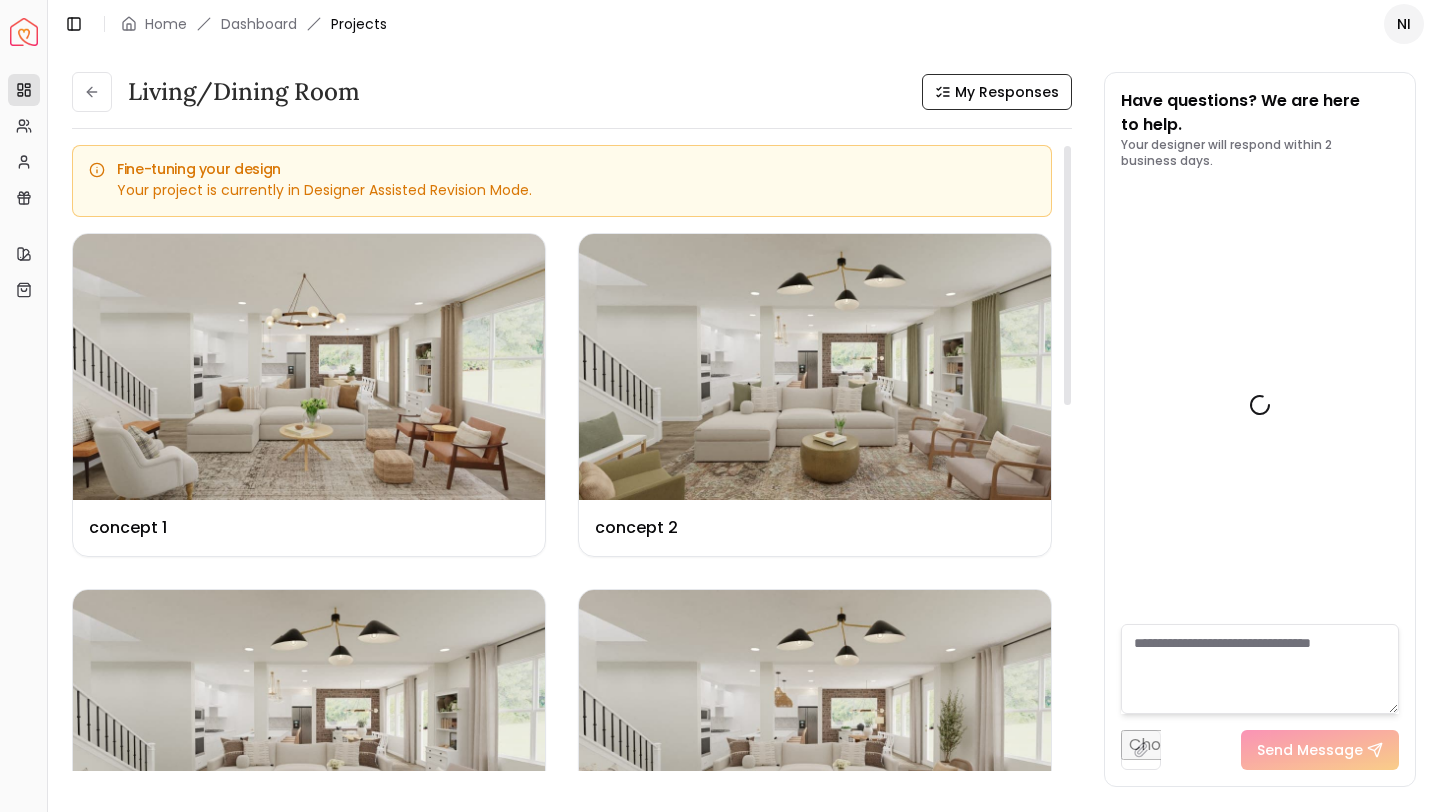 click at bounding box center (815, 367) 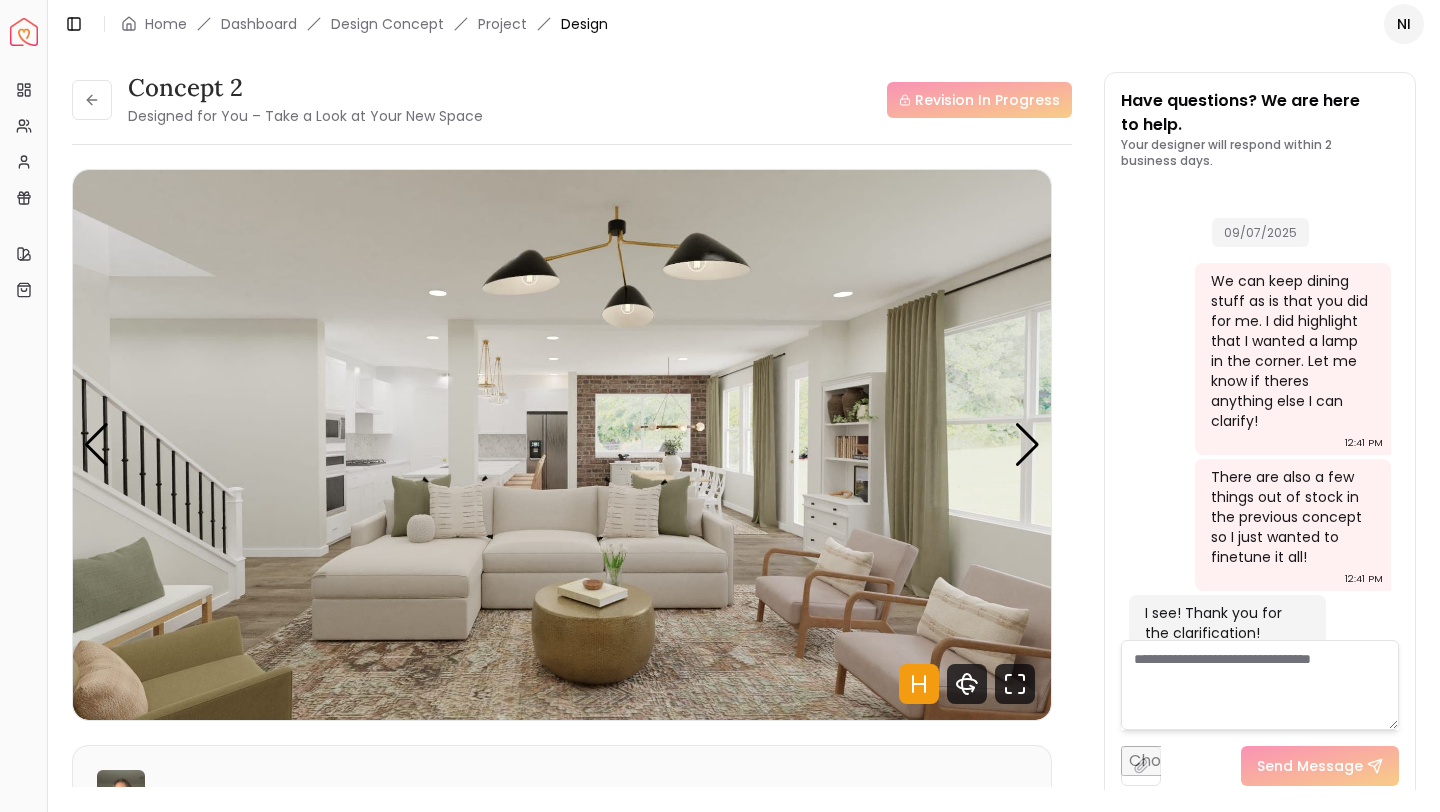 scroll, scrollTop: 6721, scrollLeft: 0, axis: vertical 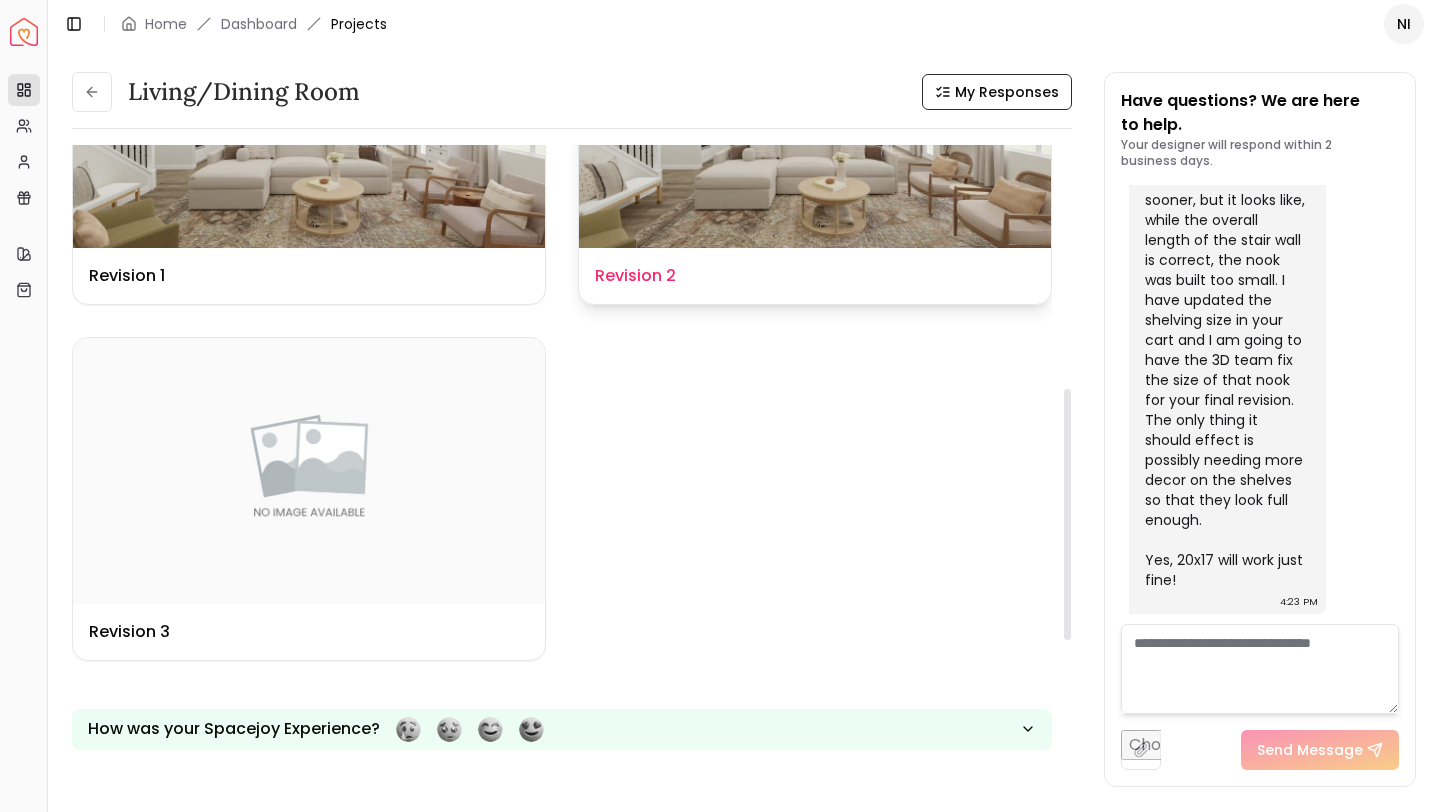 click on "Design Name Revision 2" at bounding box center (815, 276) 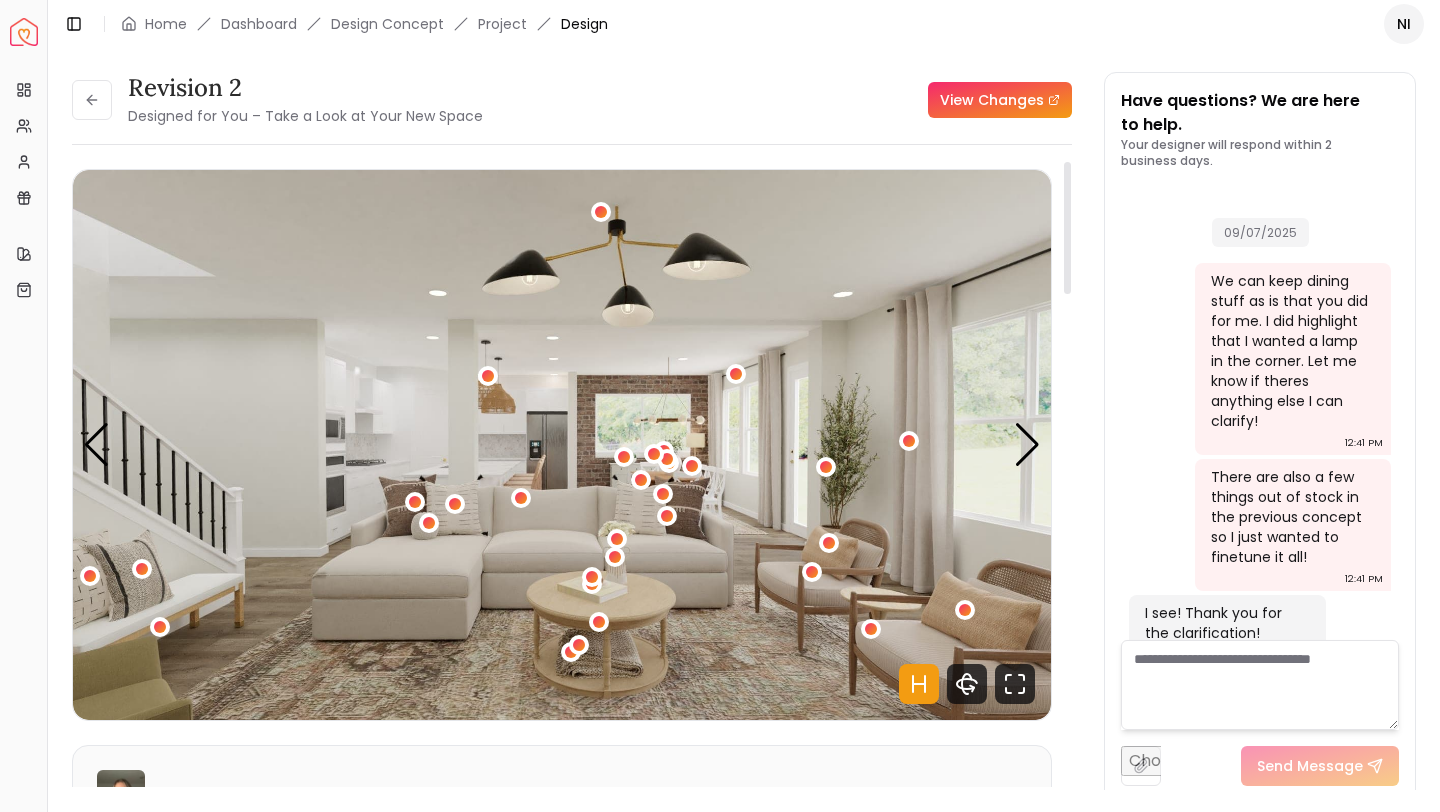 scroll, scrollTop: 6721, scrollLeft: 0, axis: vertical 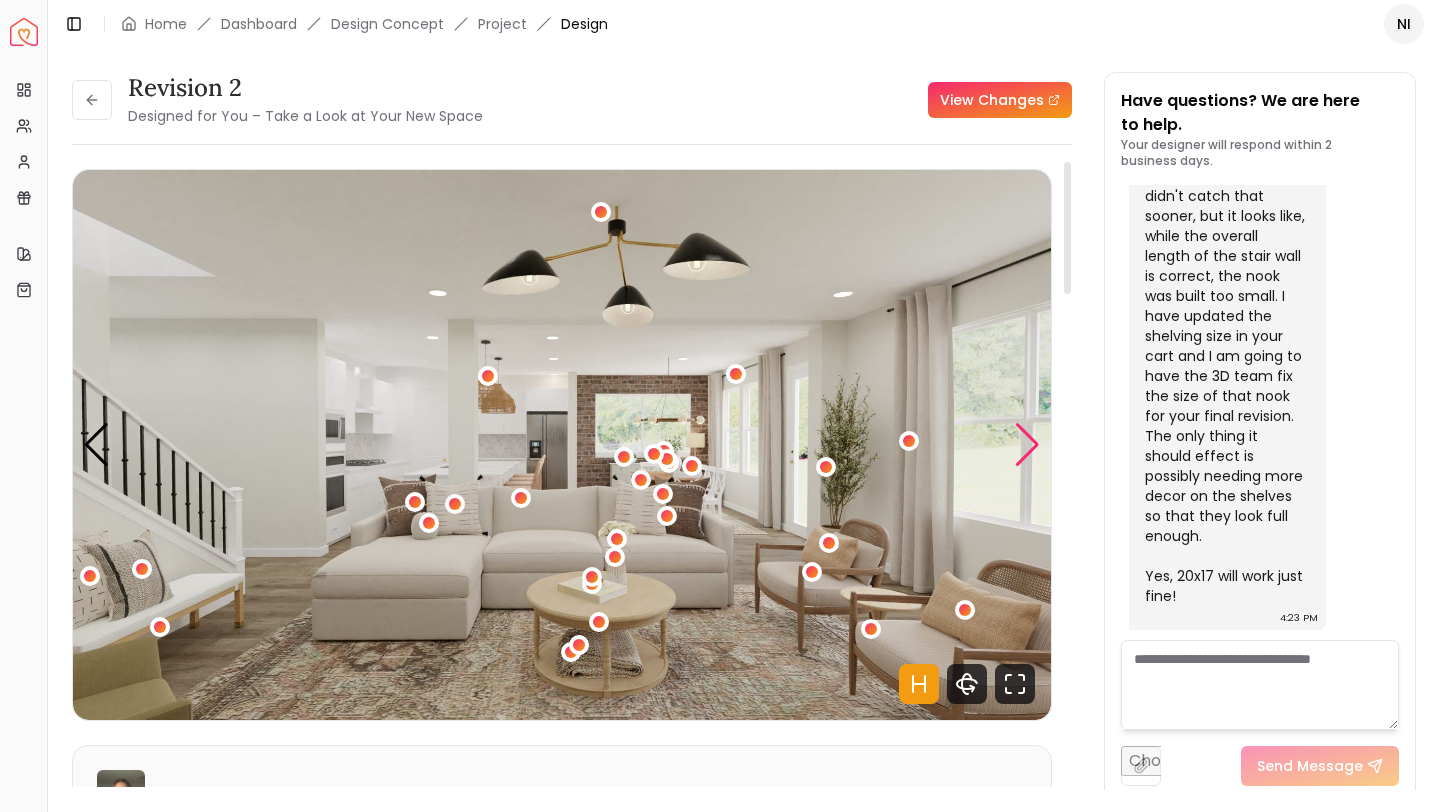 click at bounding box center (1027, 445) 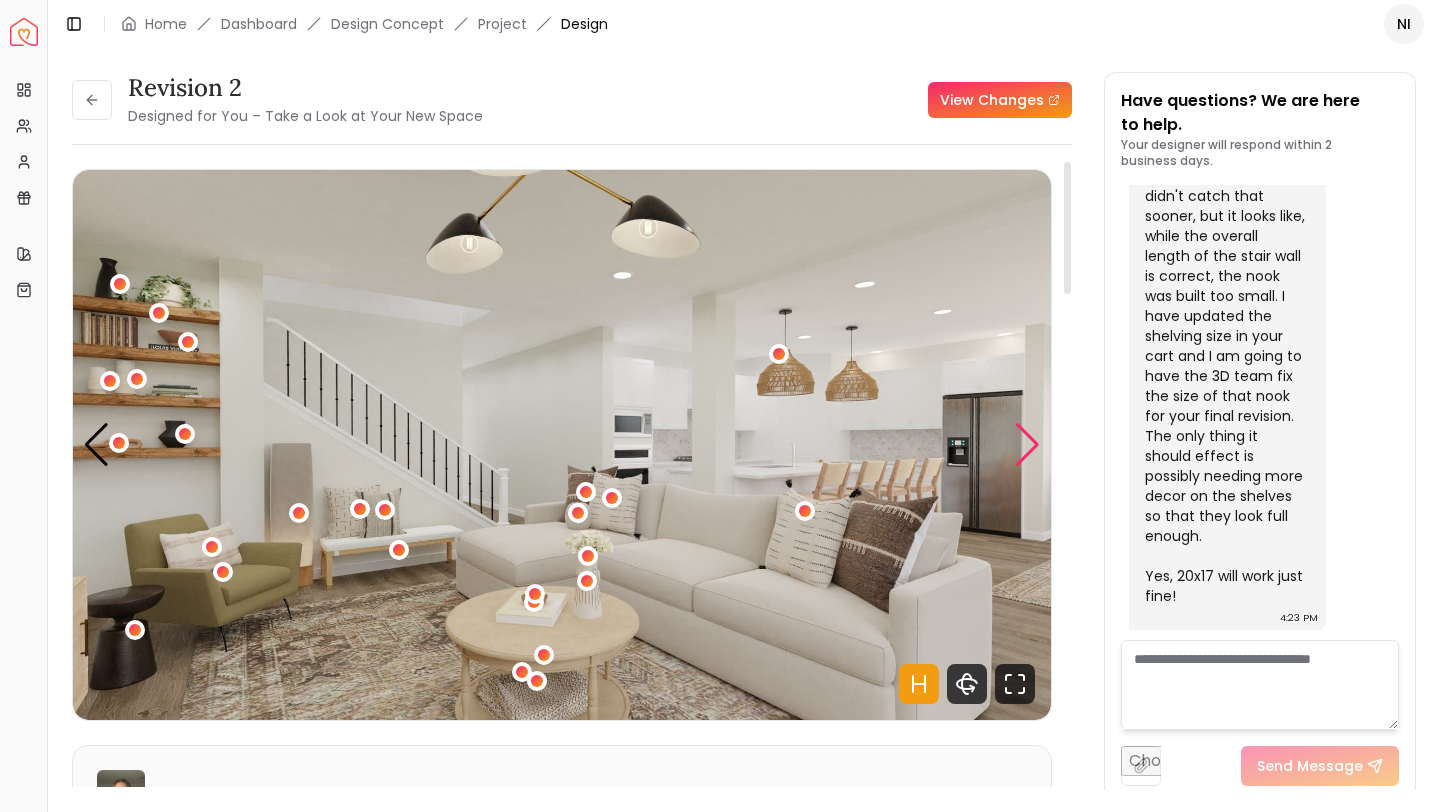 click at bounding box center [1027, 445] 